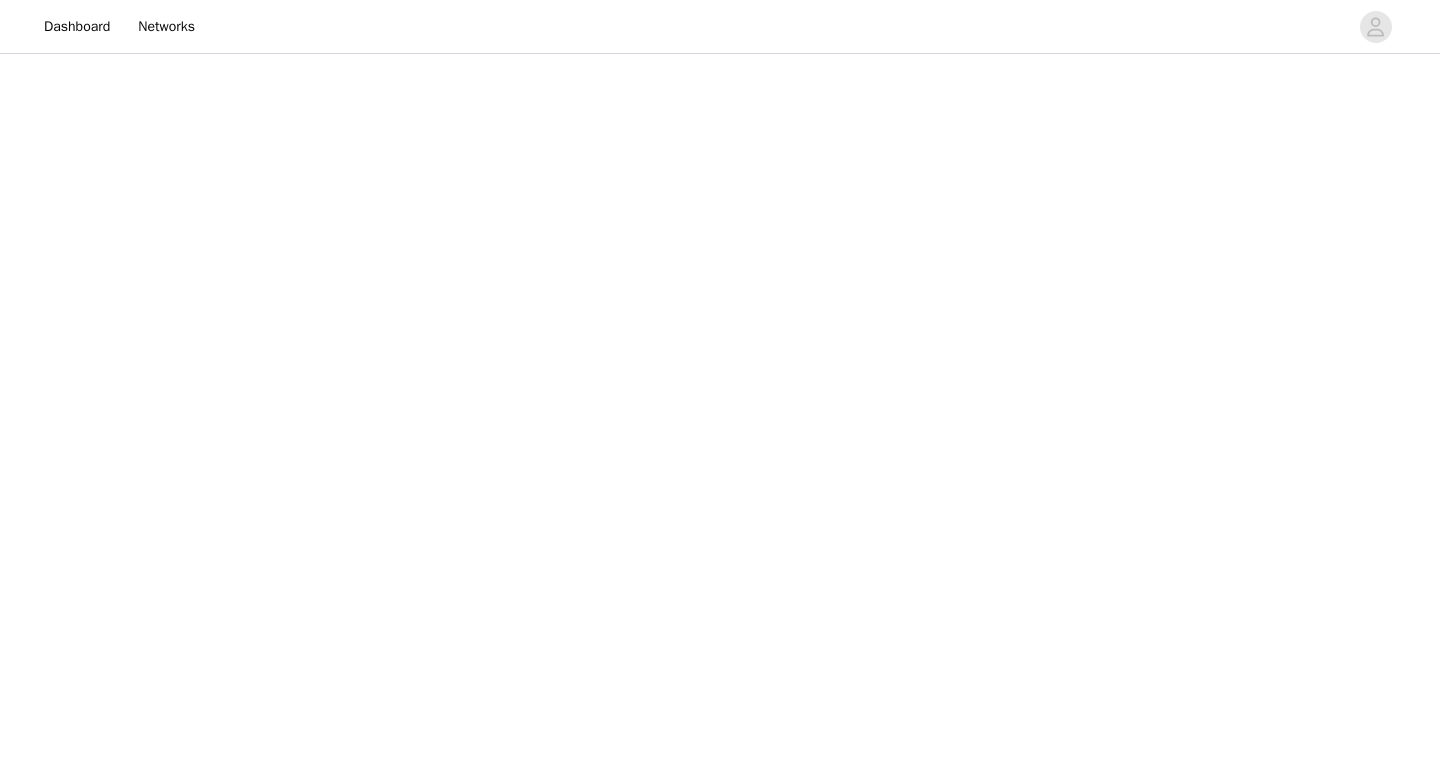 scroll, scrollTop: 0, scrollLeft: 0, axis: both 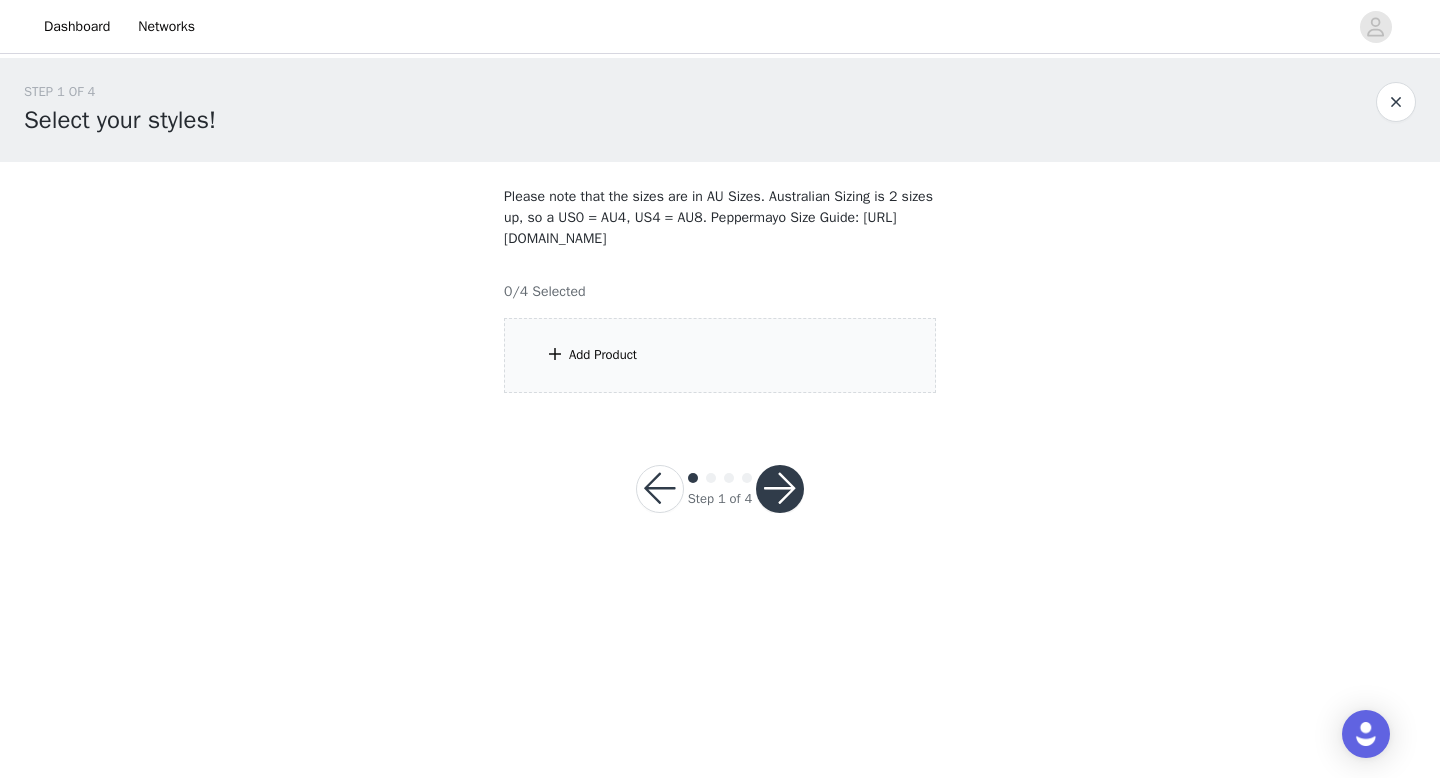 click on "Add Product" at bounding box center [720, 355] 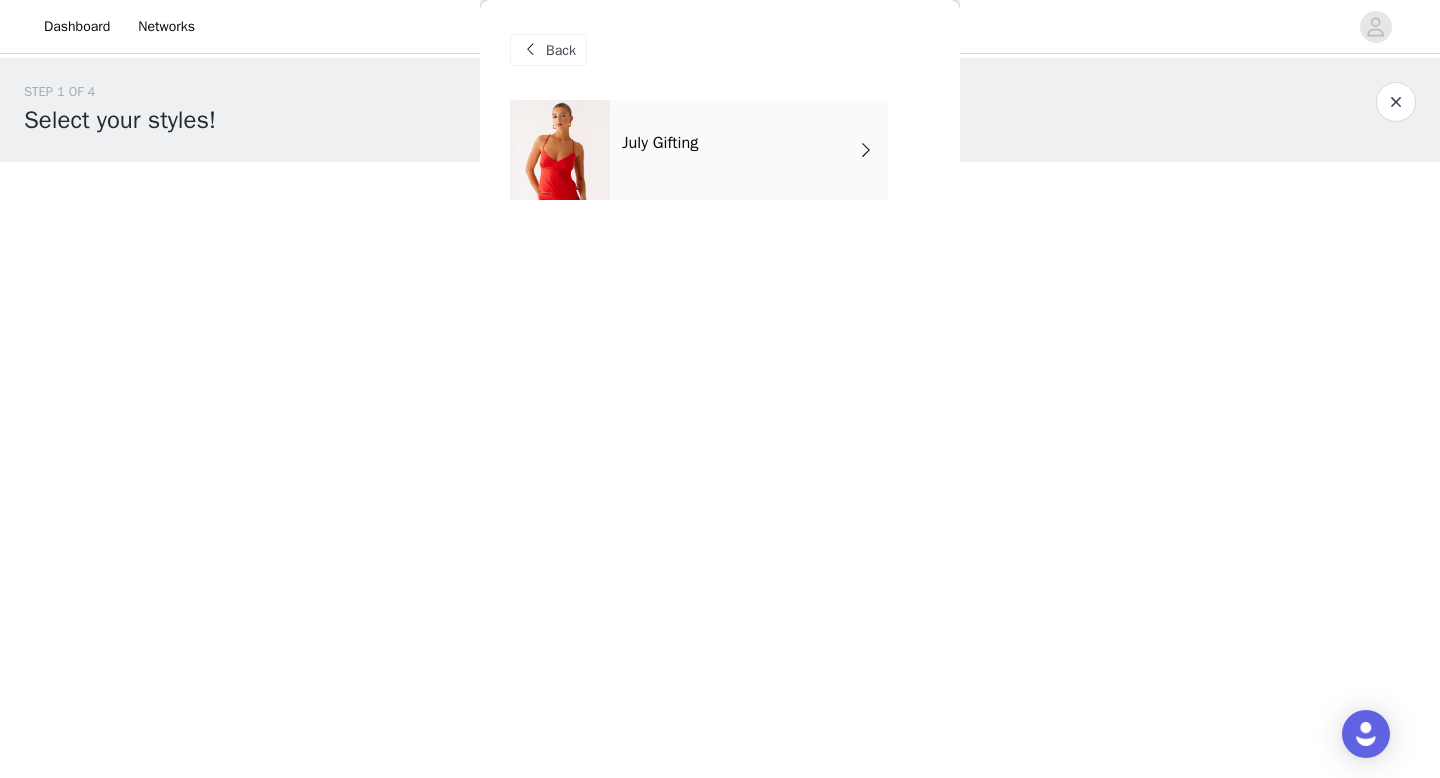 click on "July Gifting" at bounding box center (749, 150) 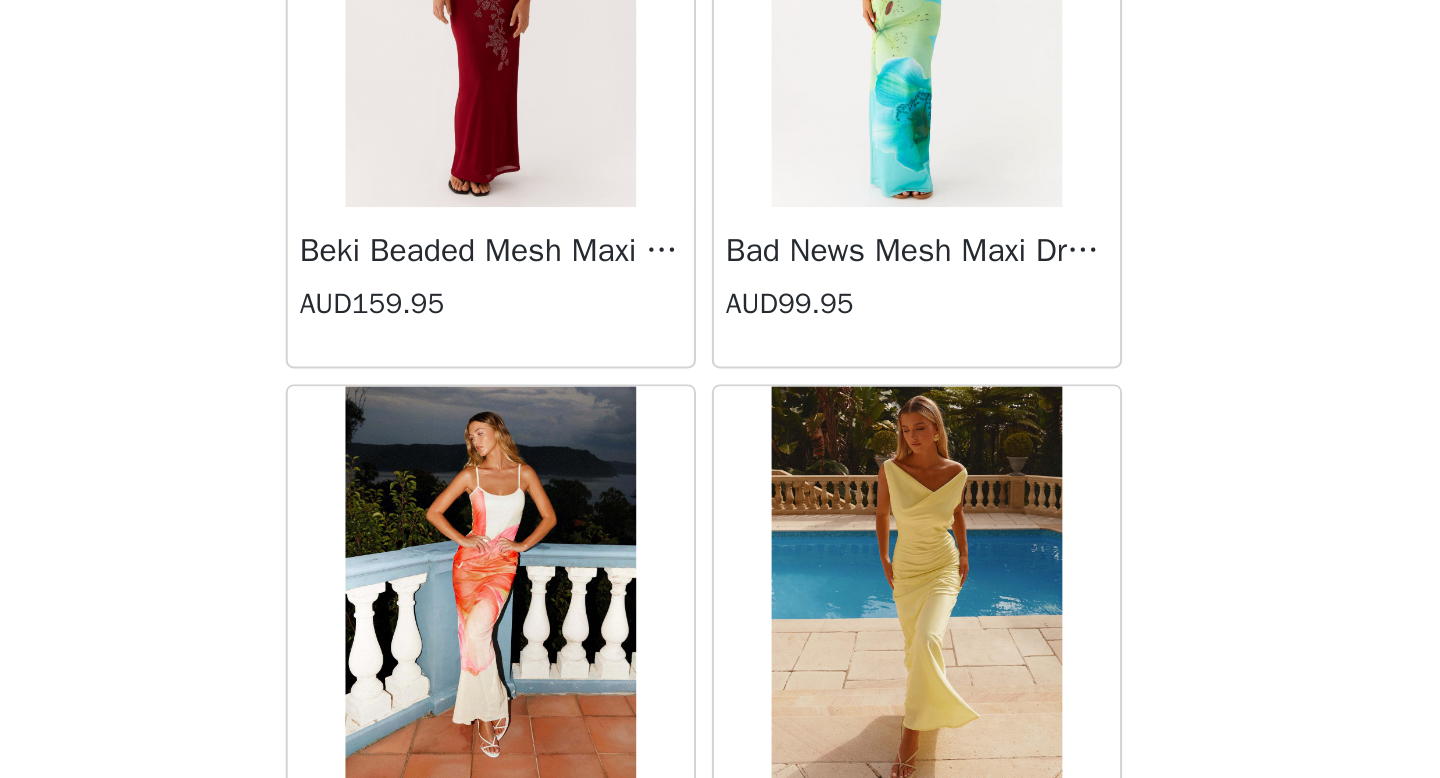 scroll, scrollTop: 2282, scrollLeft: 0, axis: vertical 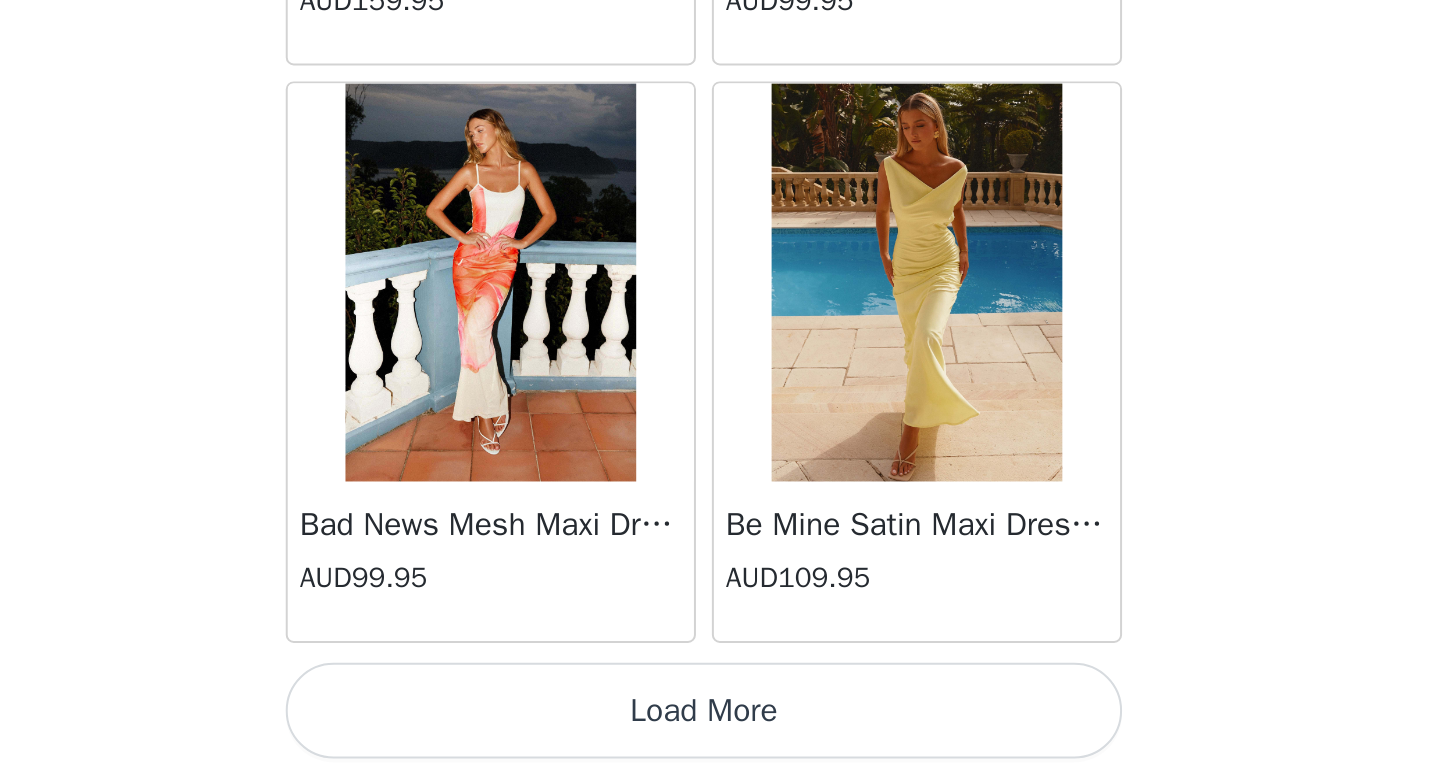 click on "Load More" at bounding box center (720, 744) 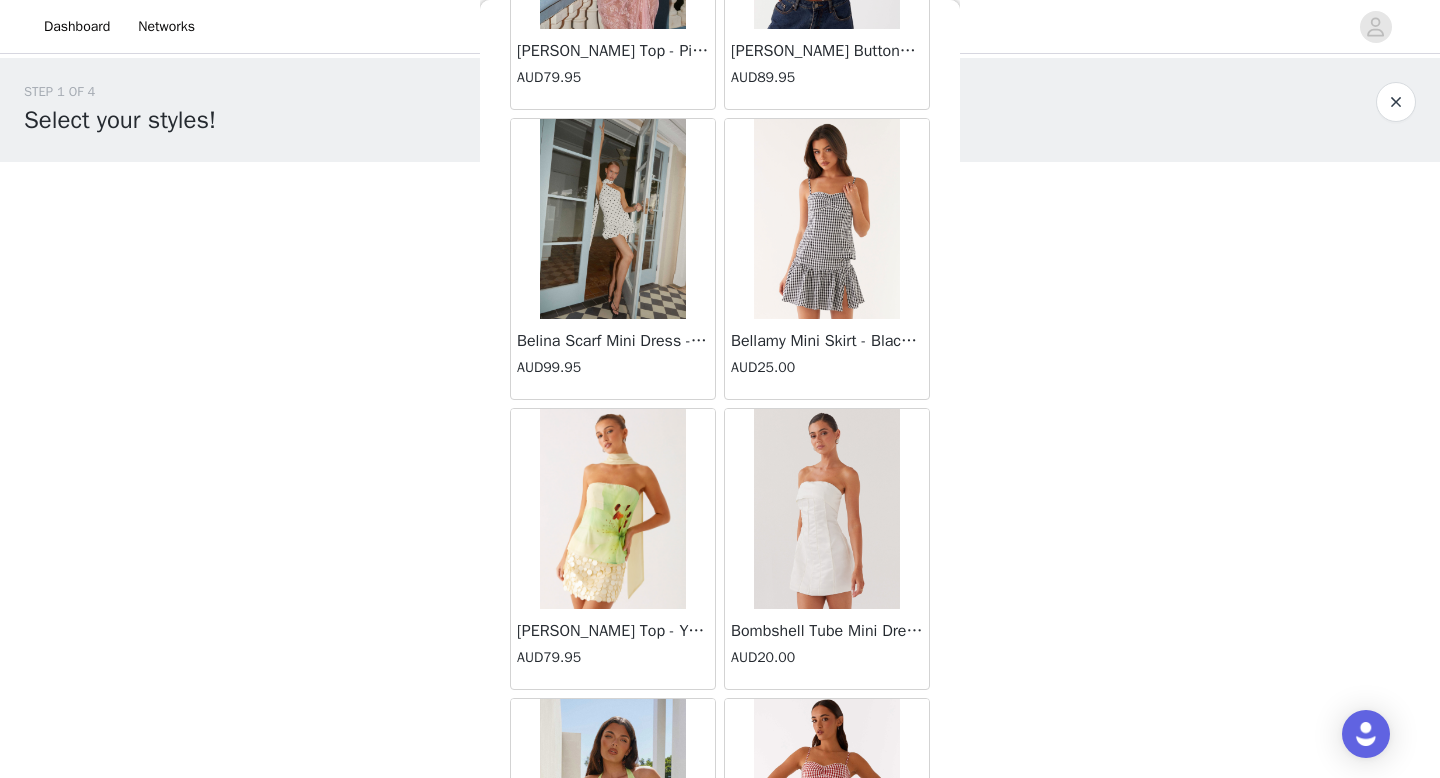 scroll, scrollTop: 4043, scrollLeft: 0, axis: vertical 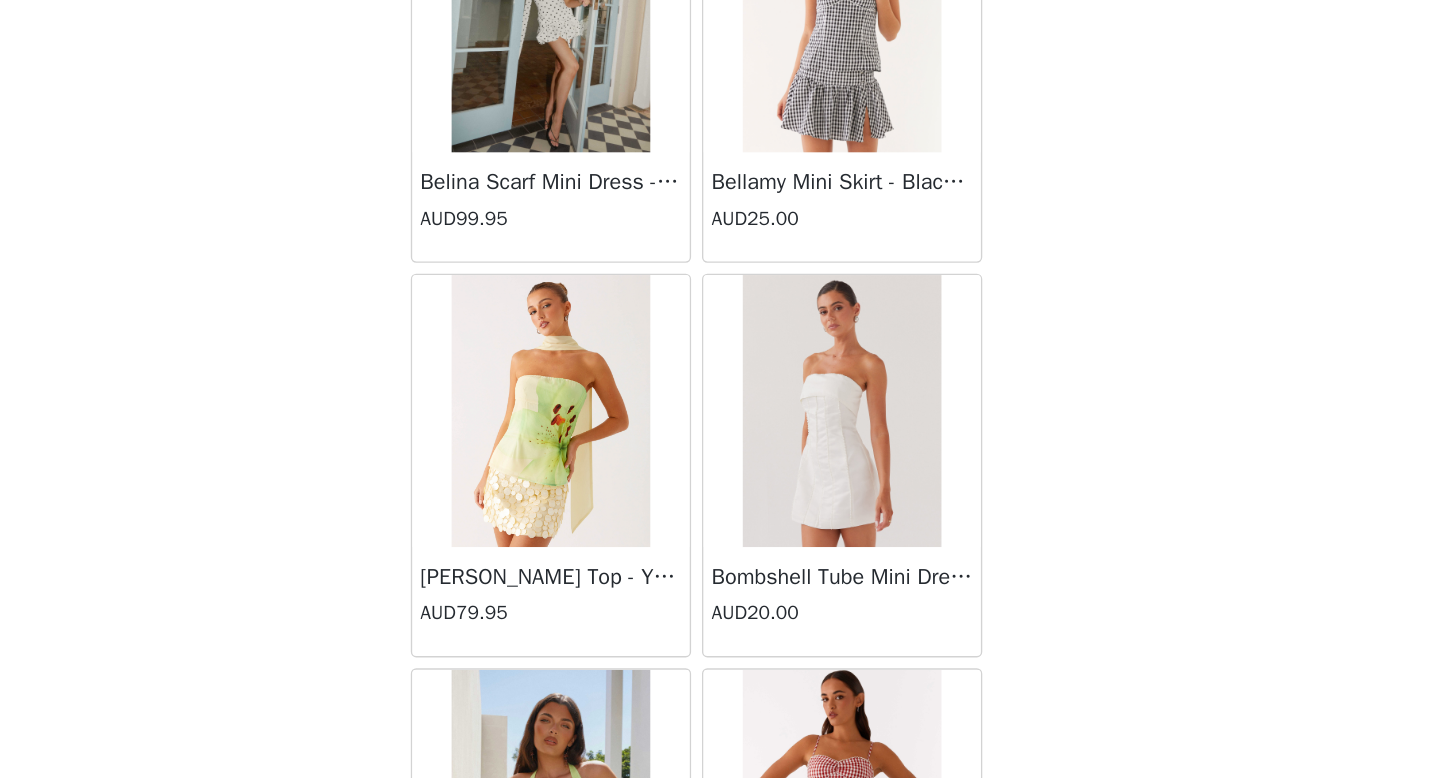 click on "Dashboard Networks
STEP 1 OF 4
Select your styles!
Please note that the sizes are in AU Sizes. Australian Sizing is 2 sizes up, so a US0 = AU4, US4 = AU8. Peppermayo Size Guide: [URL][DOMAIN_NAME]       0/4 Selected           Add Product       Back       [PERSON_NAME] Strapless Mini Dress - Yellow   AUD45.00       [PERSON_NAME] Maxi Dress - Orange Blue Floral   AUD109.95       Avenue Mini Dress - Plum   AUD109.95       Aullie Maxi Dress - Yellow   AUD109.95       Aullie Maxi Dress - Ivory   AUD109.95       Aullie Mini Dress - Black   AUD99.95       Avalia Backless Scarf Mini Dress - White Polka Dot   AUD89.95       Aullie Maxi Dress - Blue   AUD109.95       [PERSON_NAME] Maxi Dress - Bloom Wave Print   AUD119.95       Athens One Shoulder Top - Floral   AUD79.95       Aullie Mini Dress - Blue   AUD50.00       Aullie Maxi Dress - Black   AUD109.95       [PERSON_NAME] Strapless Mini Dress - Cobalt   AUD30.00" at bounding box center (720, 389) 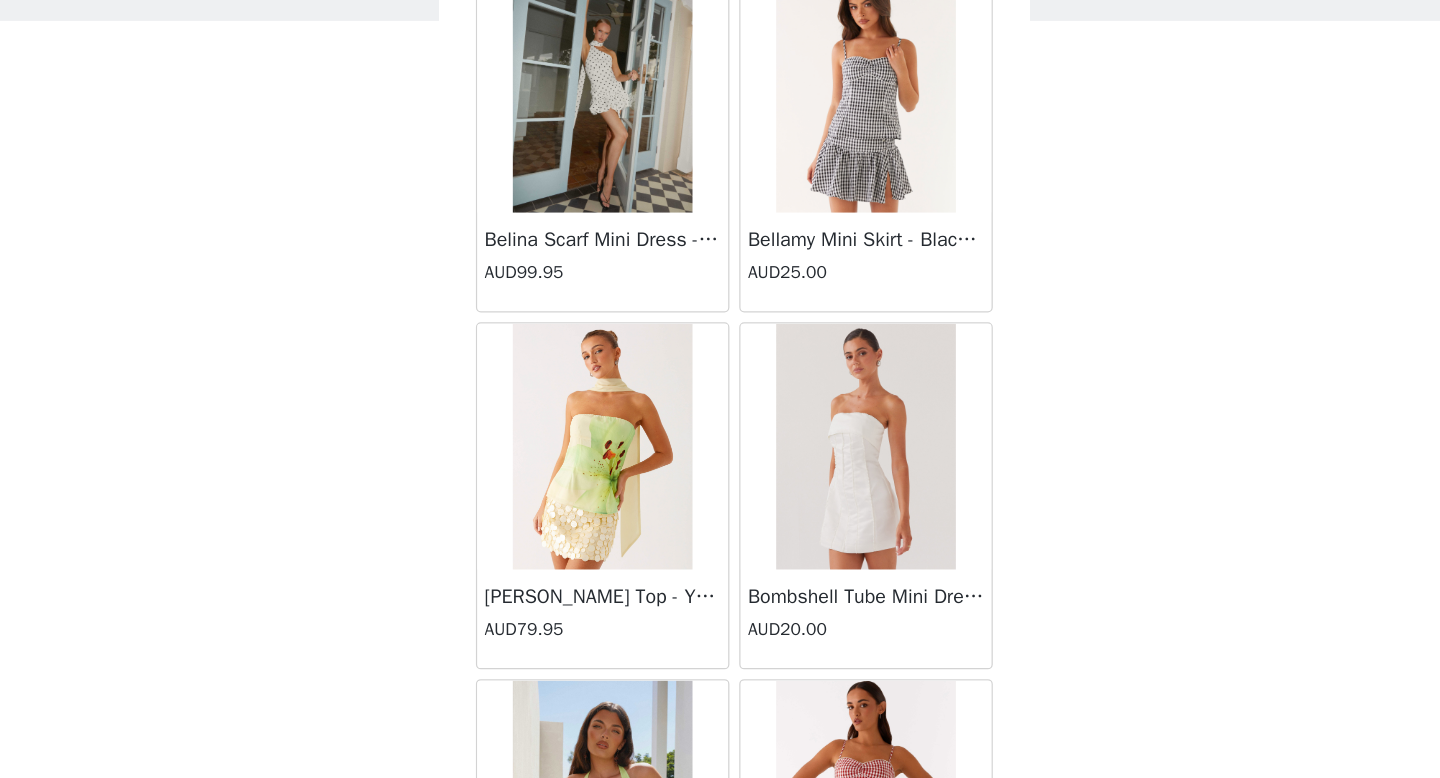 scroll, scrollTop: 0, scrollLeft: 0, axis: both 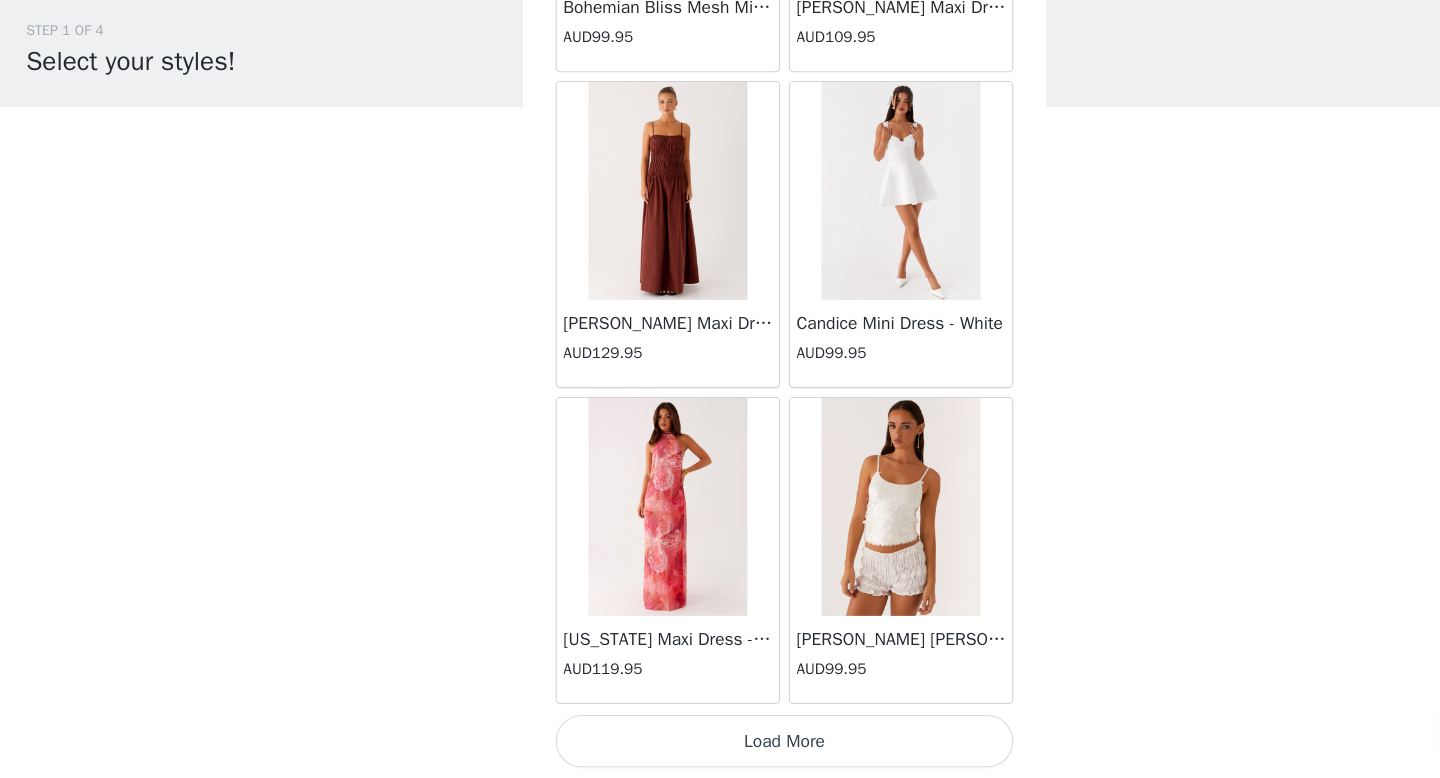 click on "Load More" at bounding box center (720, 744) 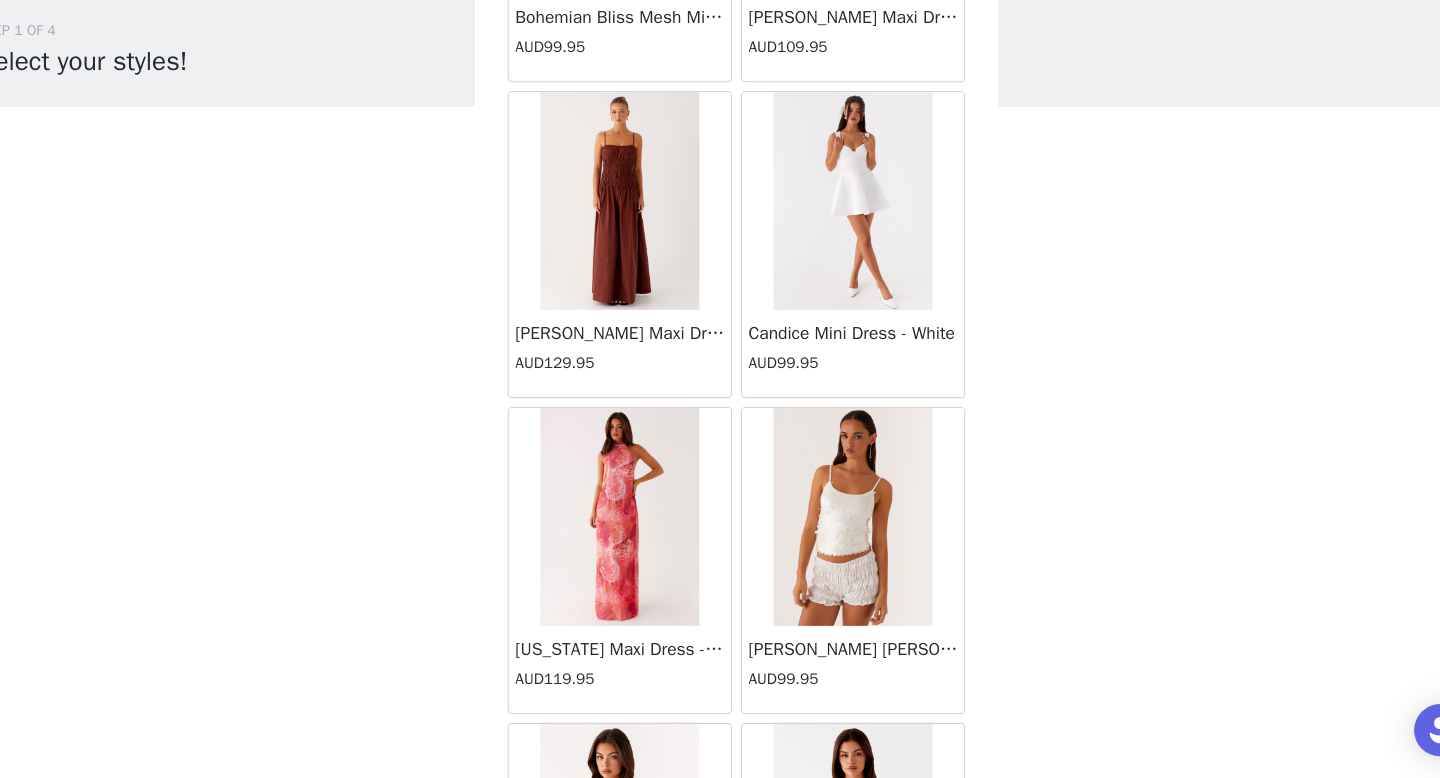 scroll, scrollTop: 5182, scrollLeft: 0, axis: vertical 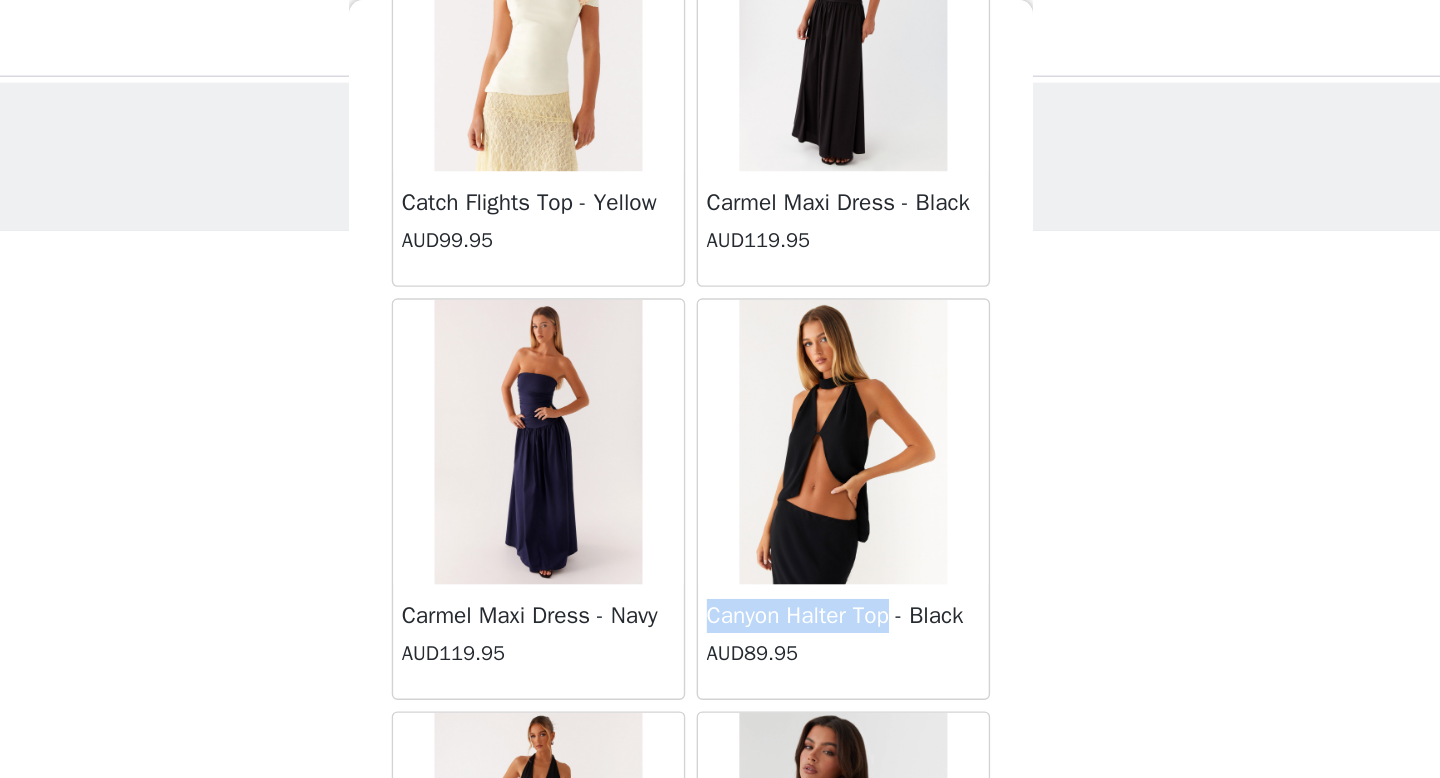 drag, startPoint x: 870, startPoint y: 429, endPoint x: 734, endPoint y: 431, distance: 136.01471 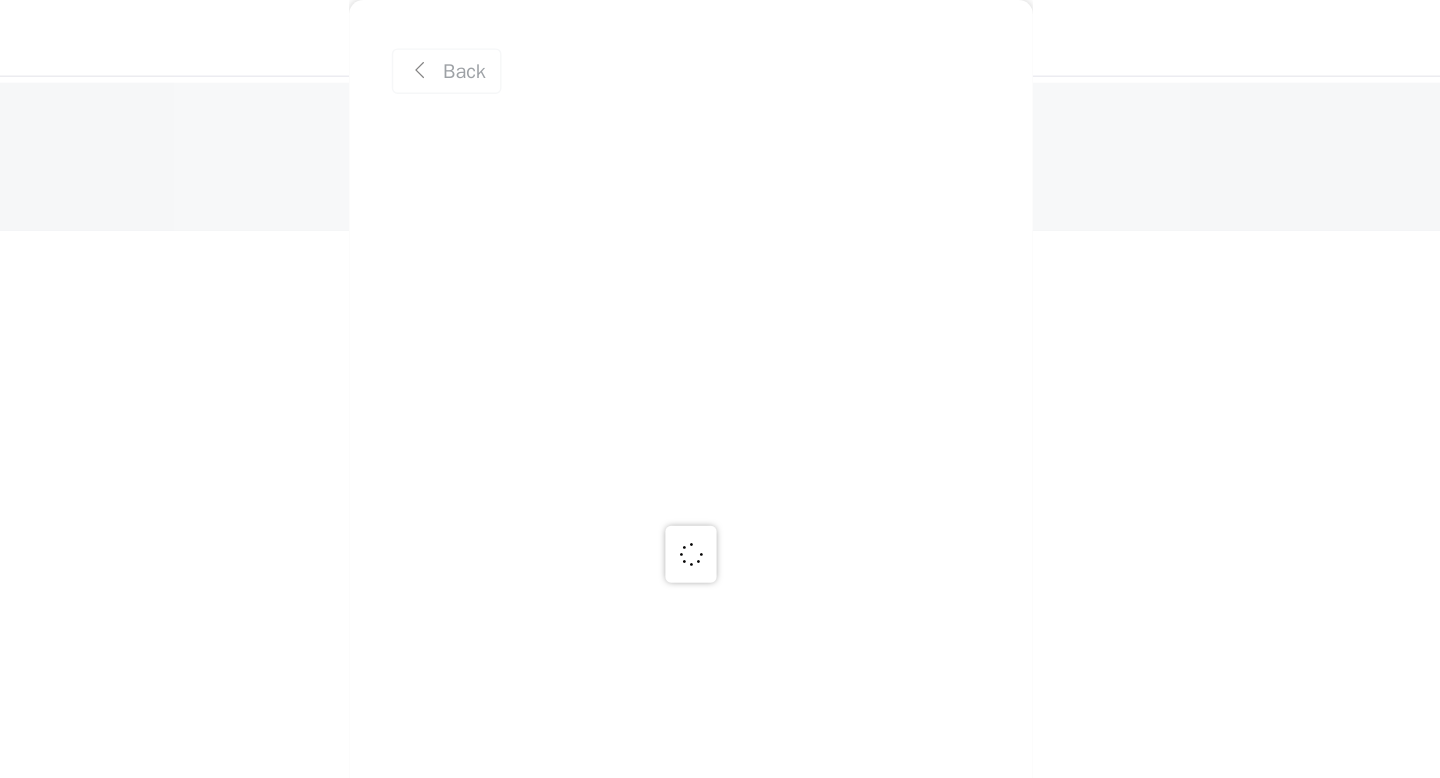 scroll, scrollTop: 0, scrollLeft: 0, axis: both 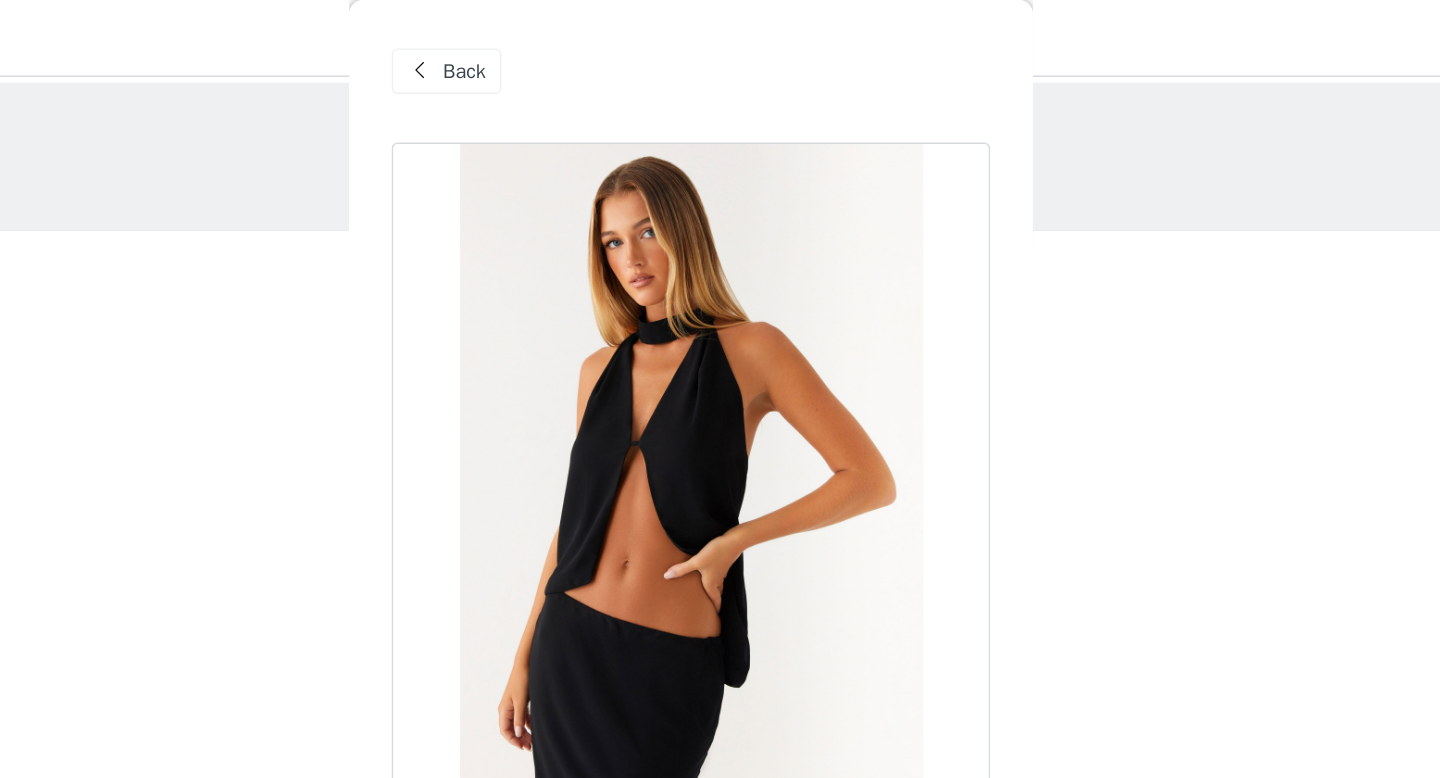copy on "Canyon Halter Top" 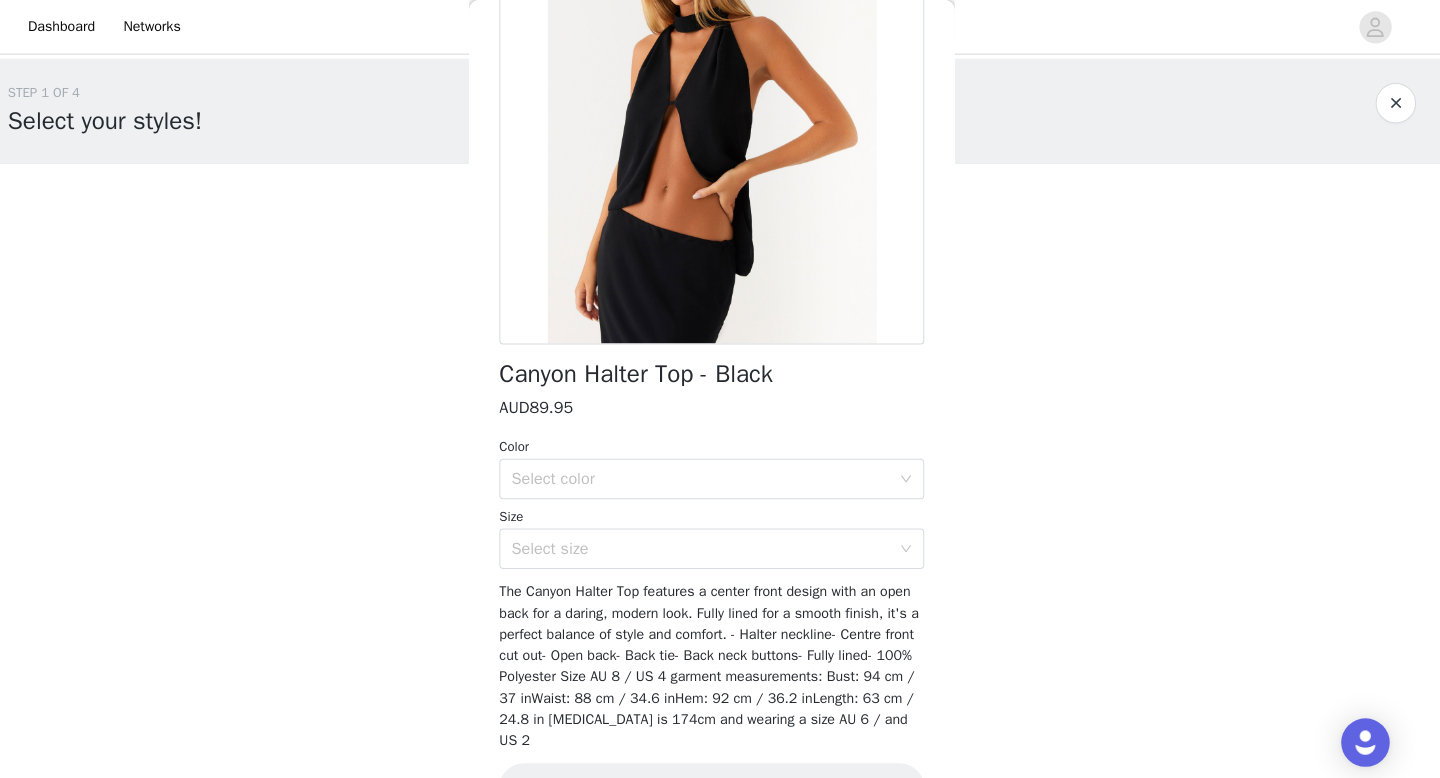 scroll, scrollTop: 0, scrollLeft: 0, axis: both 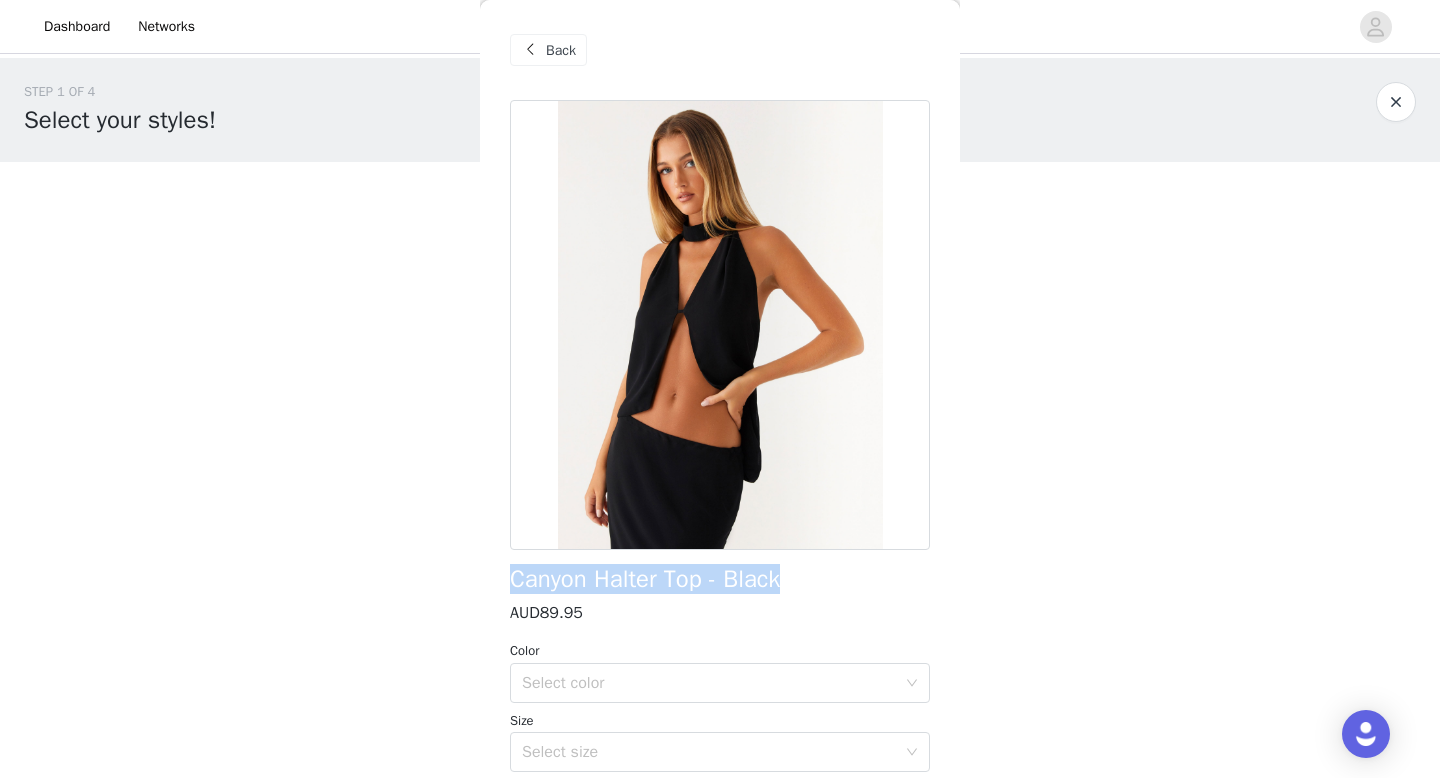 drag, startPoint x: 800, startPoint y: 584, endPoint x: 519, endPoint y: 563, distance: 281.7836 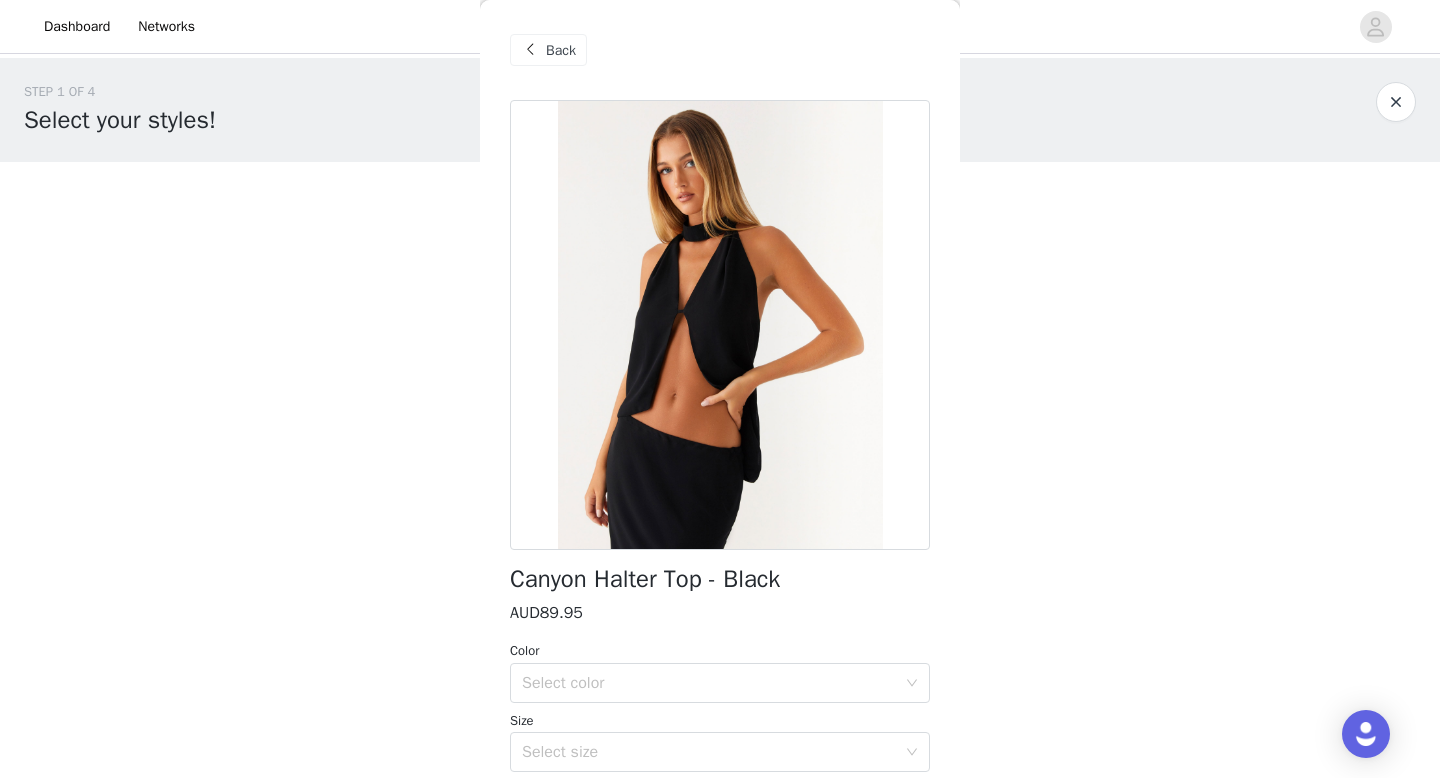 click at bounding box center [530, 50] 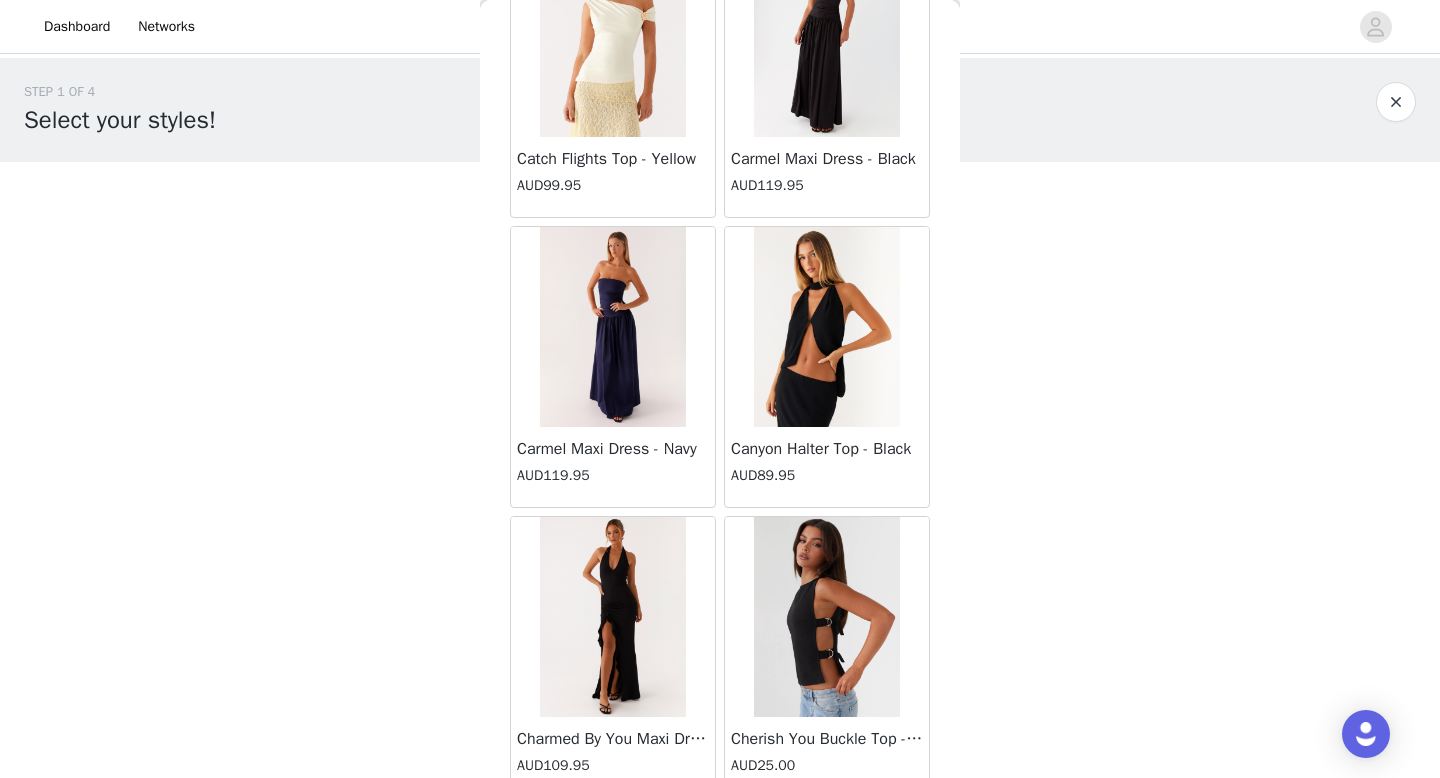 scroll, scrollTop: 8082, scrollLeft: 0, axis: vertical 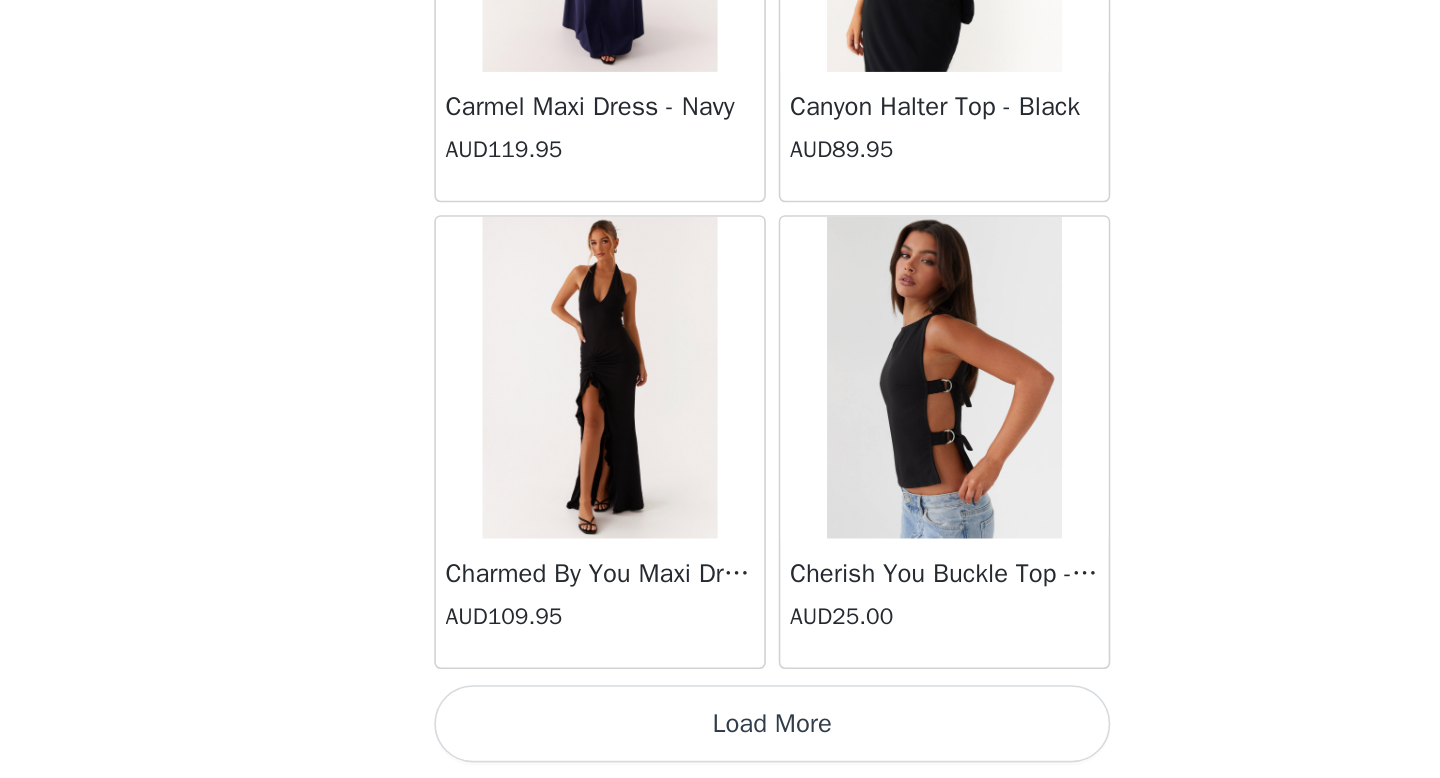 click on "Load More" at bounding box center (720, 744) 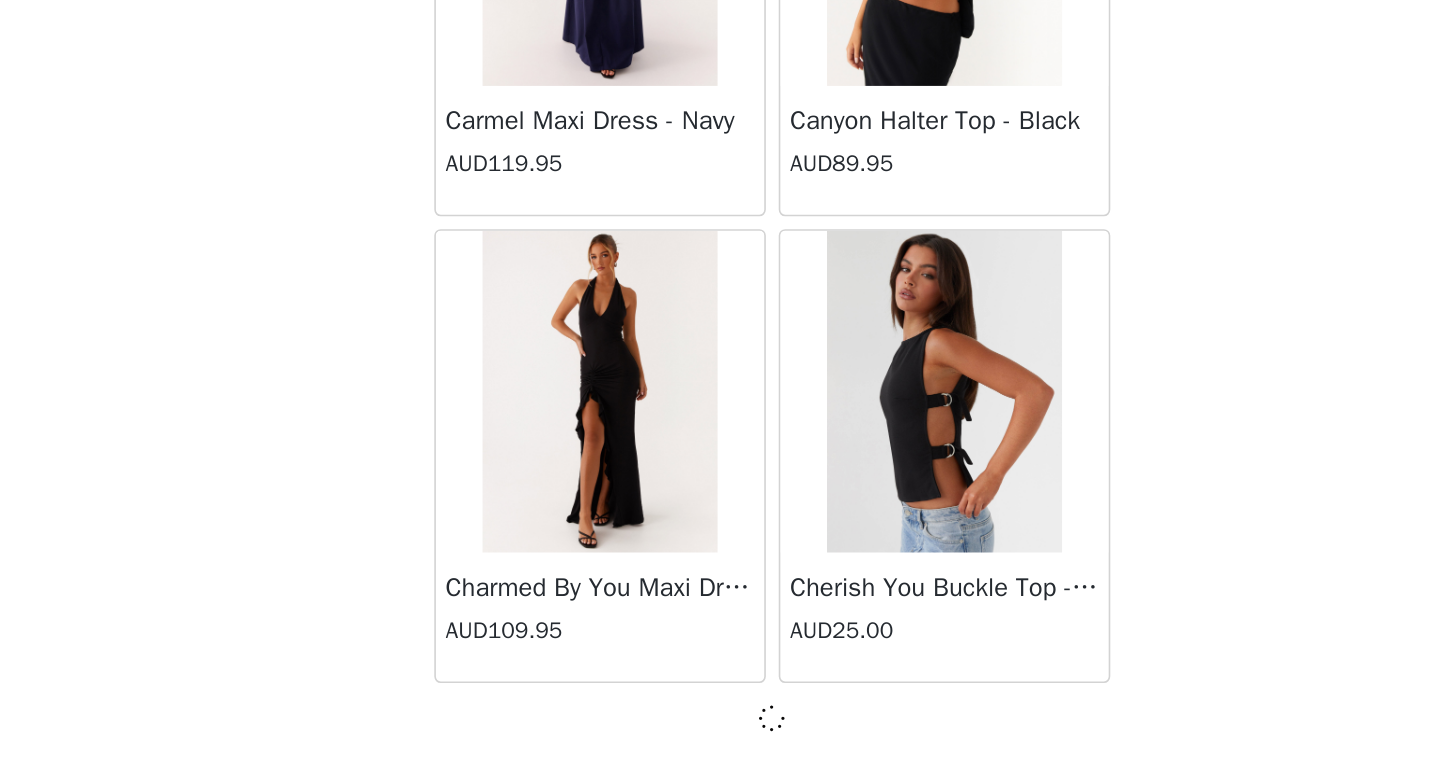scroll, scrollTop: 8073, scrollLeft: 0, axis: vertical 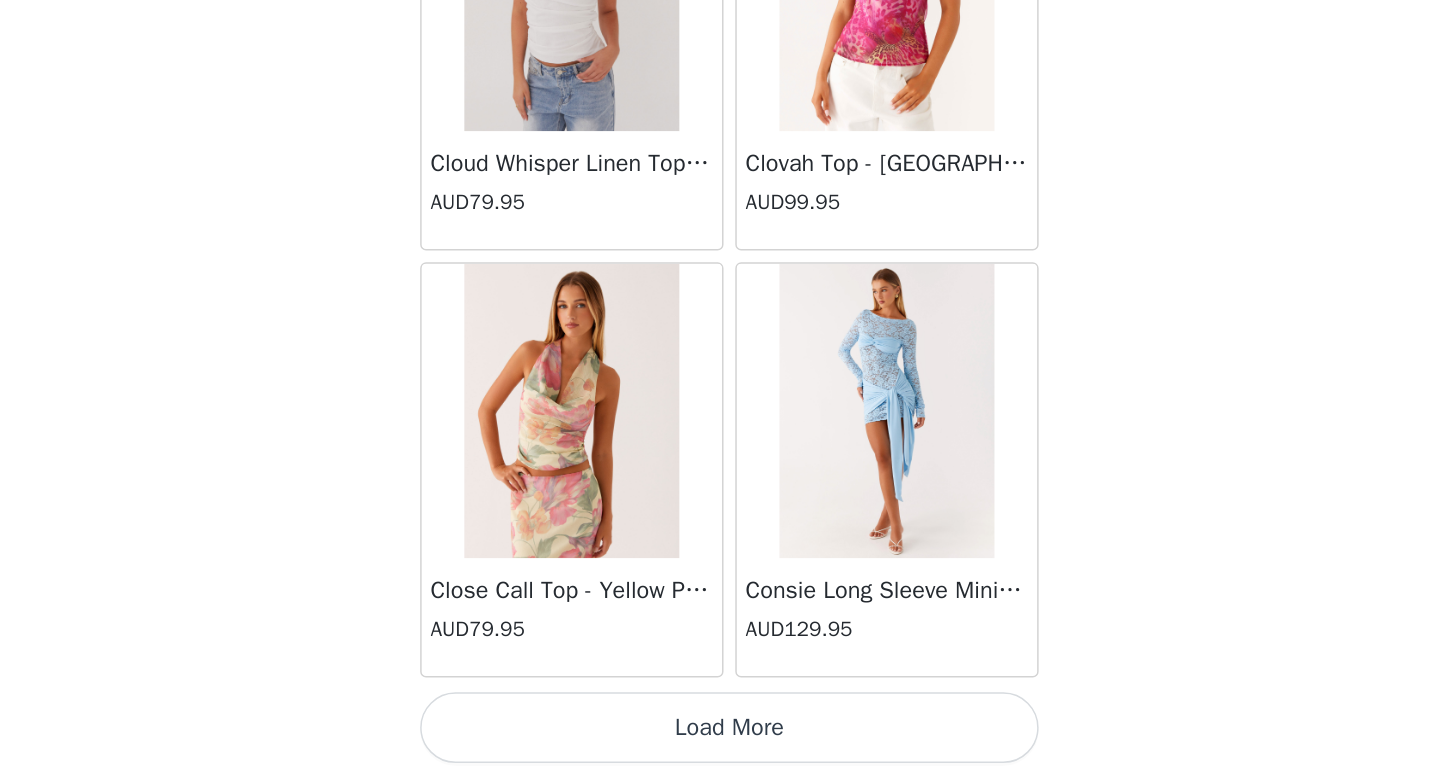 click on "Load More" at bounding box center (720, 744) 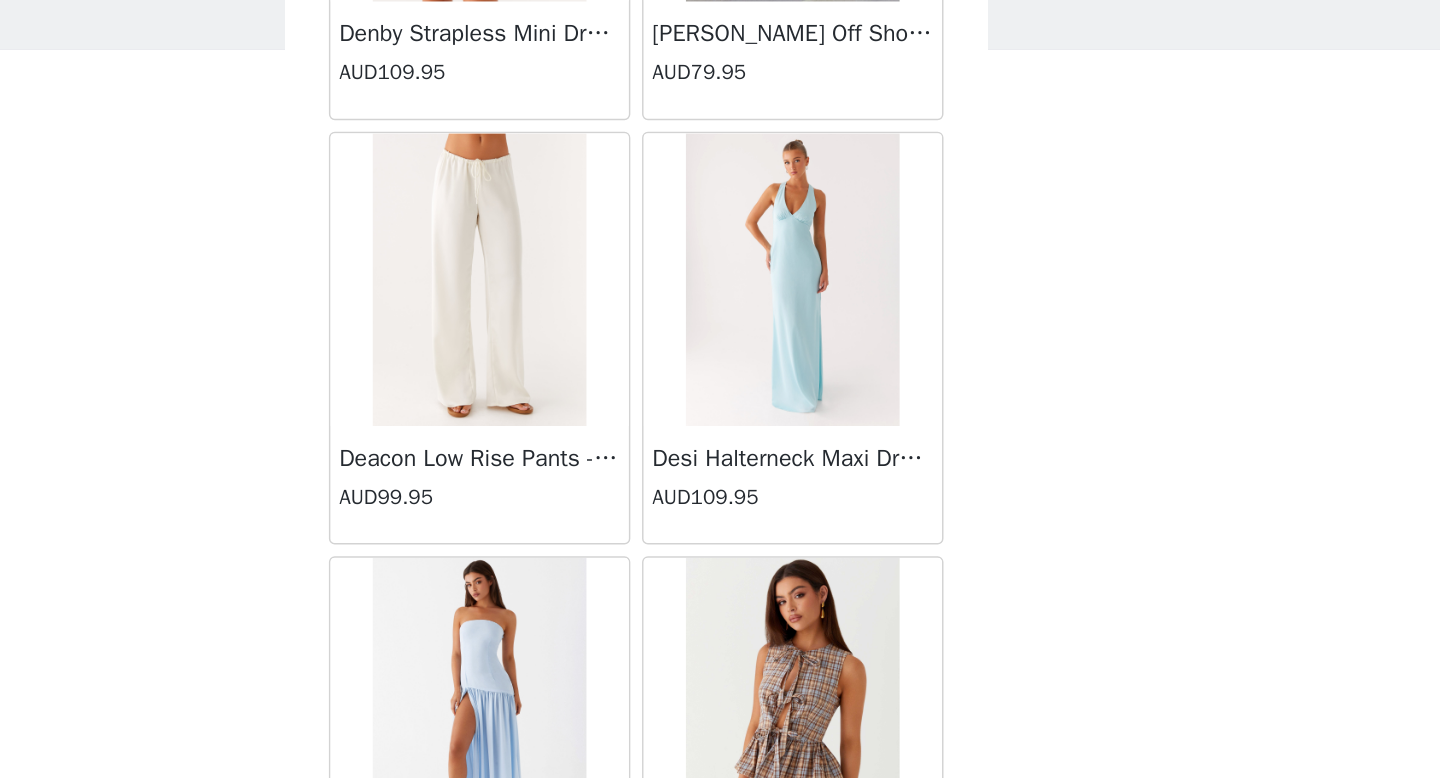 scroll, scrollTop: 13882, scrollLeft: 0, axis: vertical 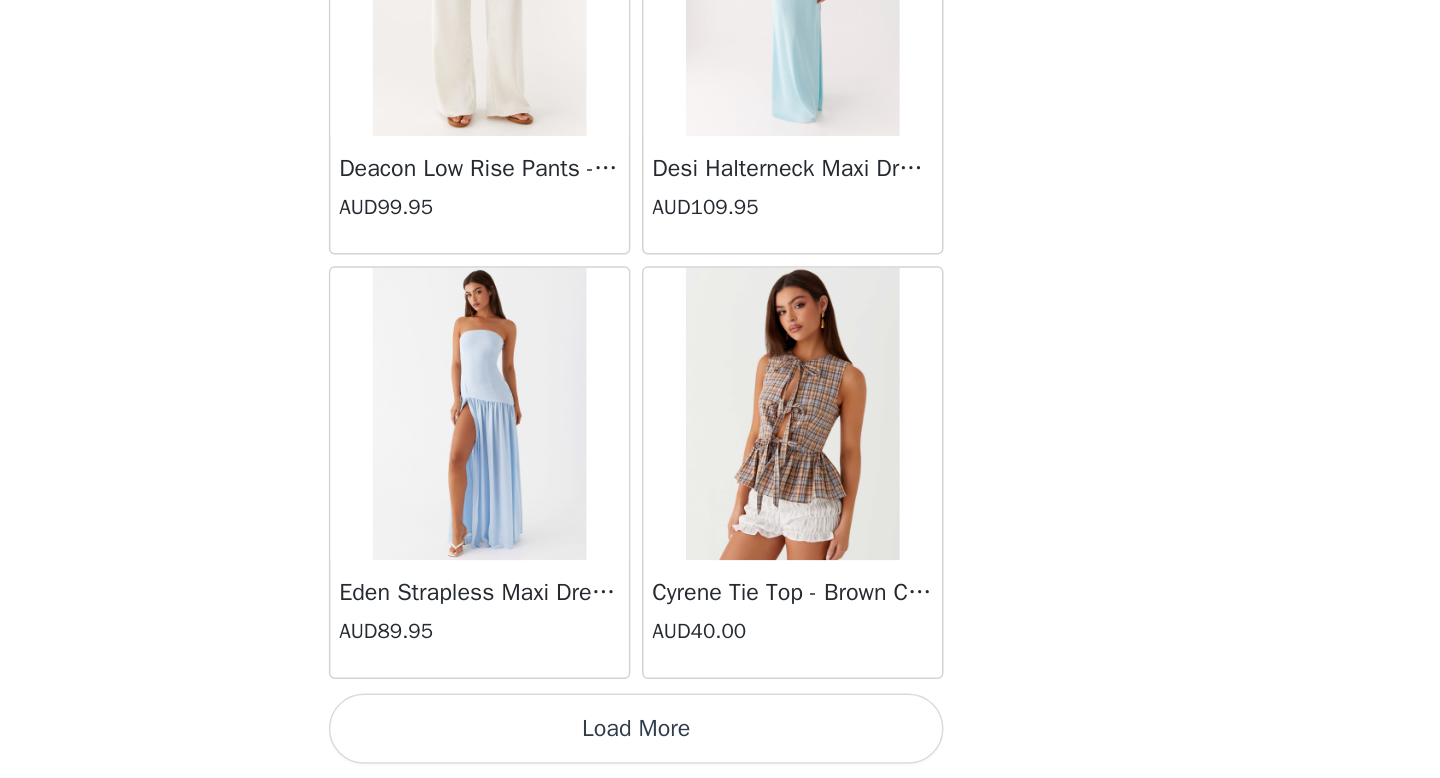 click on "Load More" at bounding box center (720, 744) 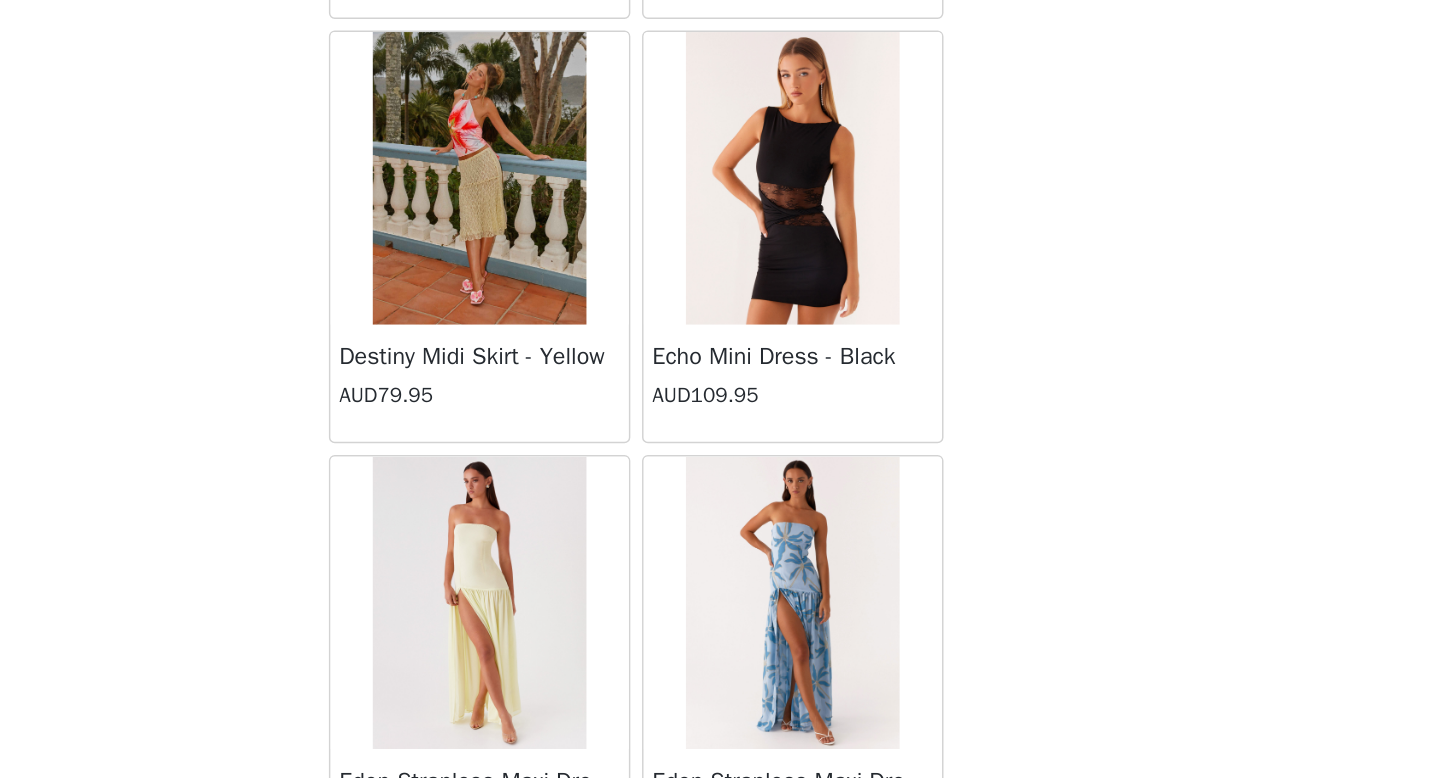 scroll, scrollTop: 14332, scrollLeft: 0, axis: vertical 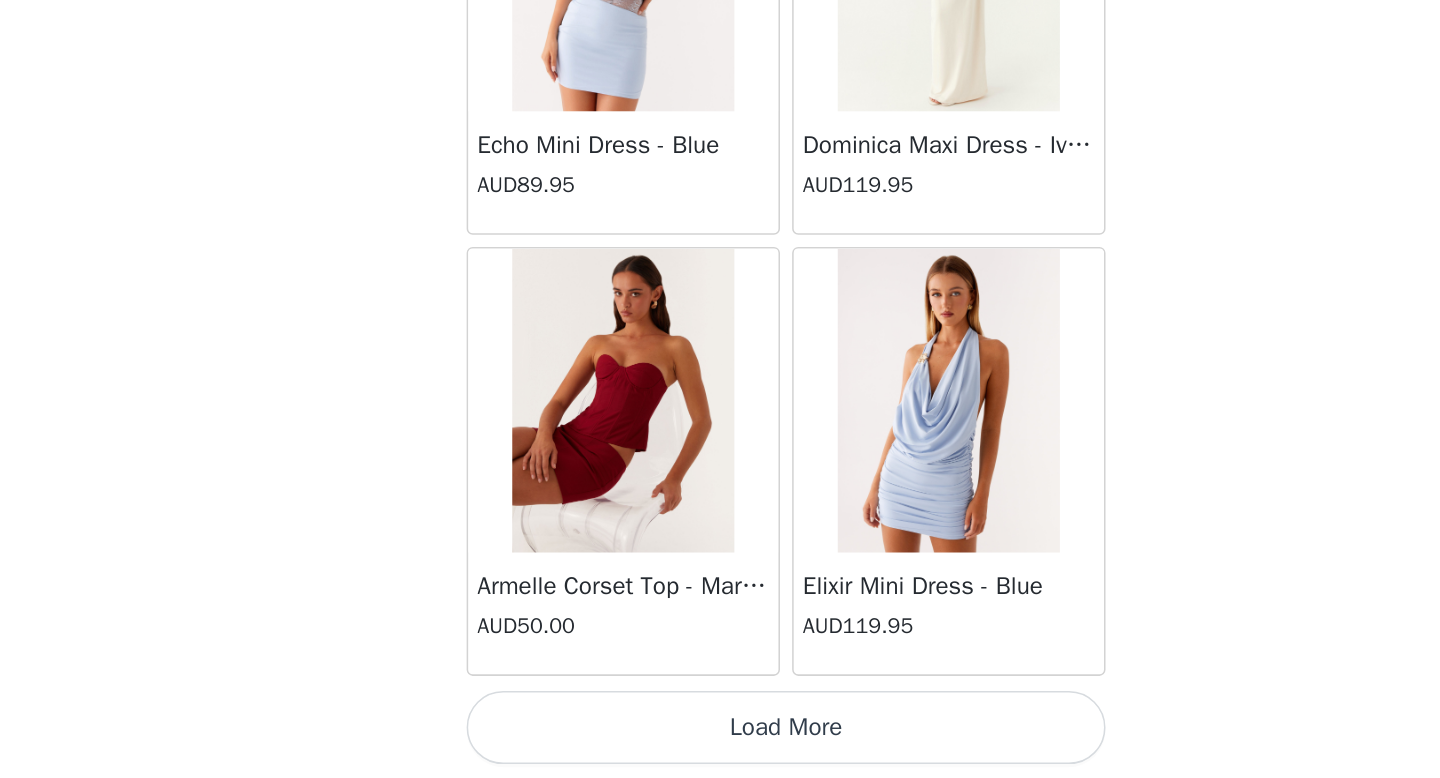 click on "Load More" at bounding box center (720, 744) 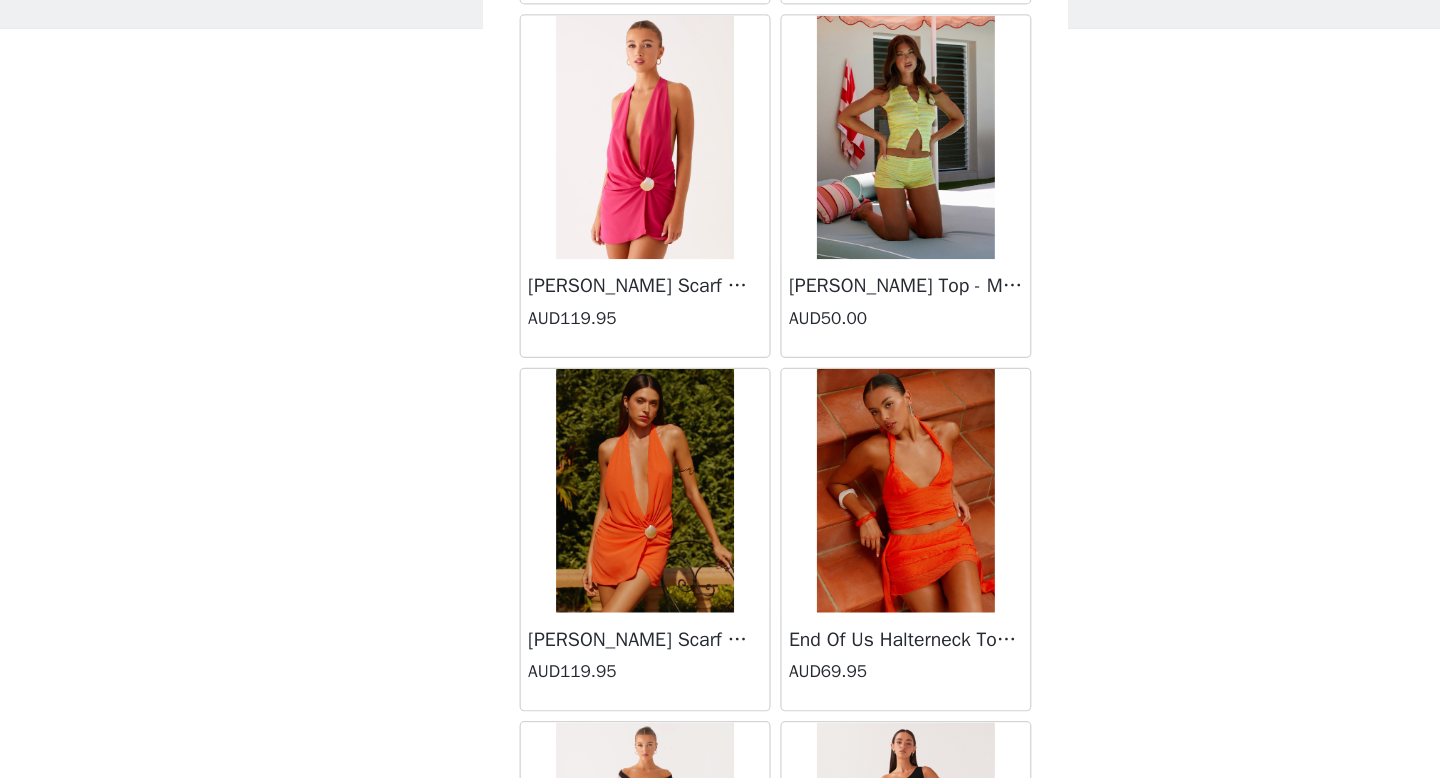 scroll, scrollTop: 19682, scrollLeft: 0, axis: vertical 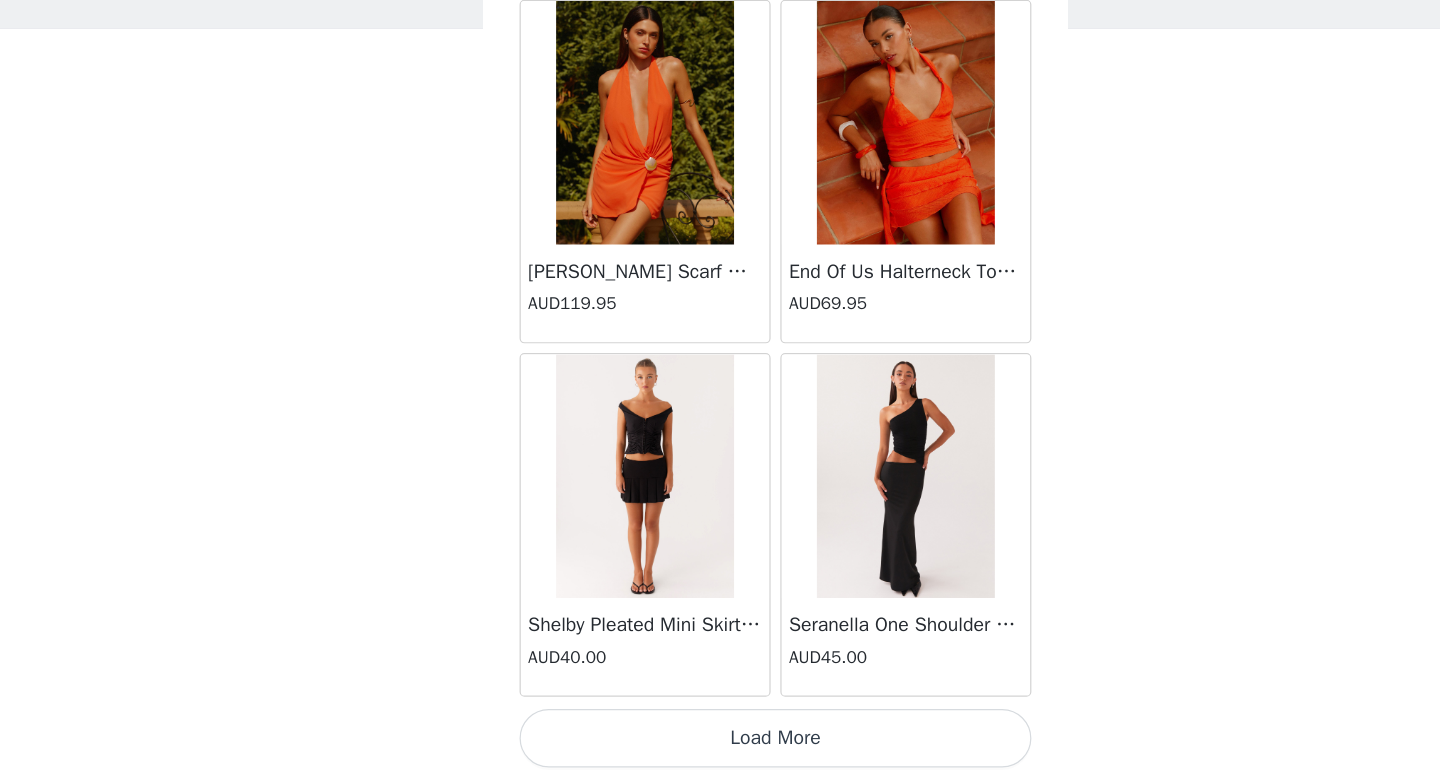 click on "Load More" at bounding box center (720, 744) 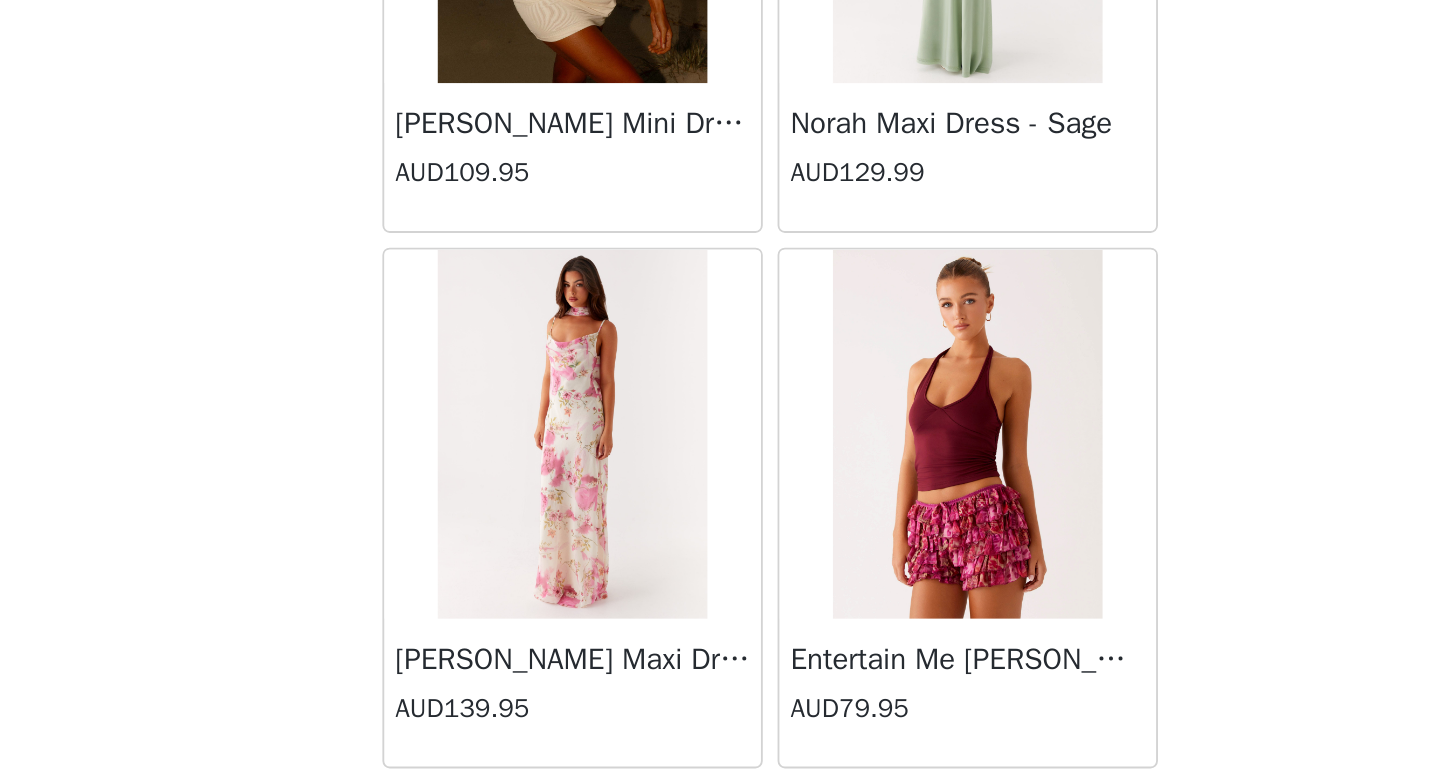 scroll, scrollTop: 22582, scrollLeft: 0, axis: vertical 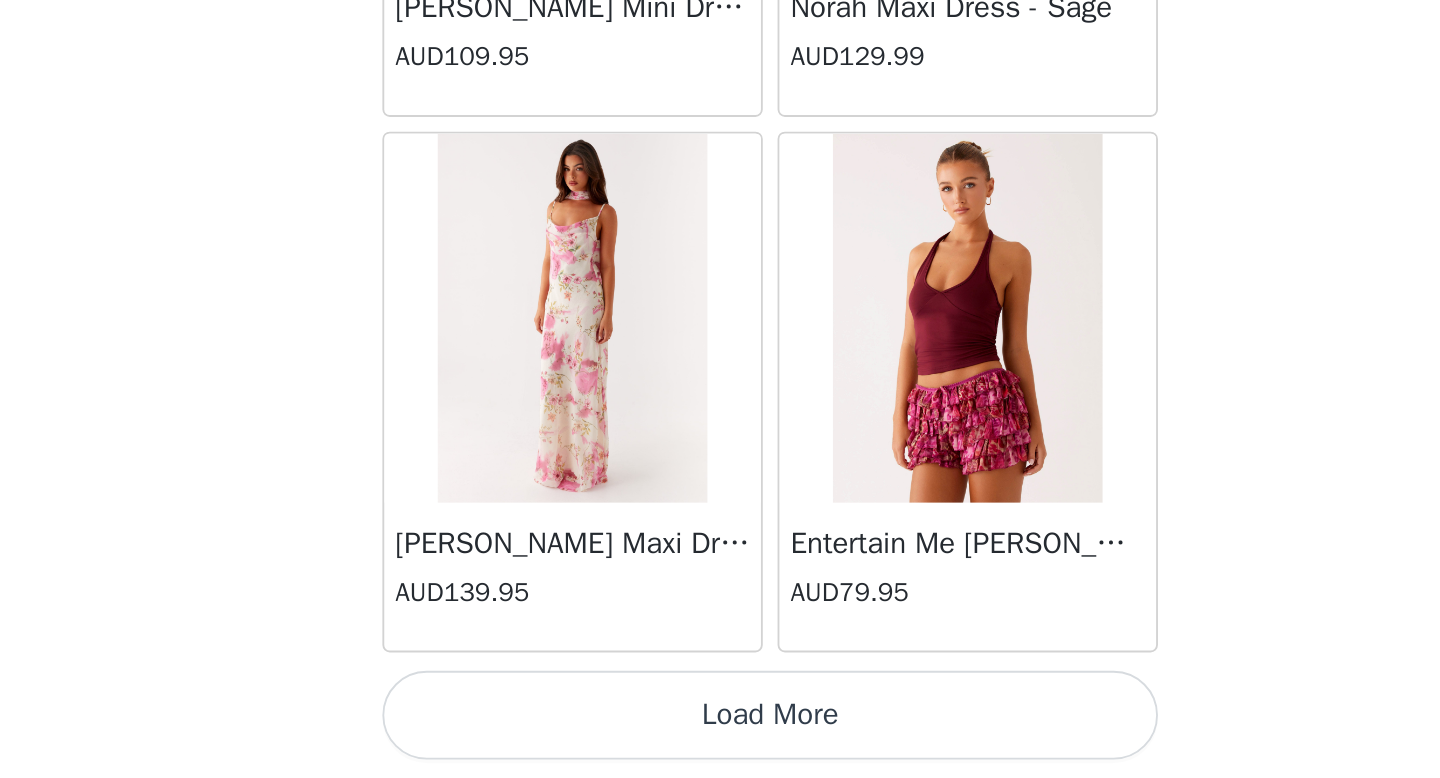 click on "Load More" at bounding box center (720, 744) 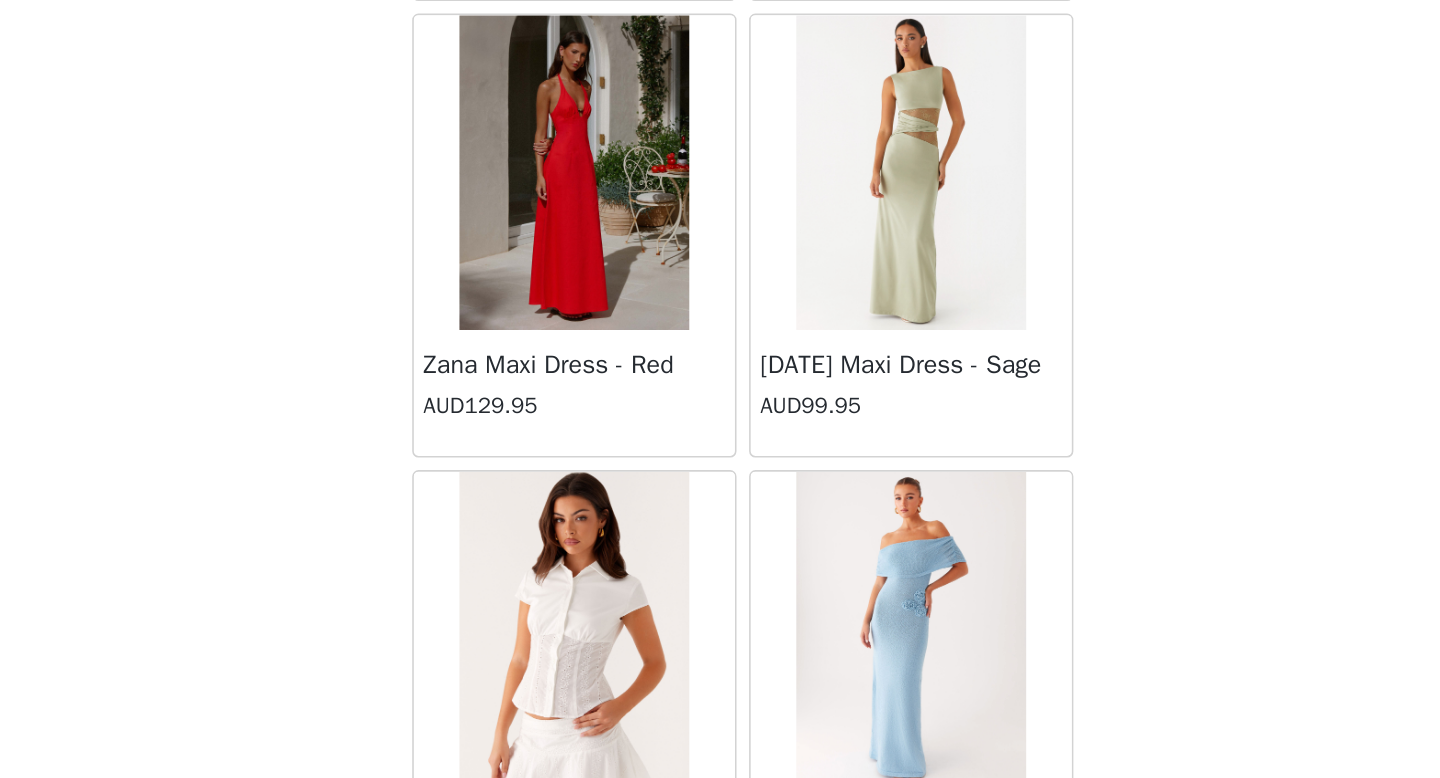 scroll, scrollTop: 24459, scrollLeft: 0, axis: vertical 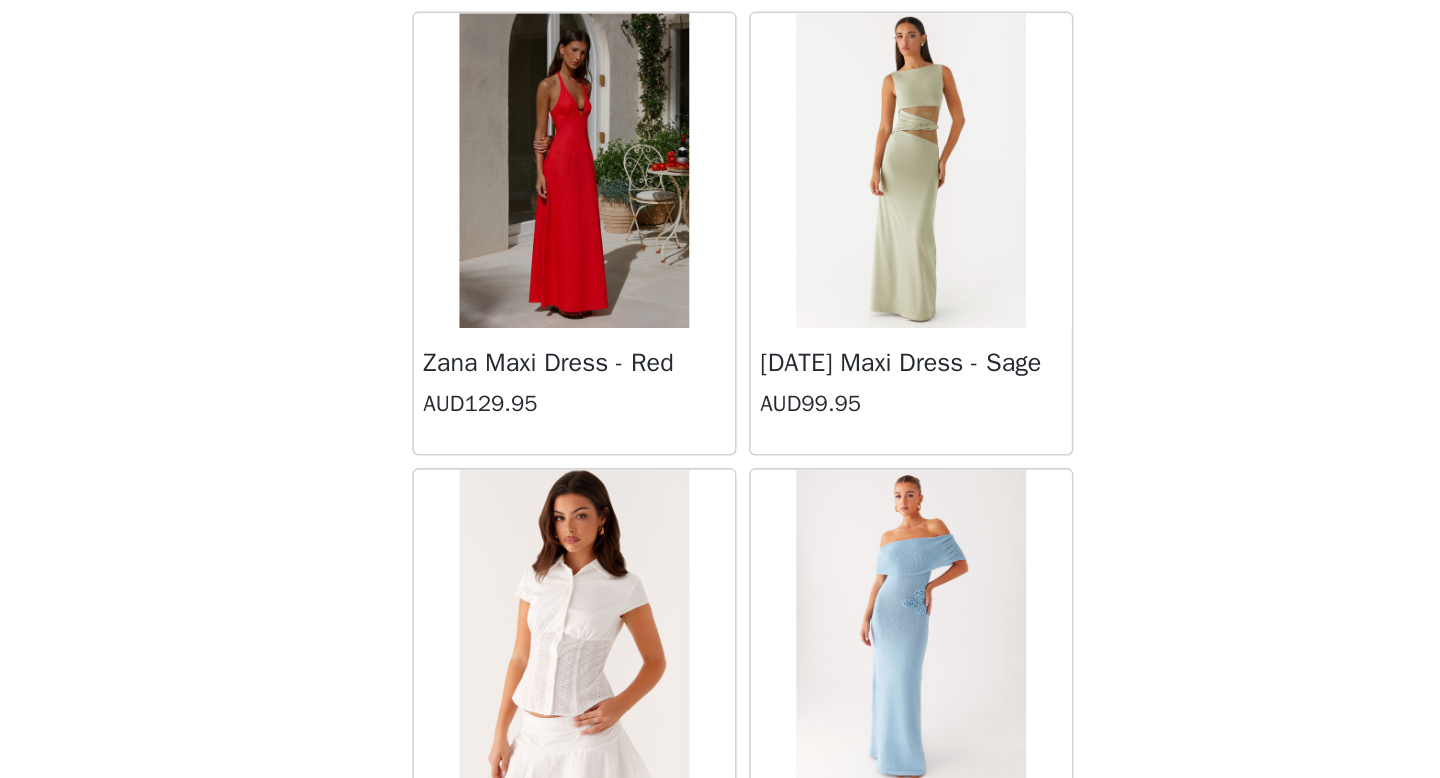 click at bounding box center (612, 392) 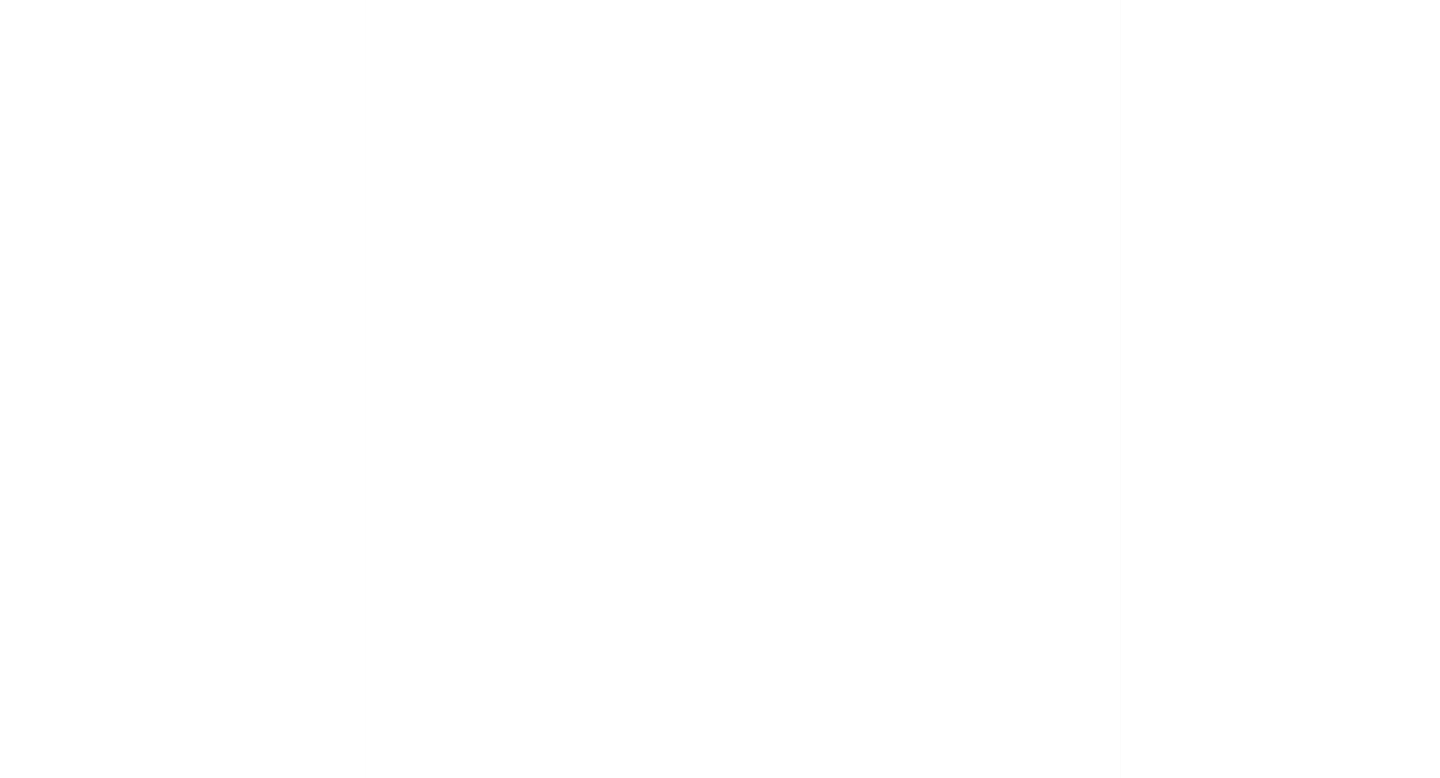 scroll, scrollTop: 0, scrollLeft: 0, axis: both 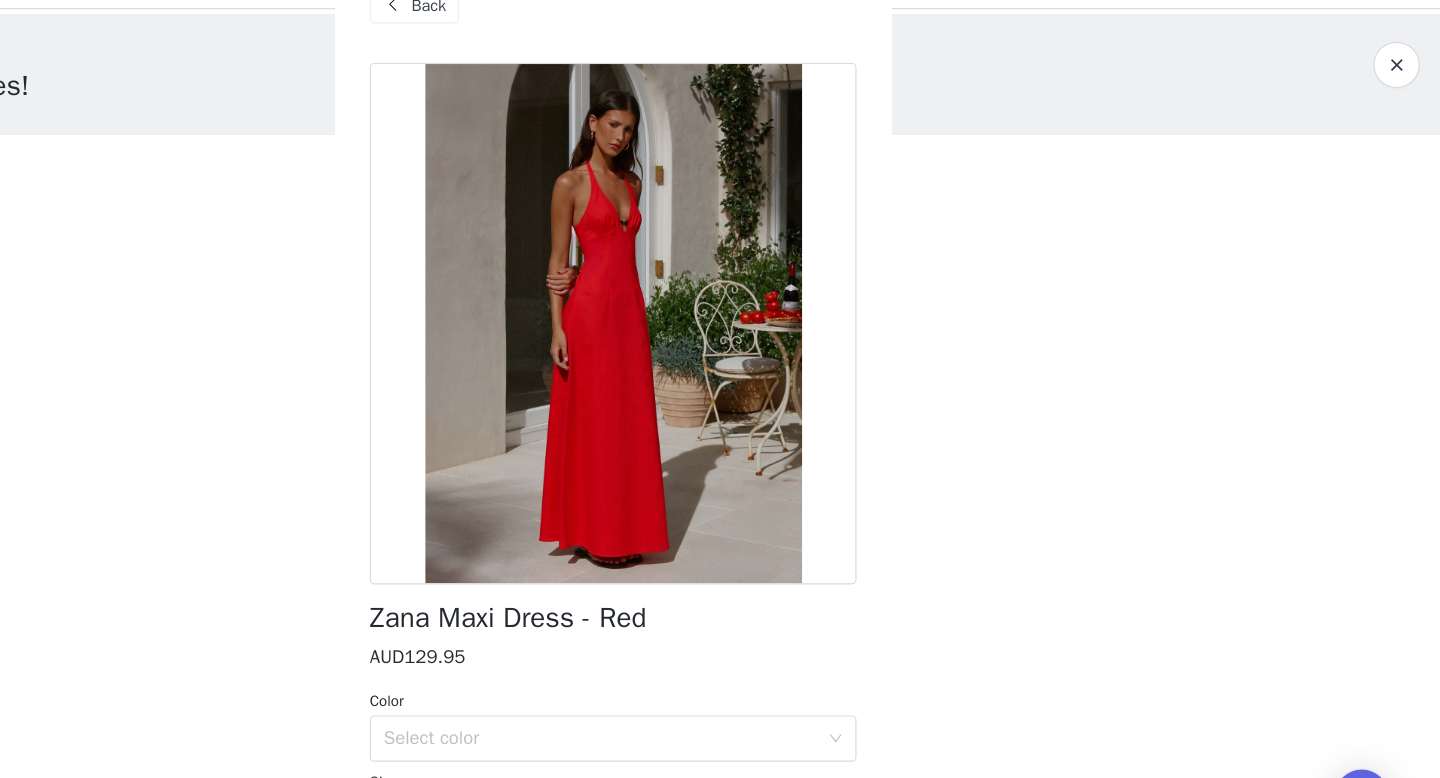 click at bounding box center (530, 50) 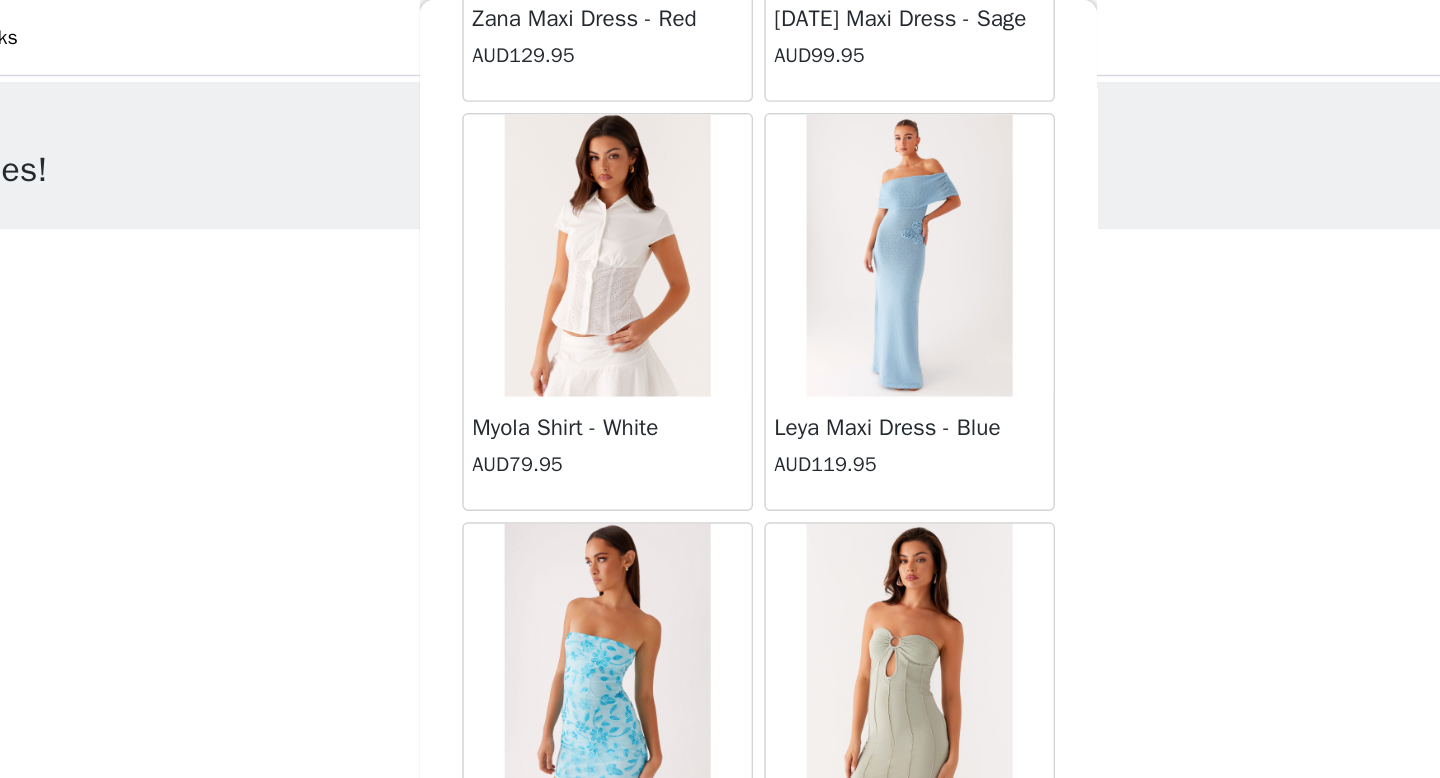 scroll, scrollTop: 24958, scrollLeft: 0, axis: vertical 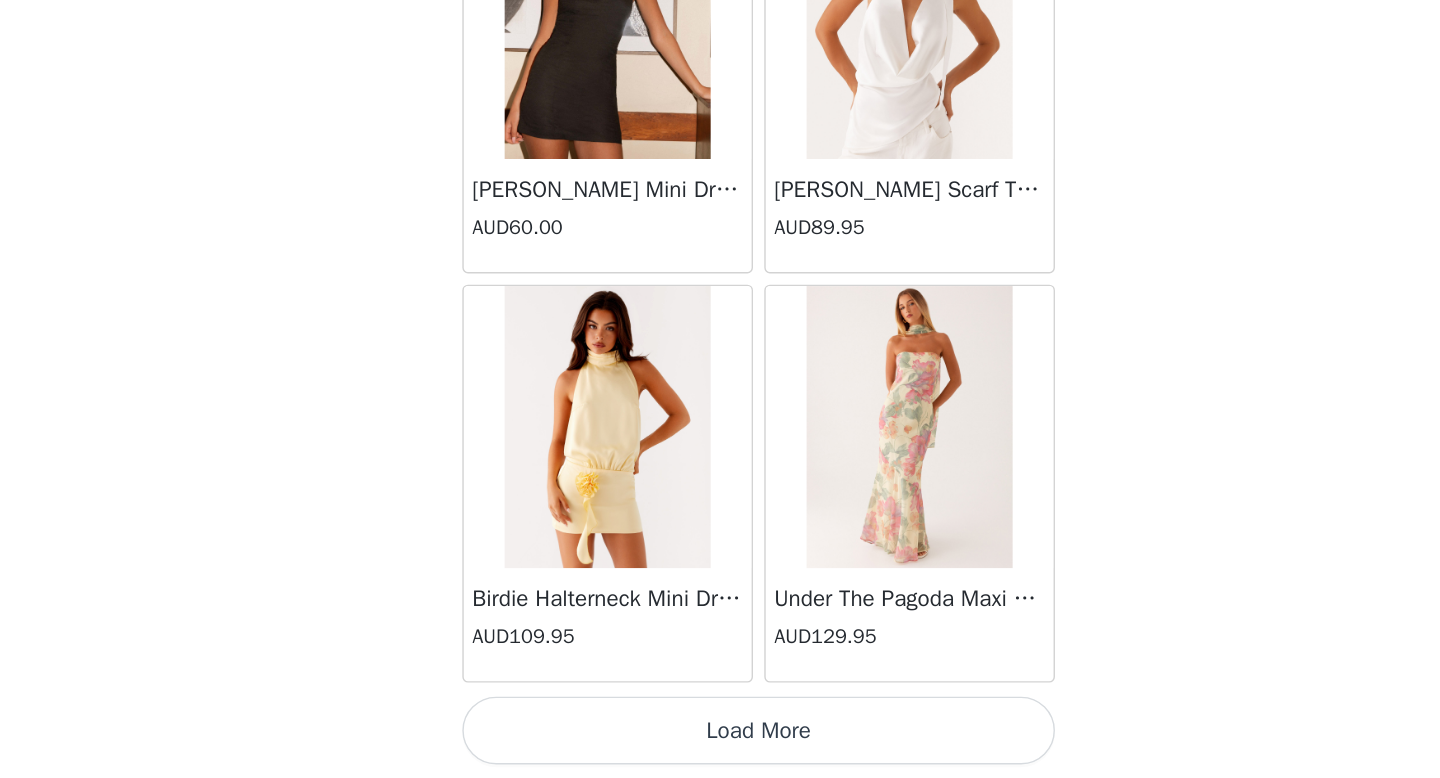 click on "Load More" at bounding box center (720, 744) 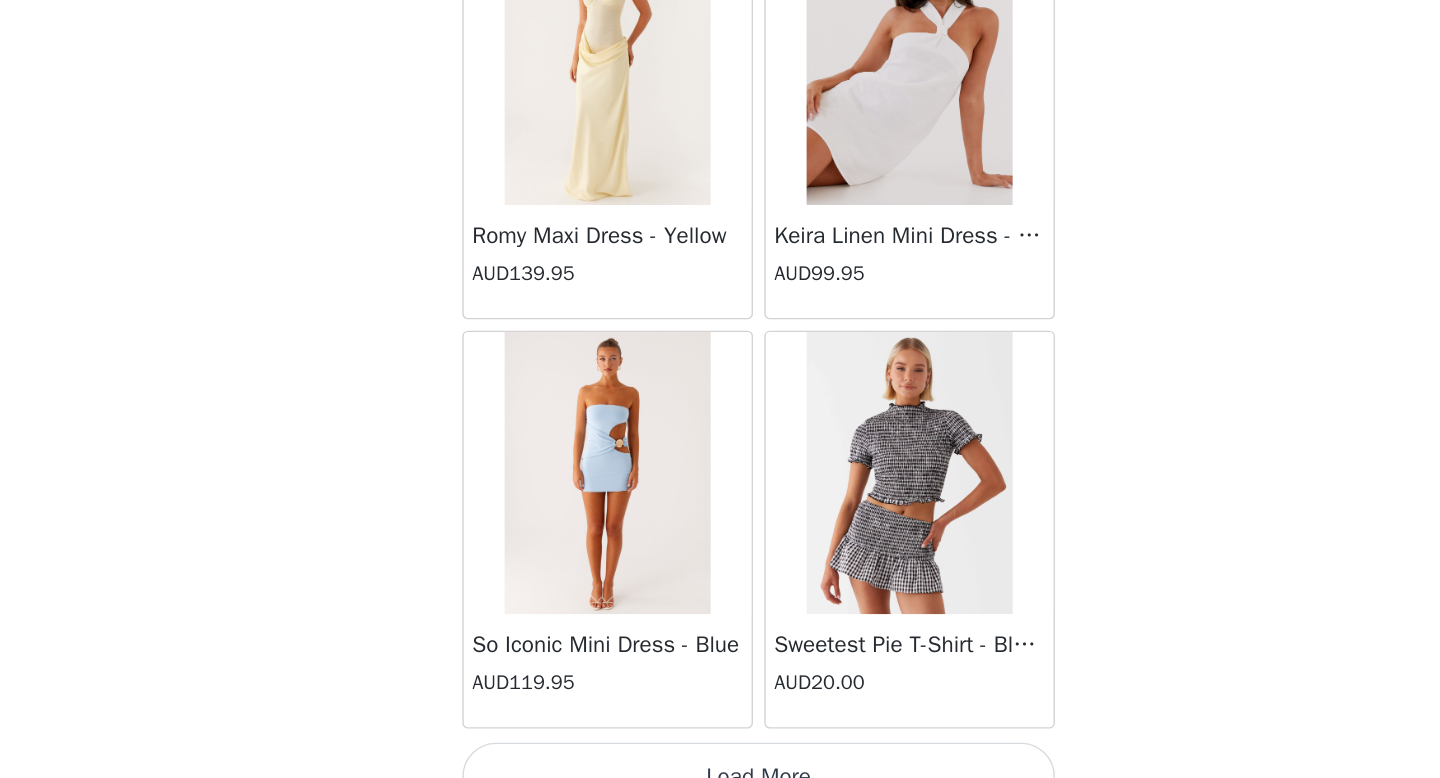 scroll, scrollTop: 28382, scrollLeft: 0, axis: vertical 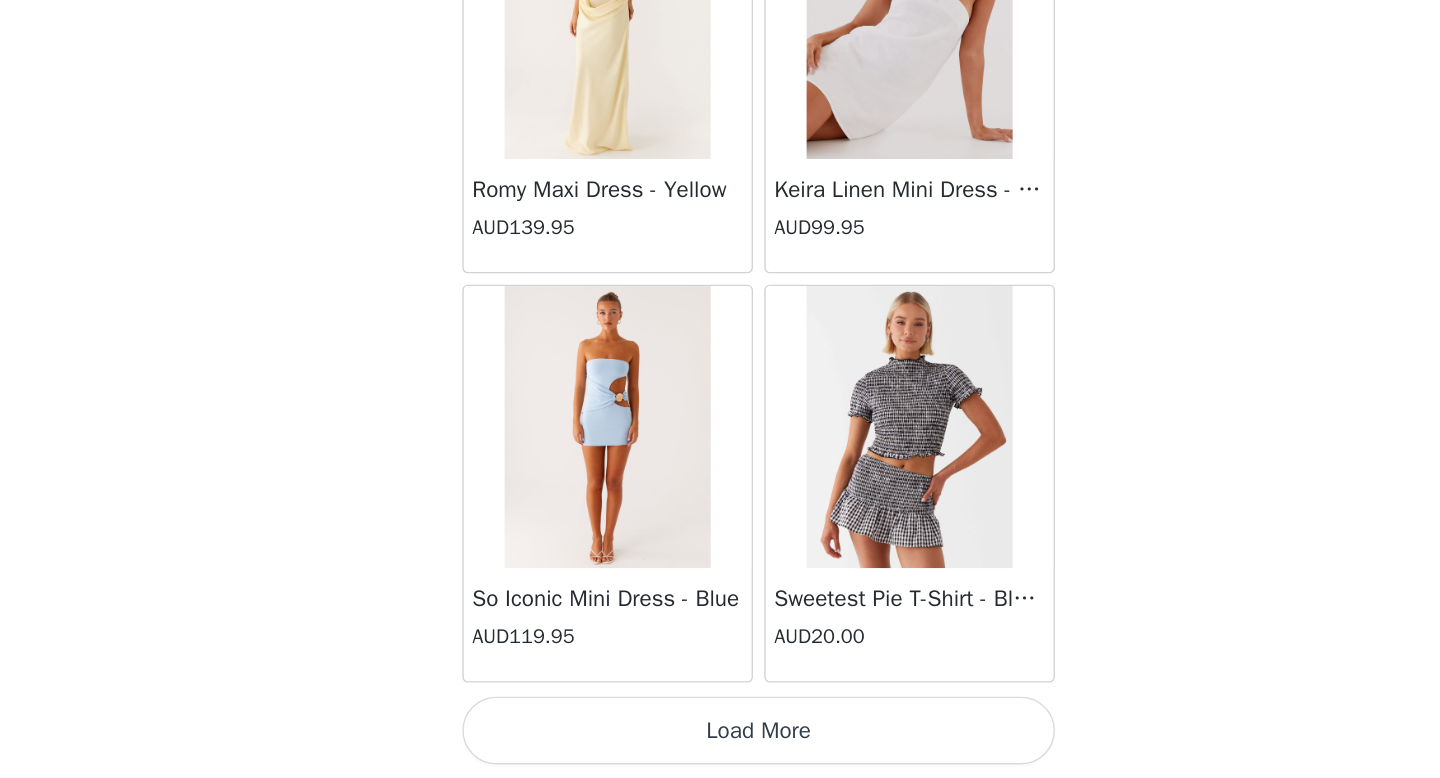 click on "Load More" at bounding box center [720, 744] 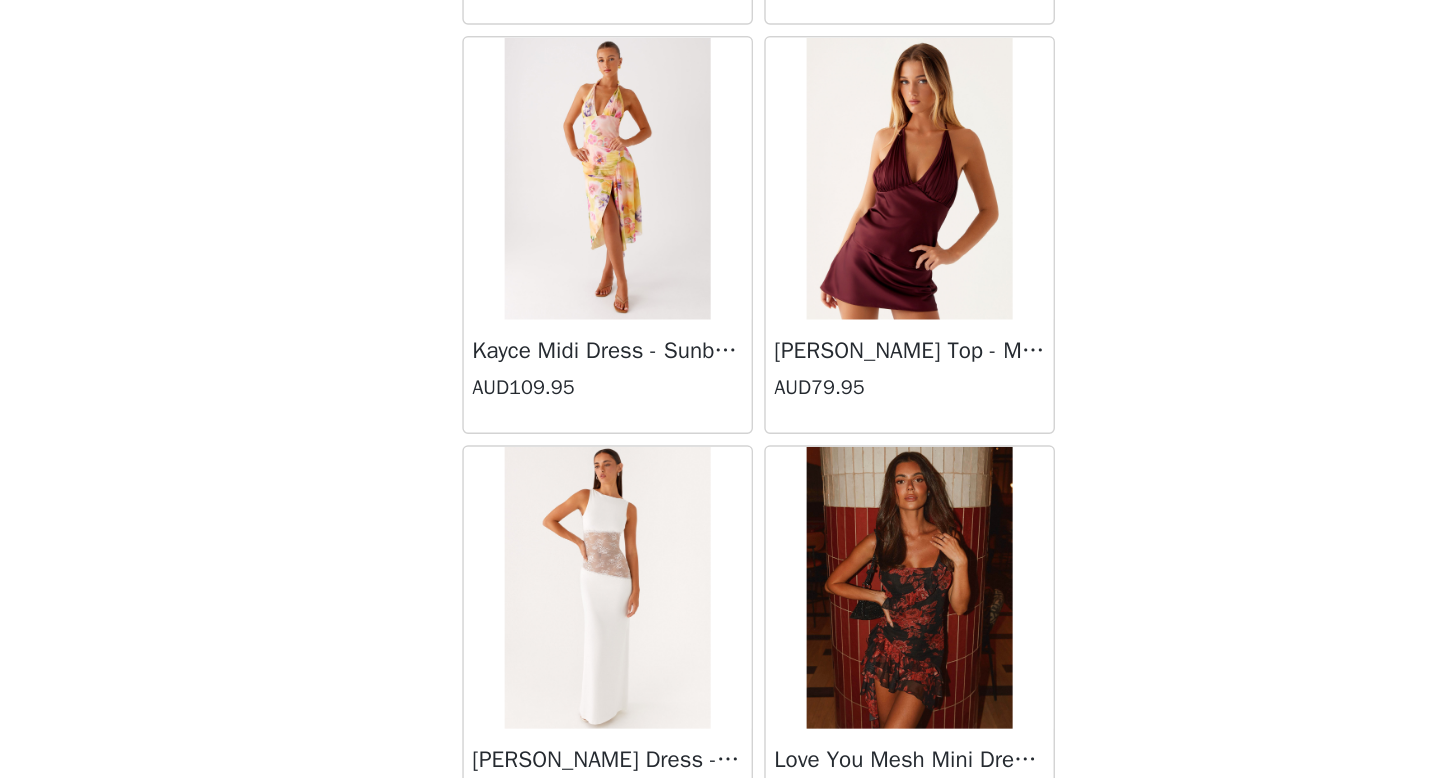 scroll, scrollTop: 29174, scrollLeft: 0, axis: vertical 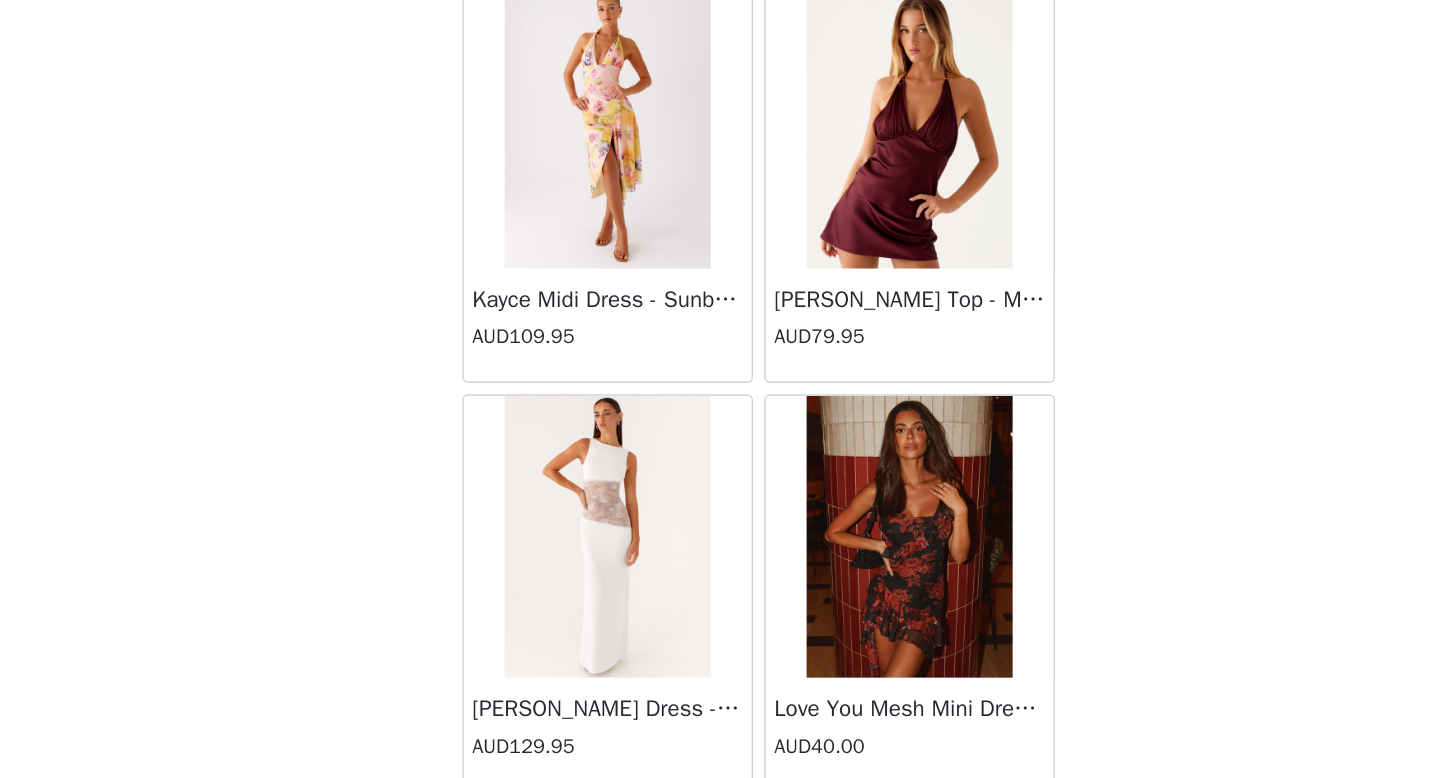 click at bounding box center (827, 607) 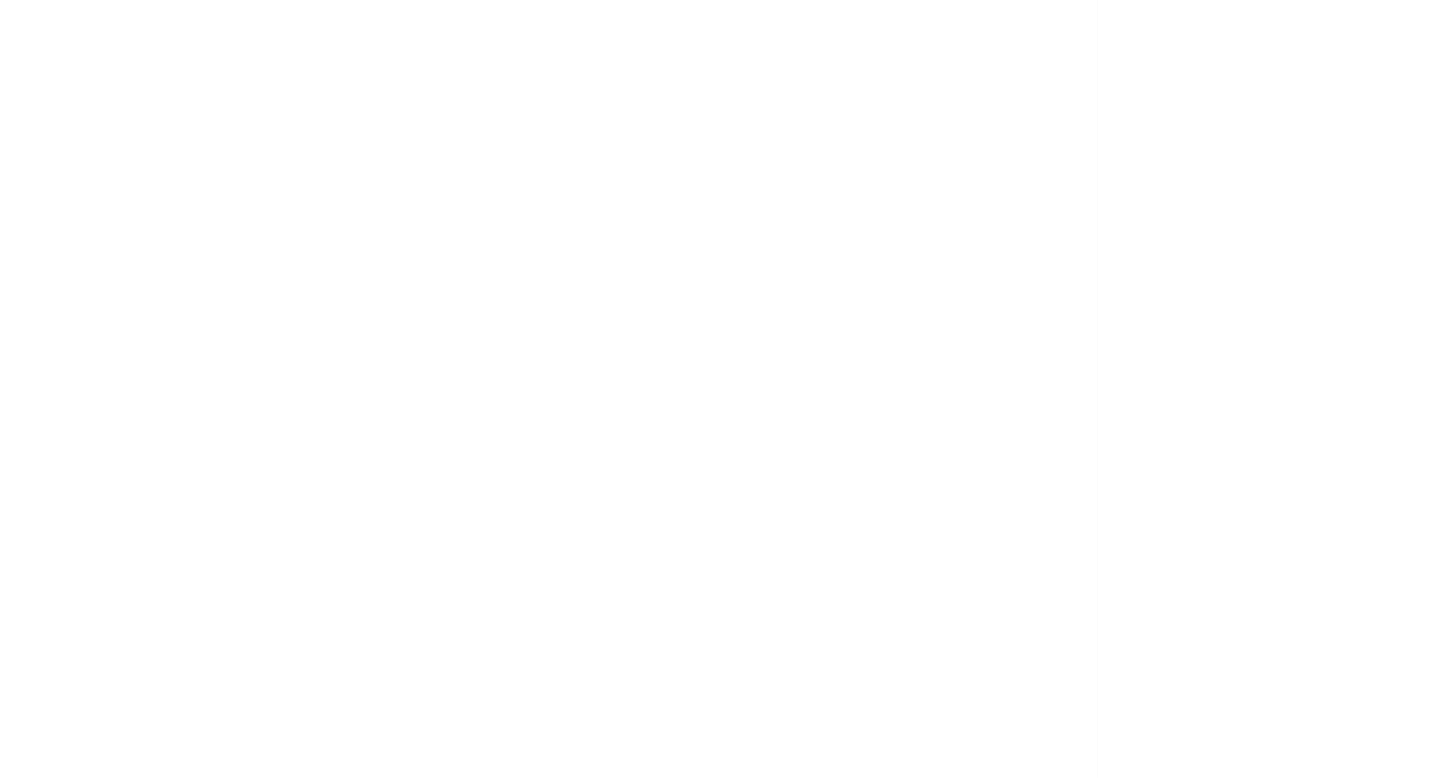 scroll, scrollTop: 0, scrollLeft: 0, axis: both 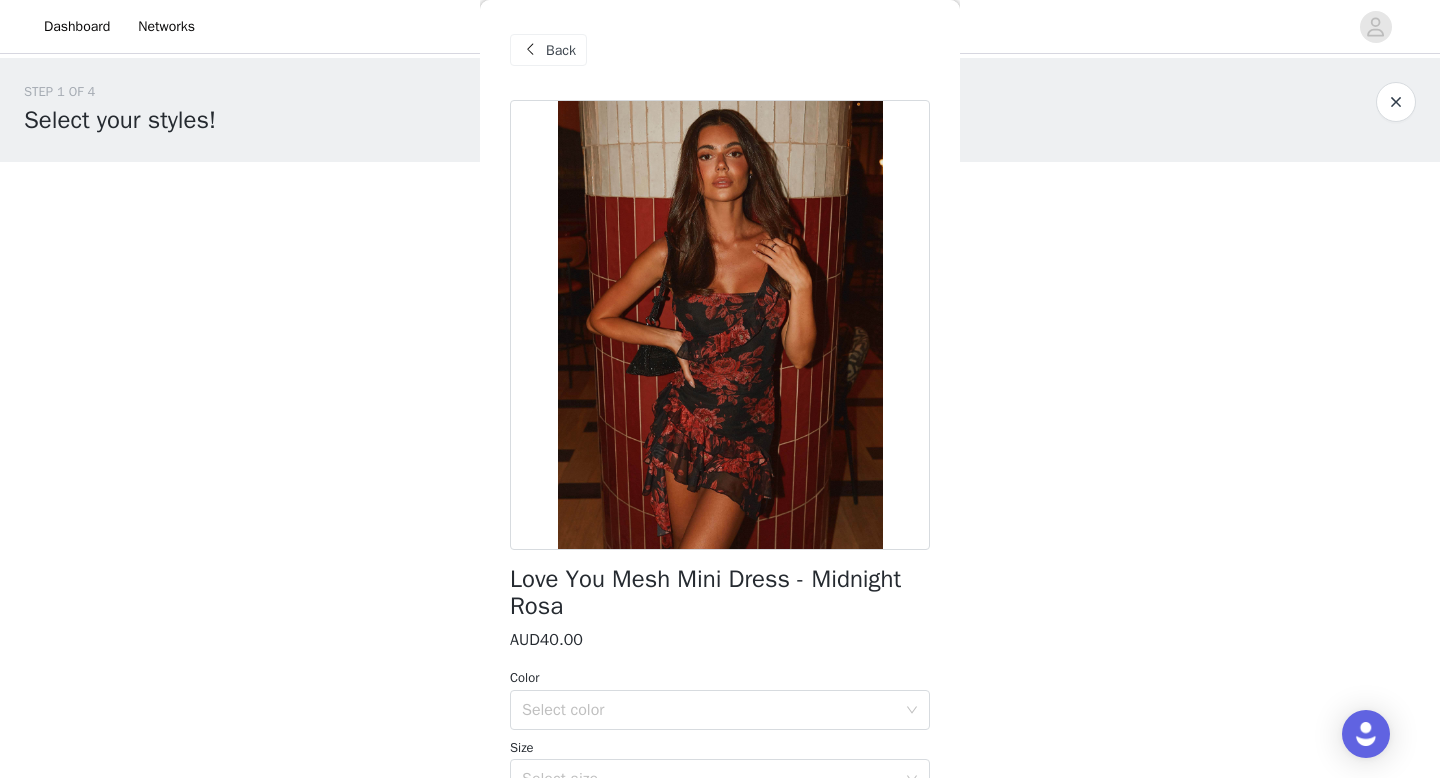 click at bounding box center (720, 325) 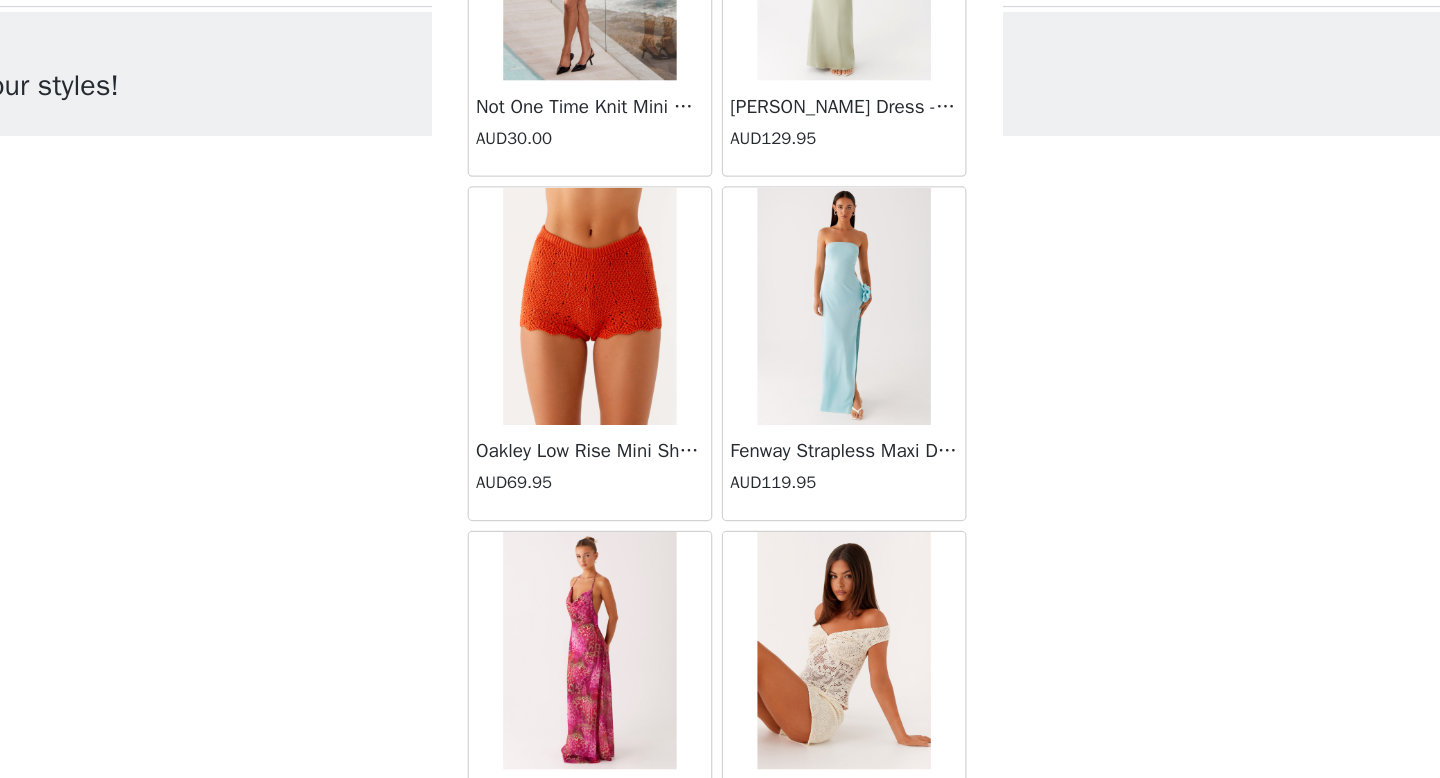 scroll, scrollTop: 31282, scrollLeft: 0, axis: vertical 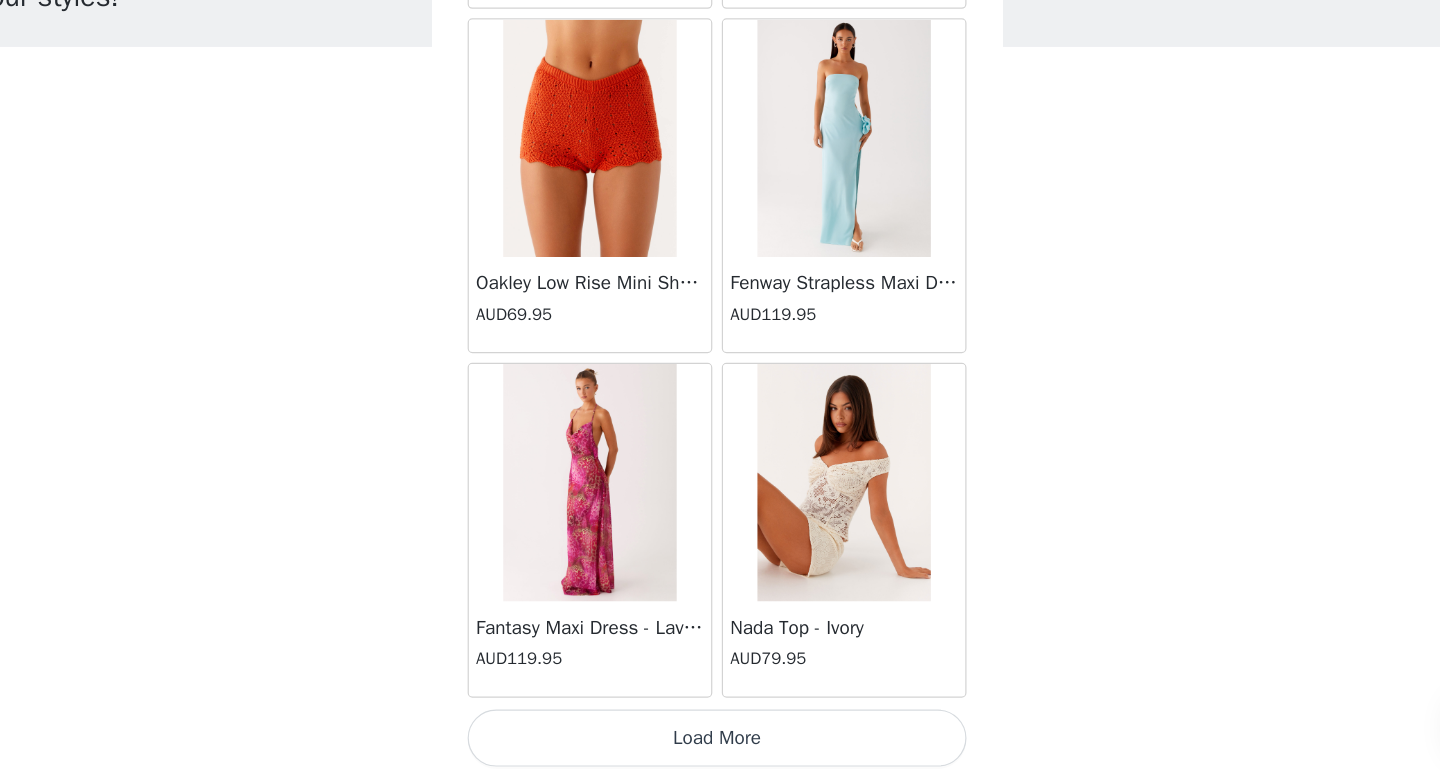 click on "Load More" at bounding box center (720, 744) 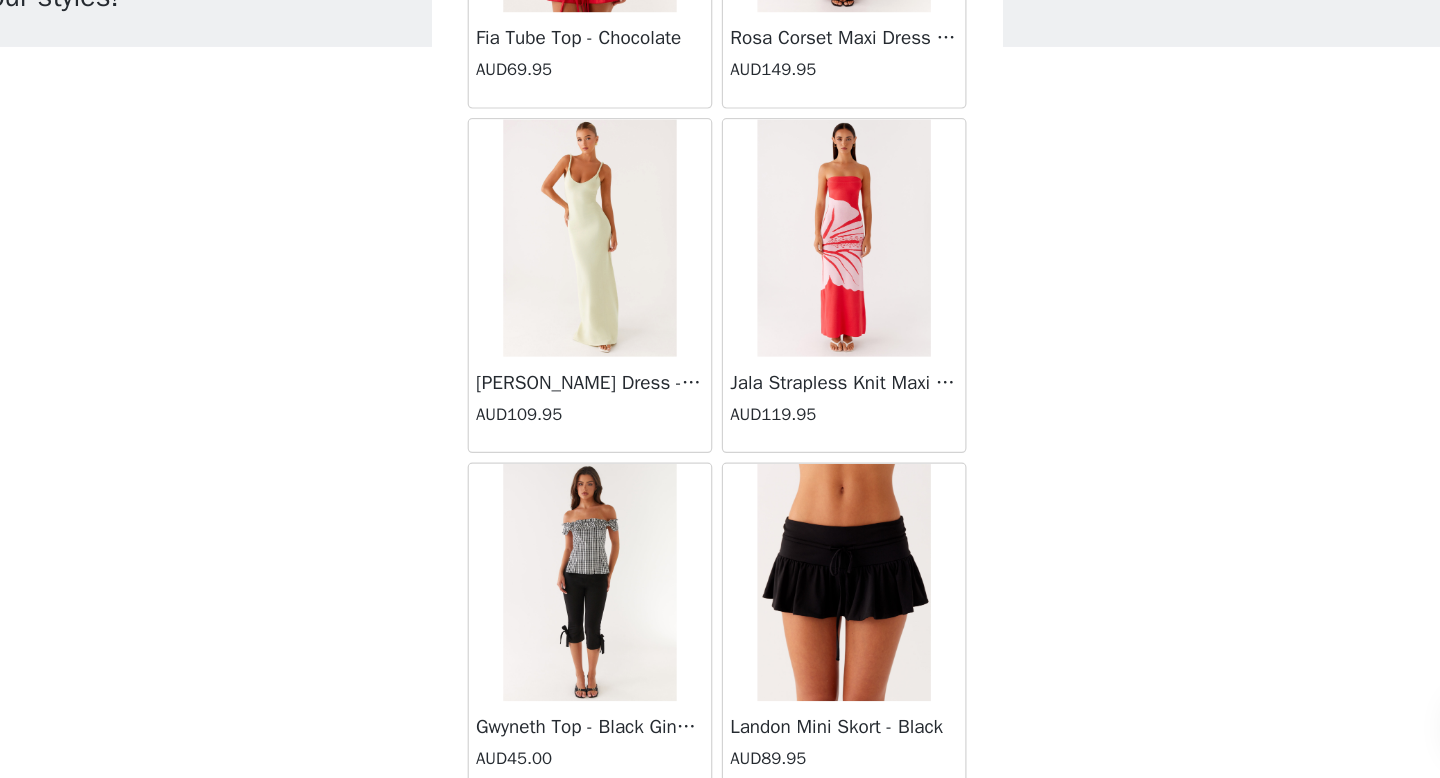 scroll, scrollTop: 32359, scrollLeft: 0, axis: vertical 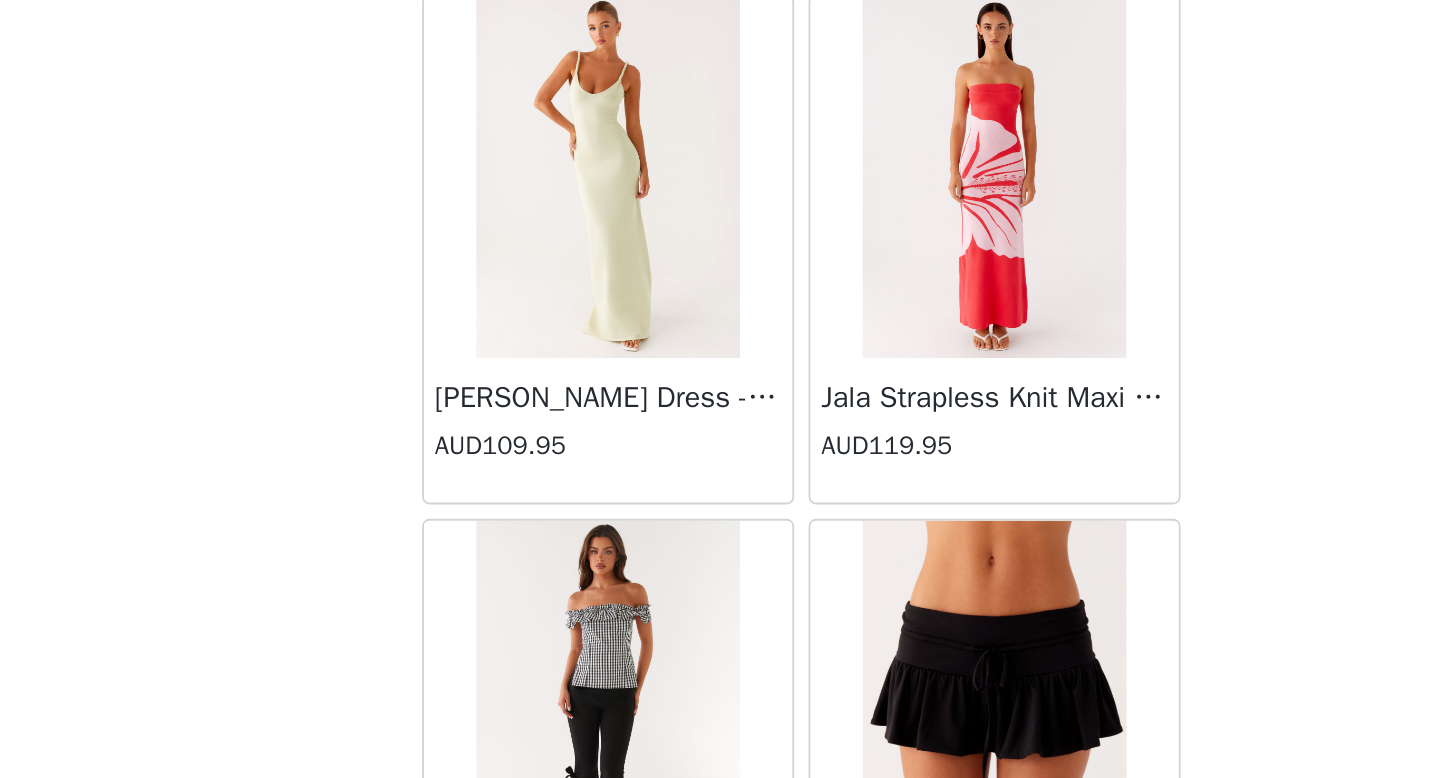 click at bounding box center [612, 322] 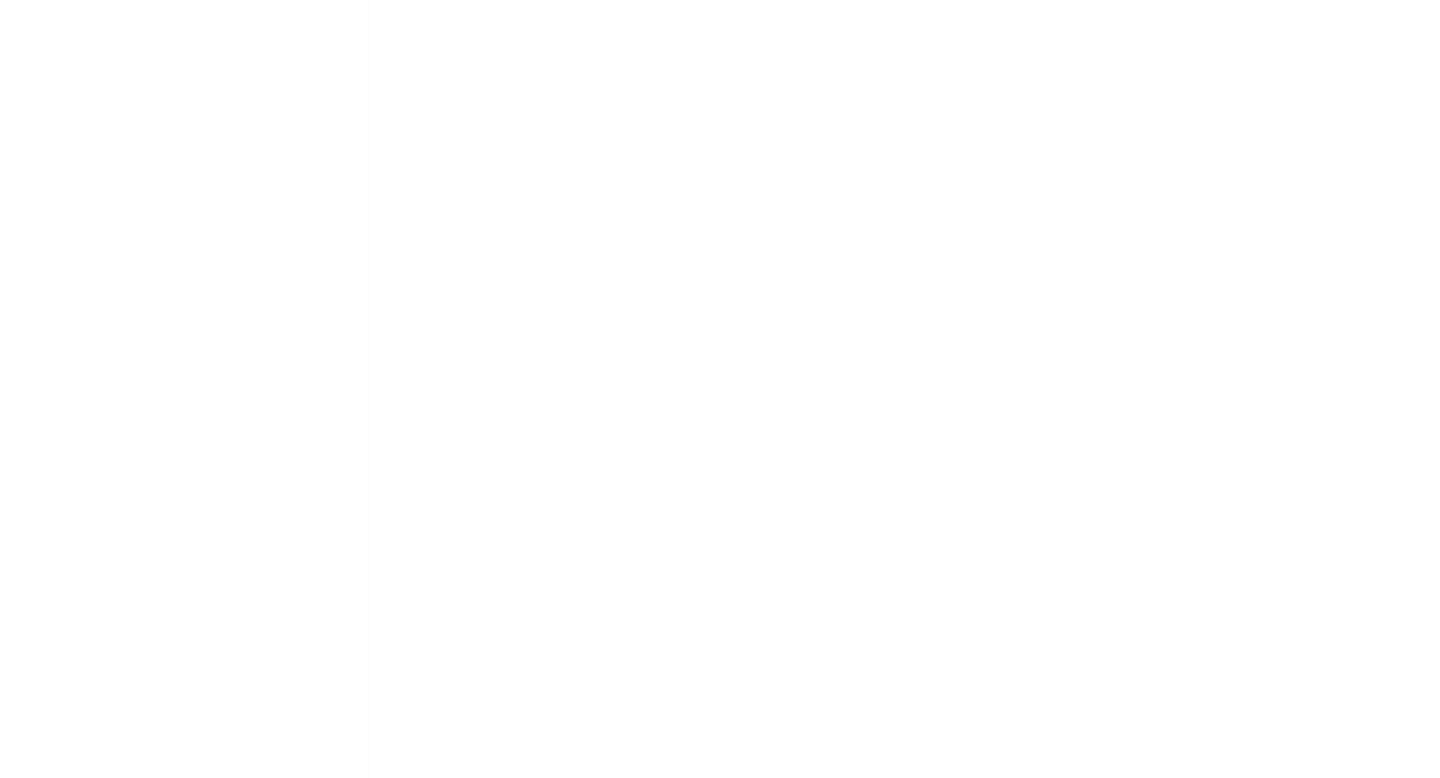scroll, scrollTop: 0, scrollLeft: 0, axis: both 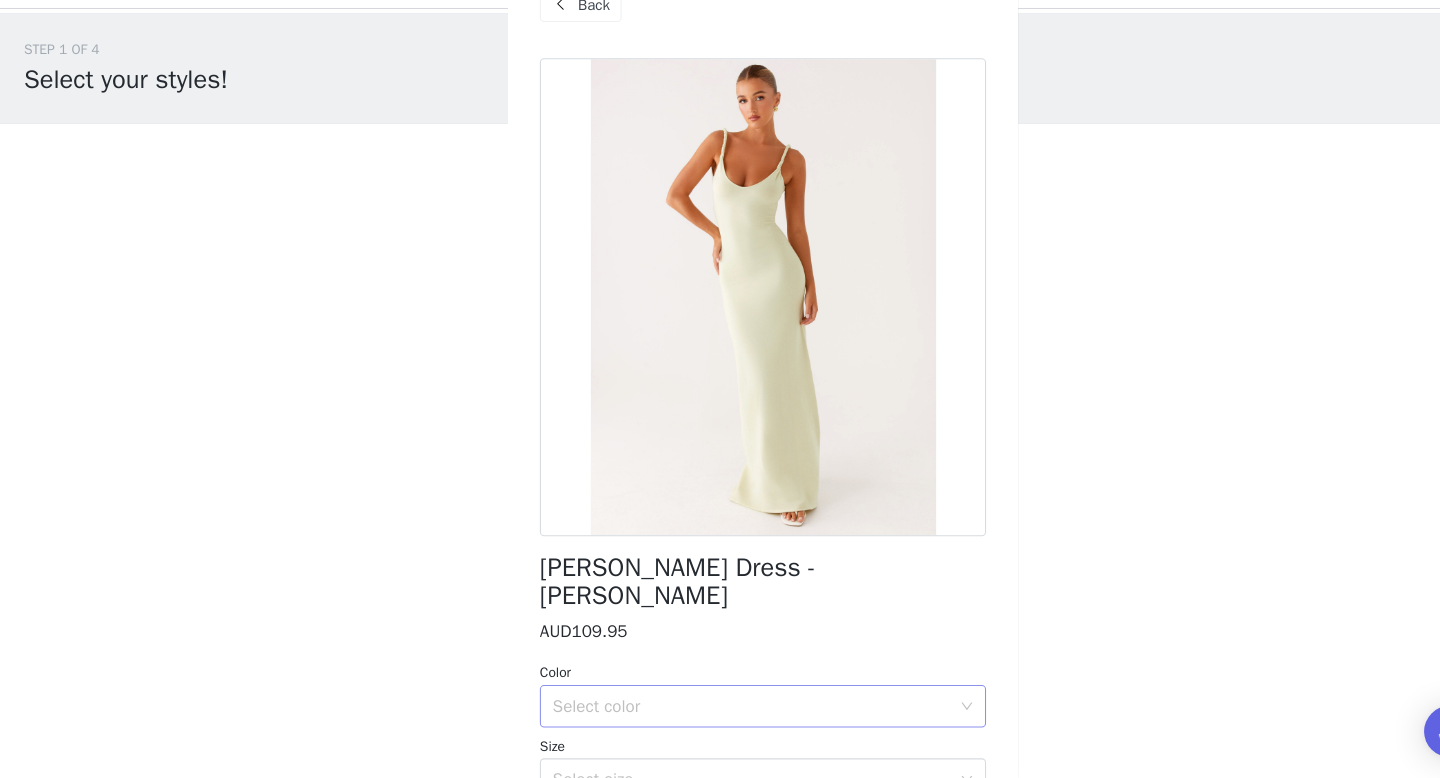 click on "Select color" at bounding box center (713, 710) 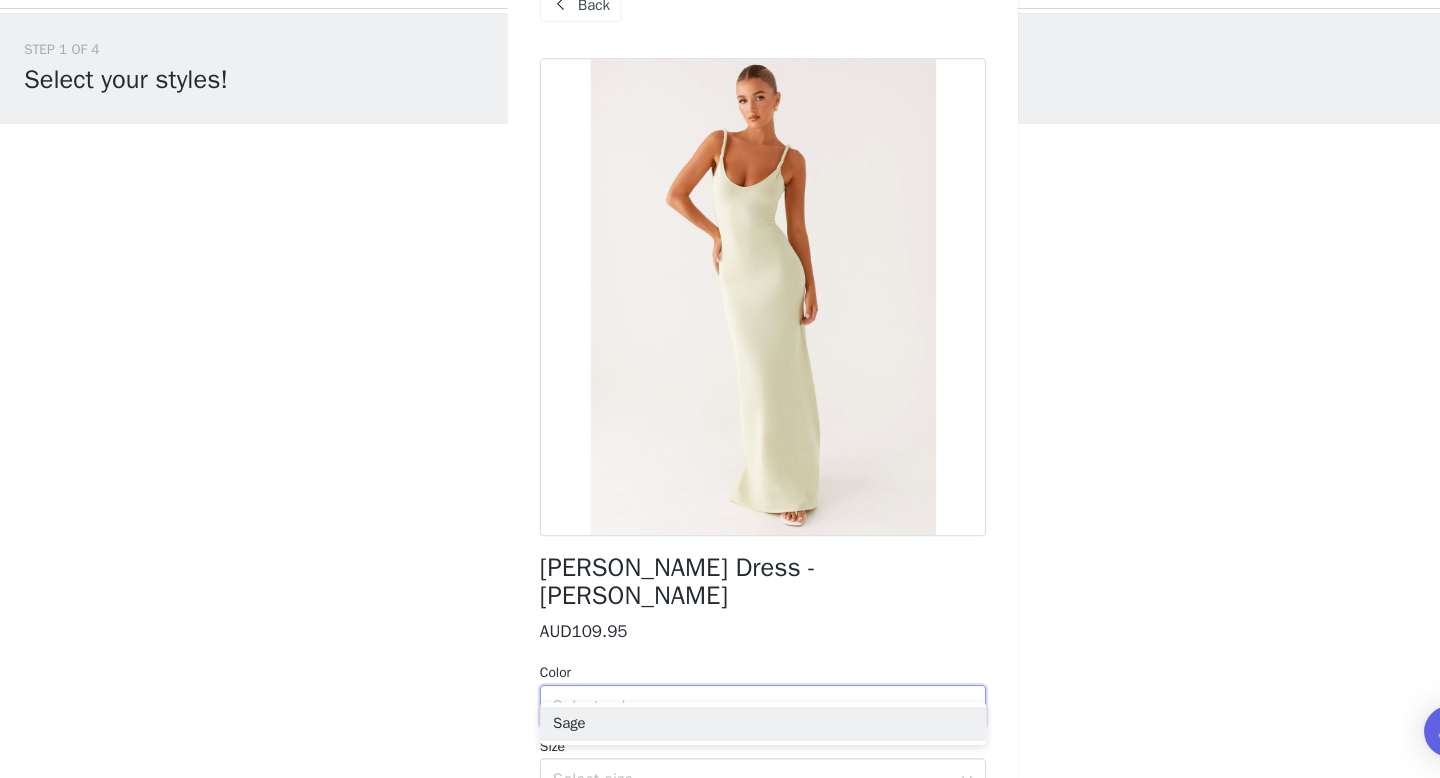 click on "Select color" at bounding box center (709, 710) 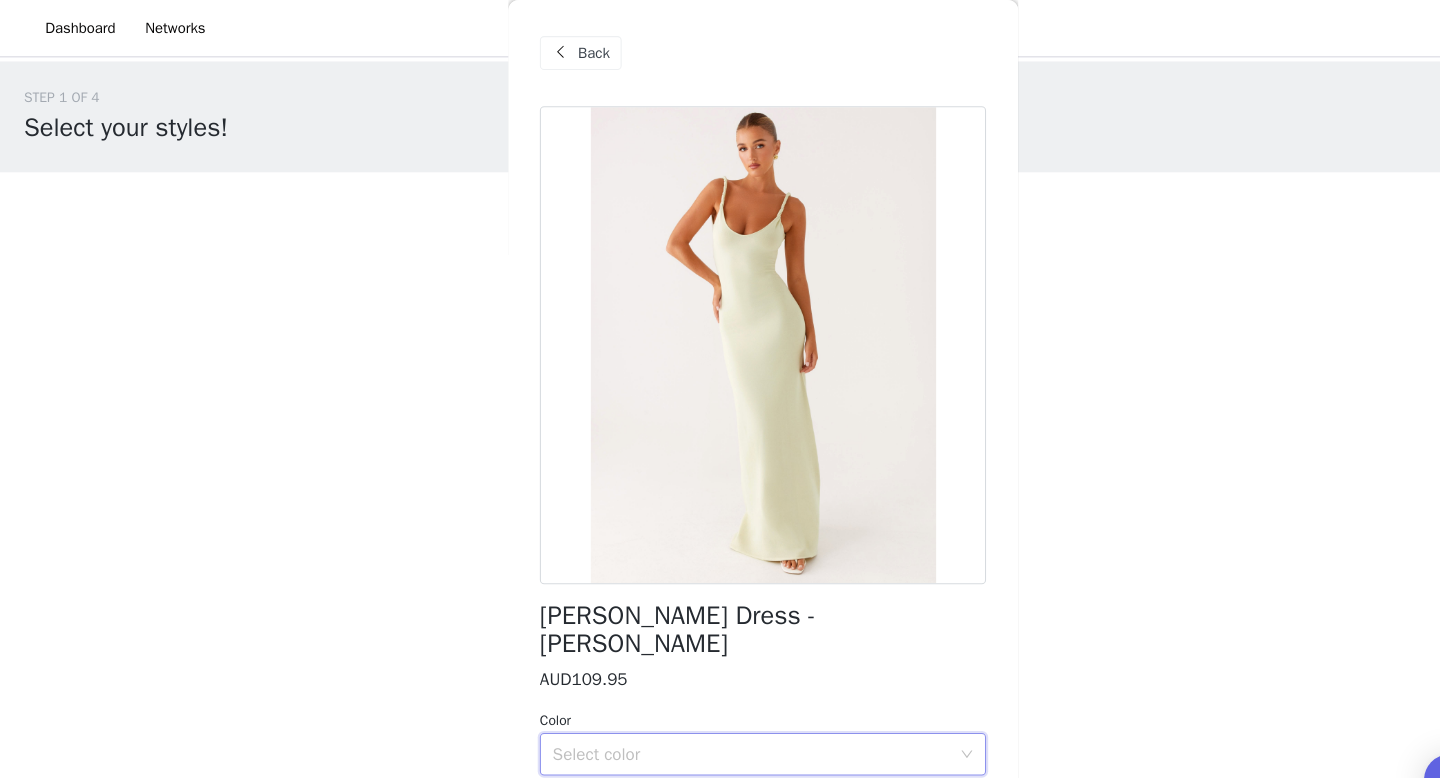 click at bounding box center (530, 50) 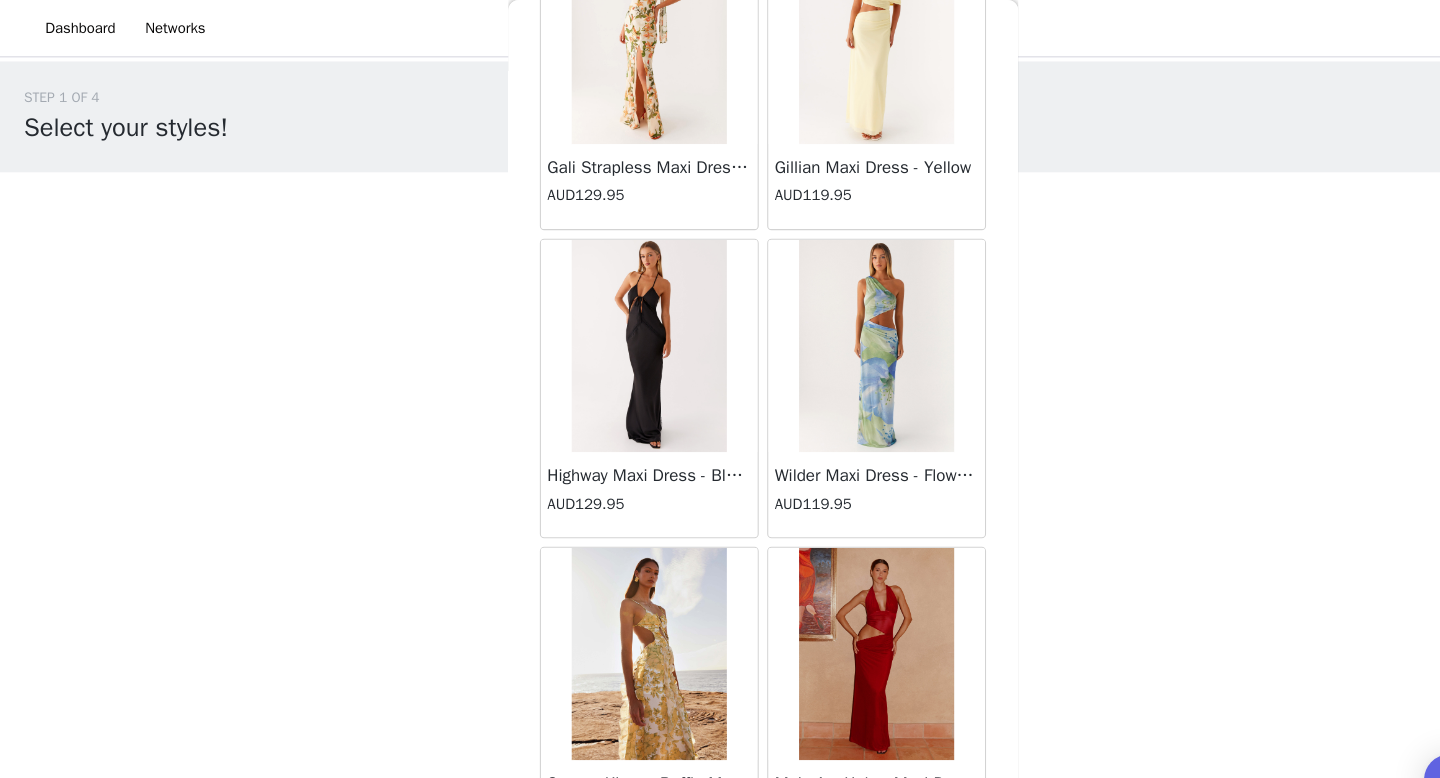 scroll, scrollTop: 23366, scrollLeft: 0, axis: vertical 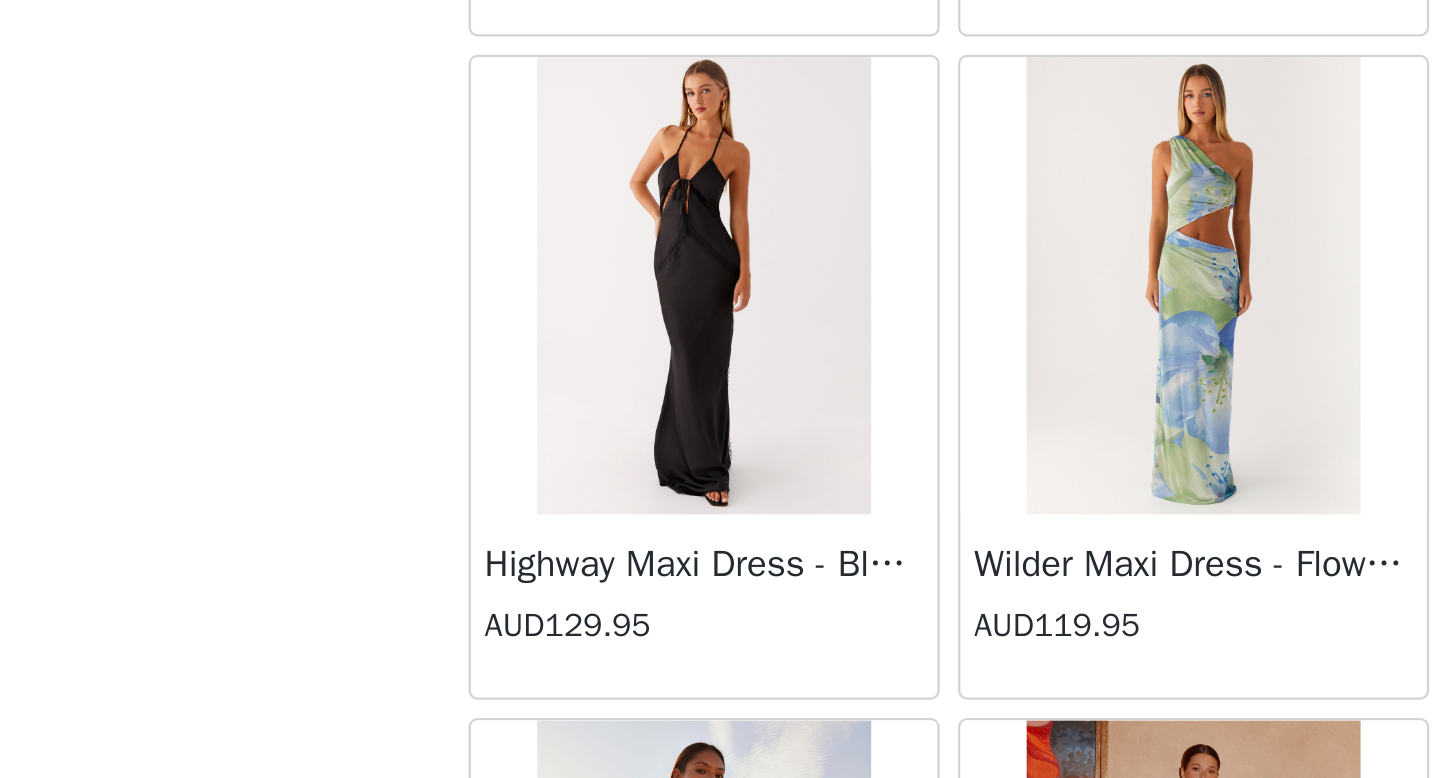 click at bounding box center [612, 325] 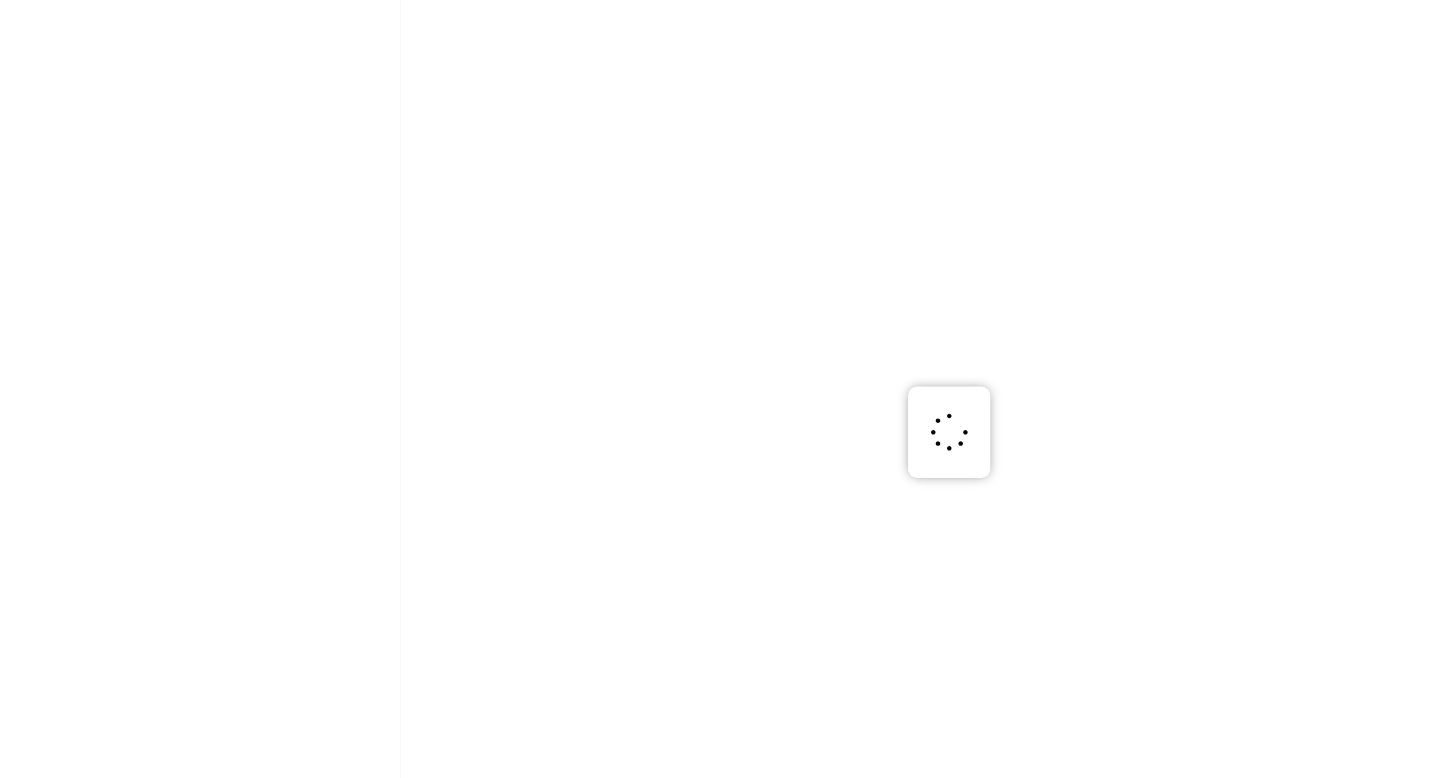 scroll, scrollTop: 0, scrollLeft: 0, axis: both 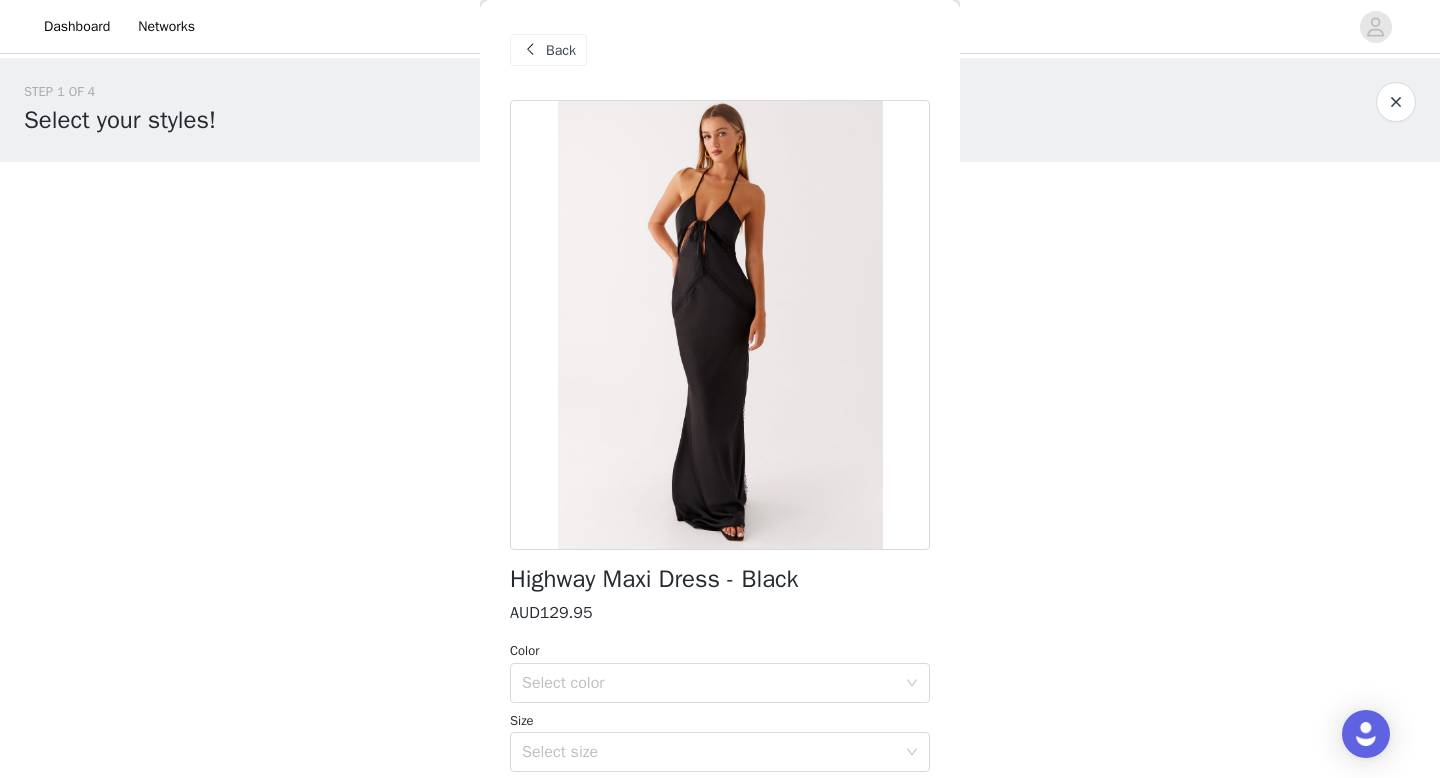 click on "Back" at bounding box center [548, 50] 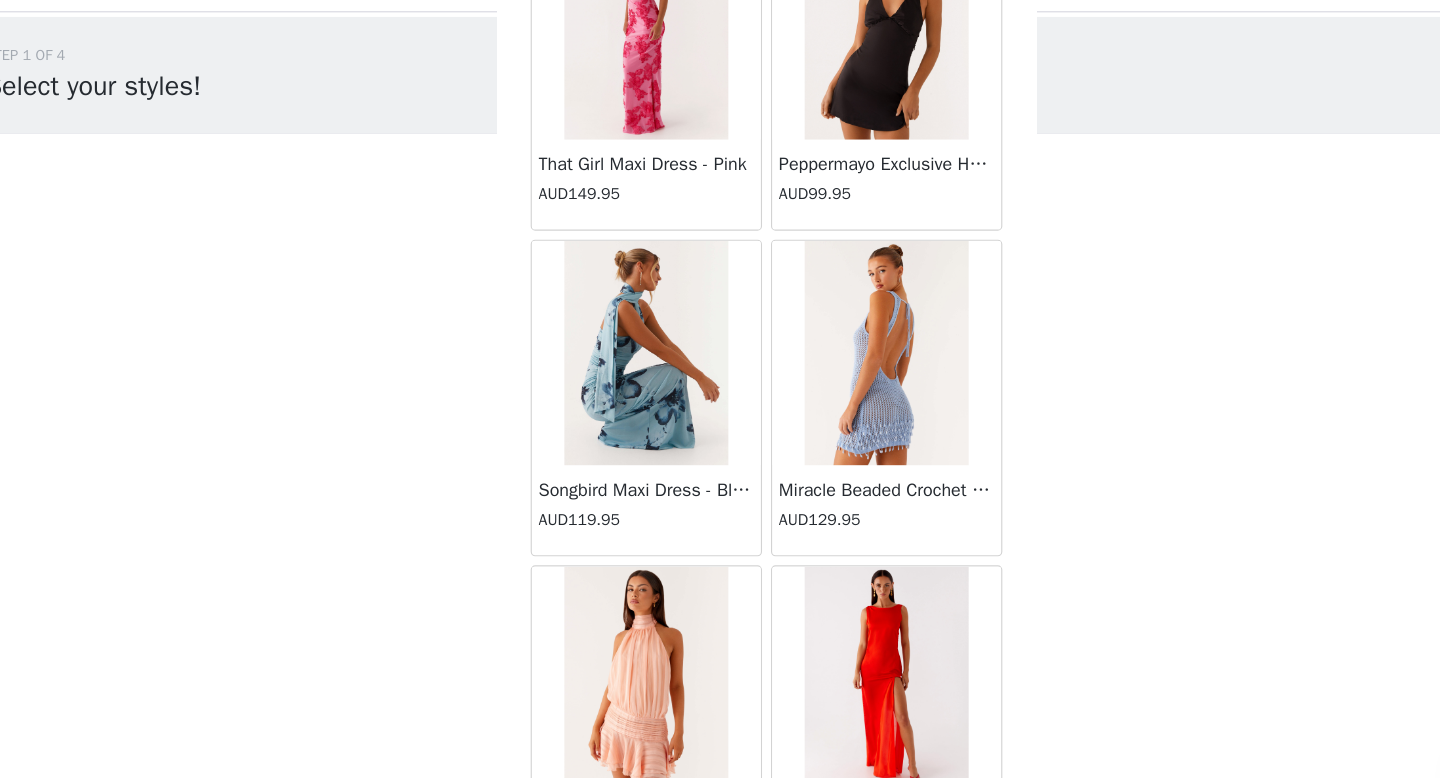 scroll, scrollTop: 34182, scrollLeft: 0, axis: vertical 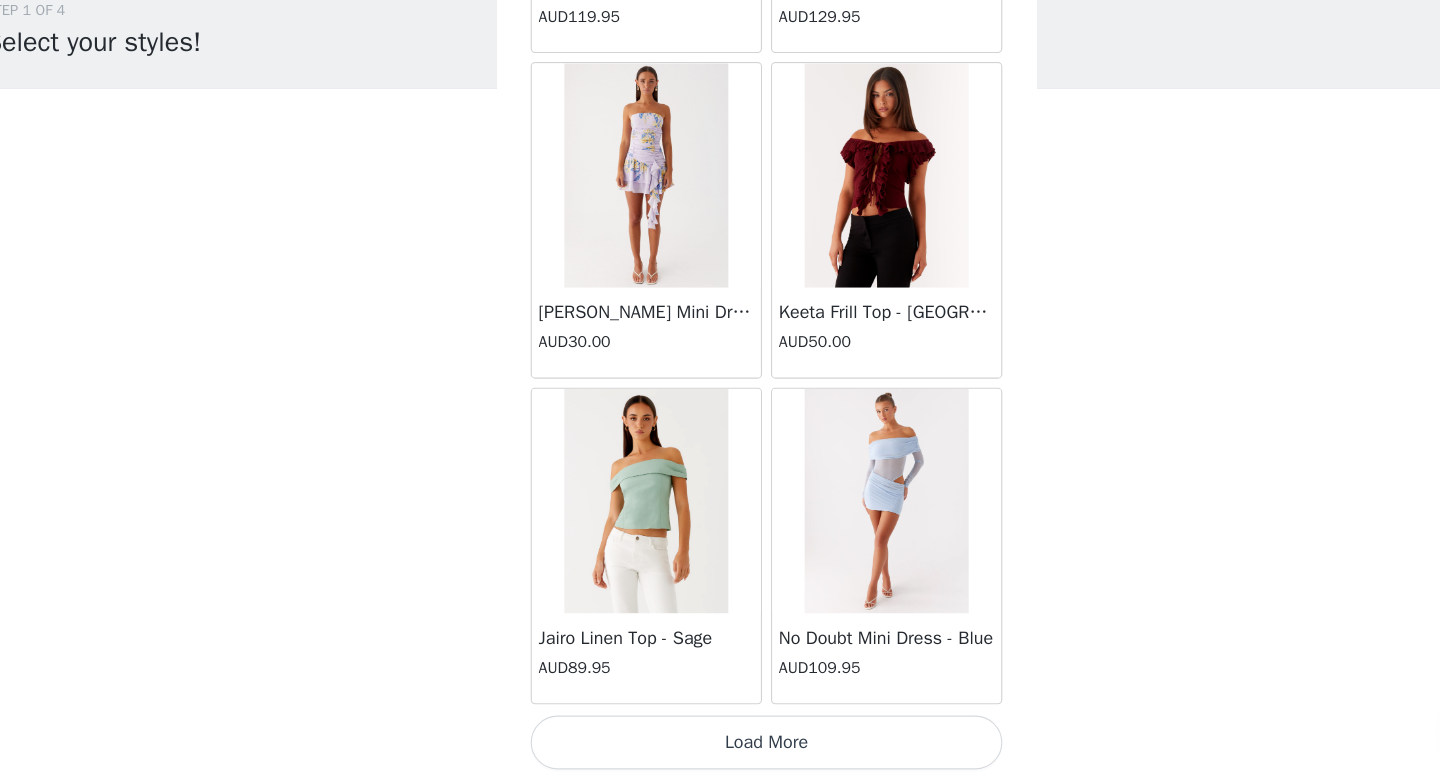 click on "Load More" at bounding box center (720, 744) 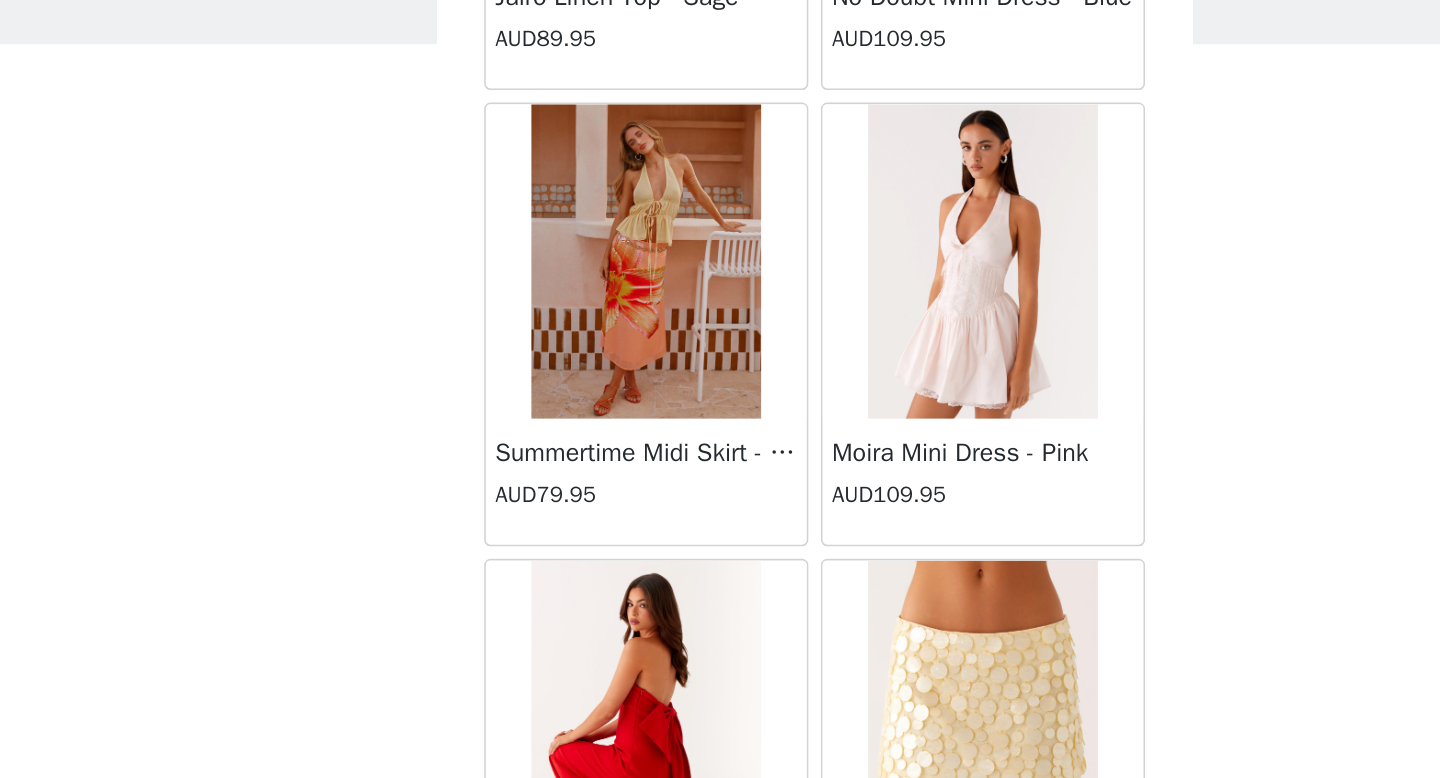 scroll, scrollTop: 34706, scrollLeft: 0, axis: vertical 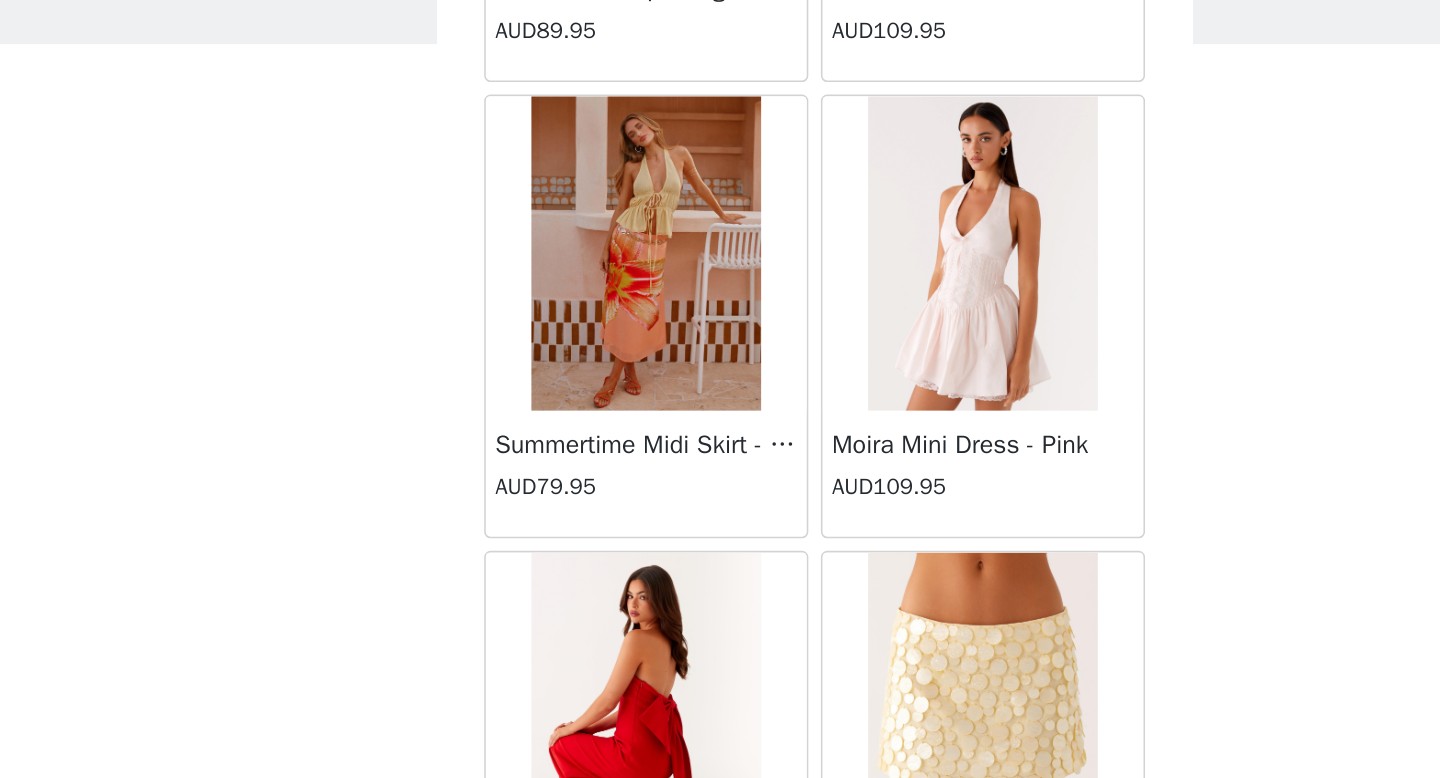 click at bounding box center [826, 585] 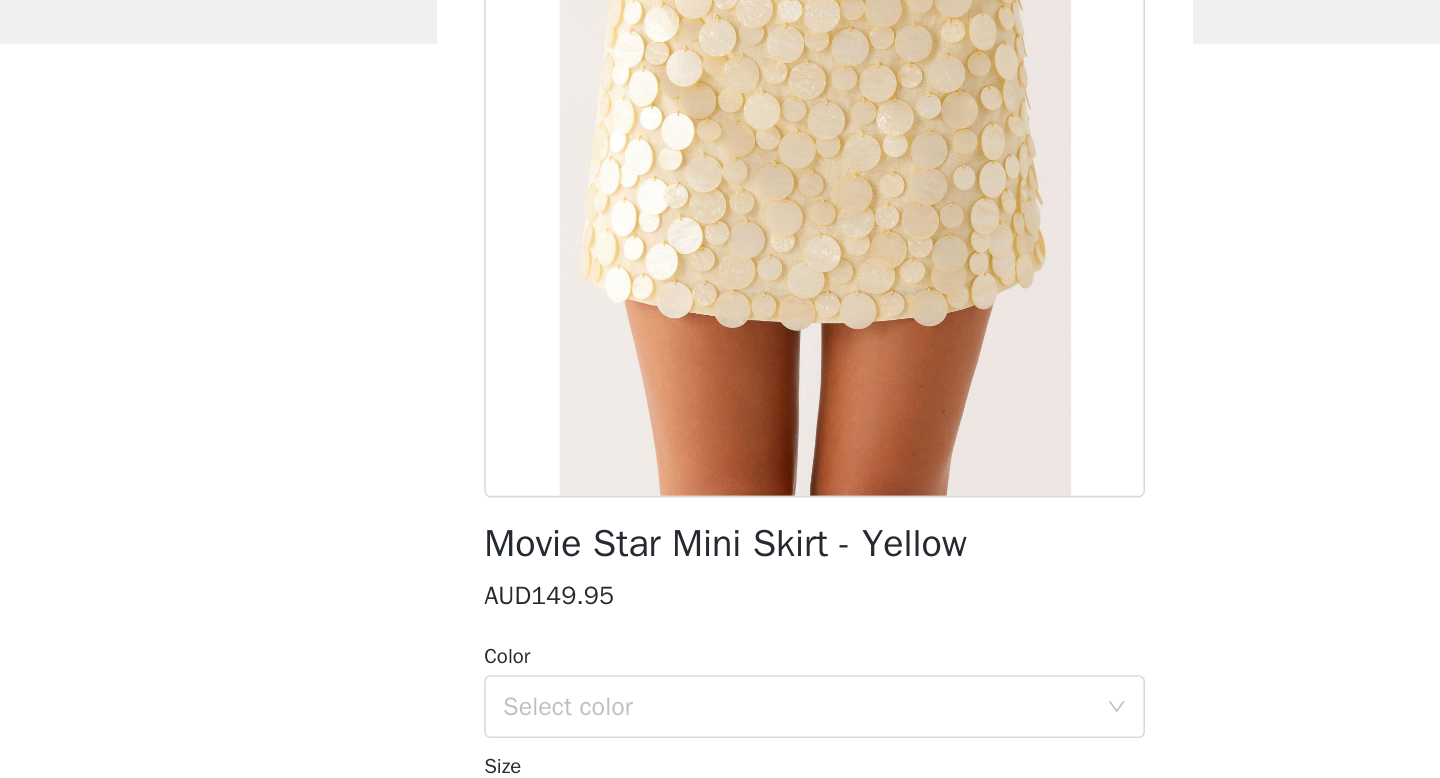 scroll, scrollTop: 101, scrollLeft: 0, axis: vertical 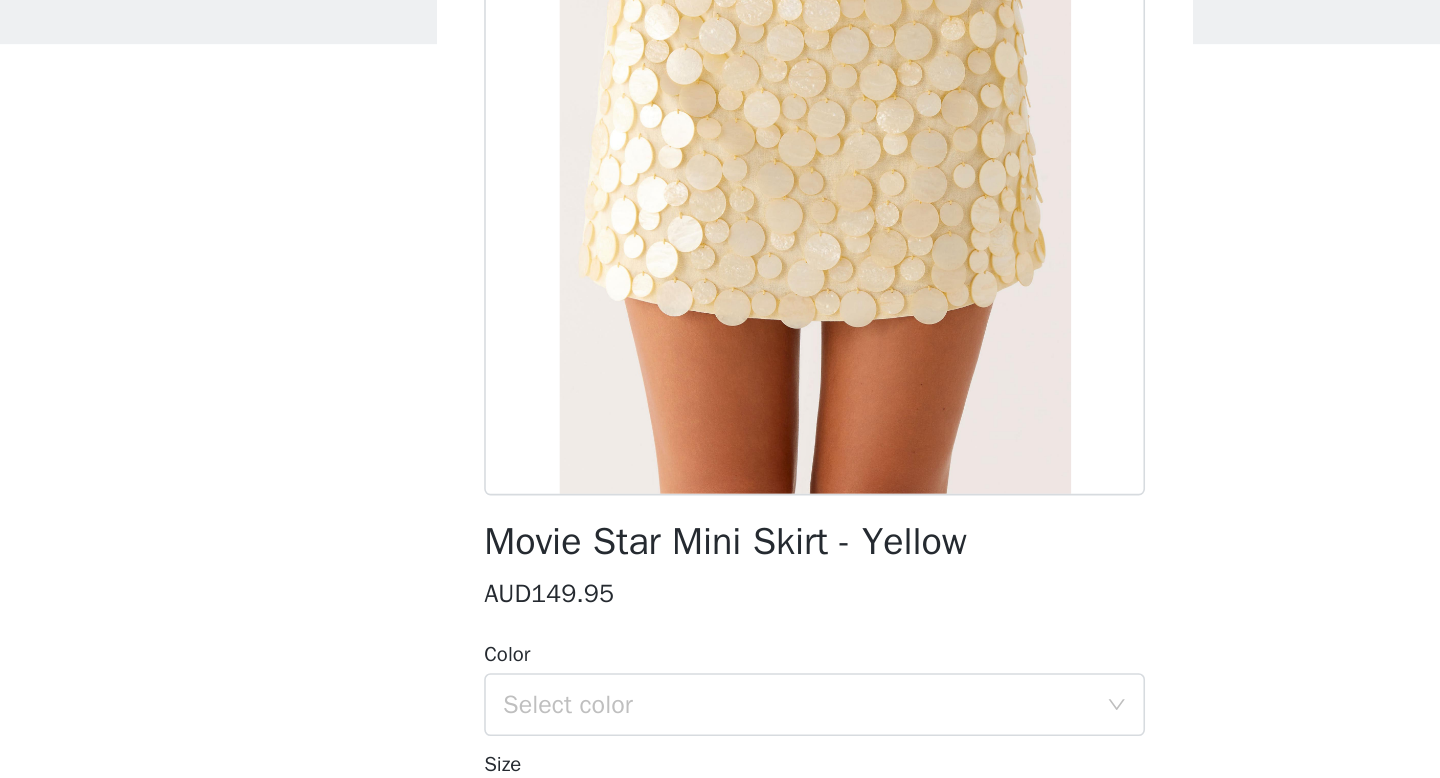 click on "Movie Star Mini Skirt - Yellow" at bounding box center [663, 478] 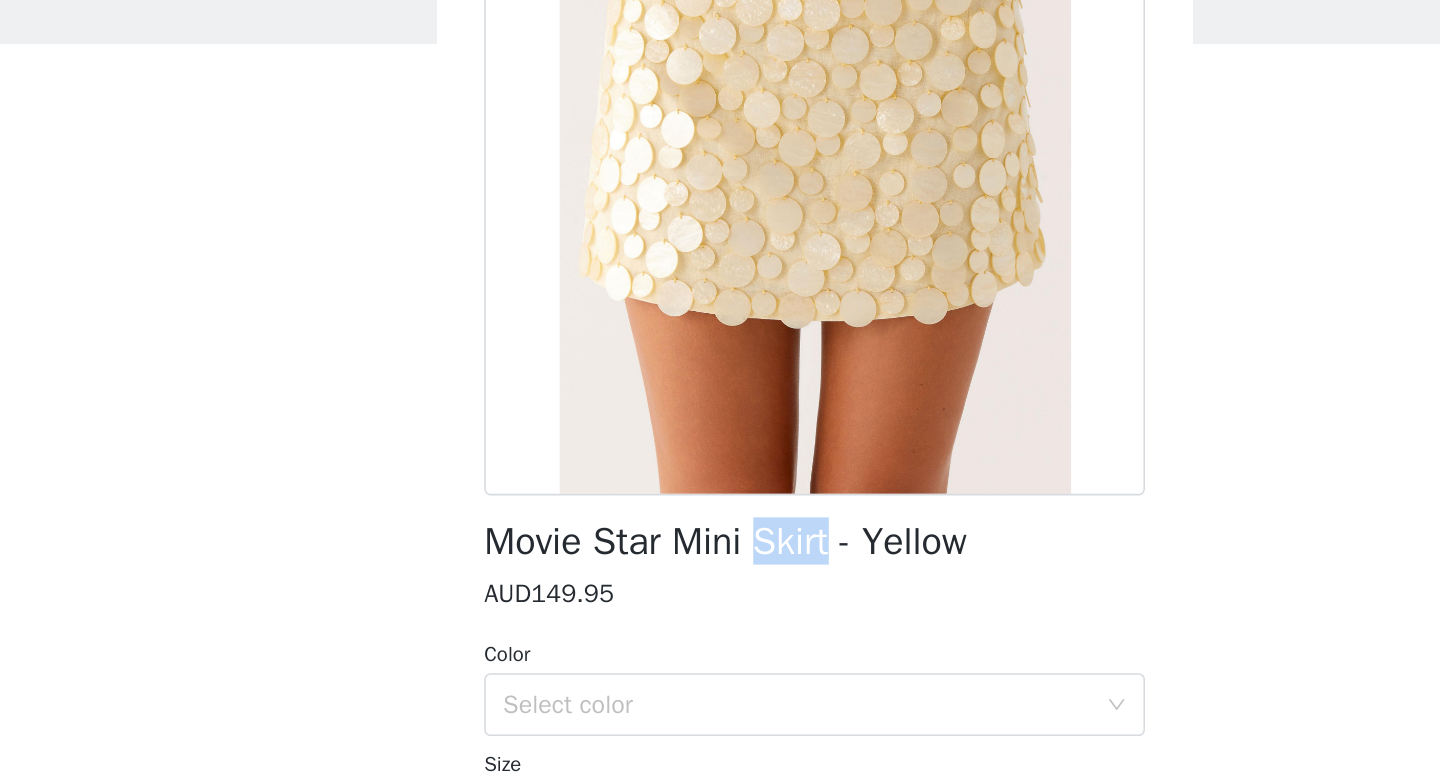click on "Movie Star Mini Skirt - Yellow" at bounding box center (663, 478) 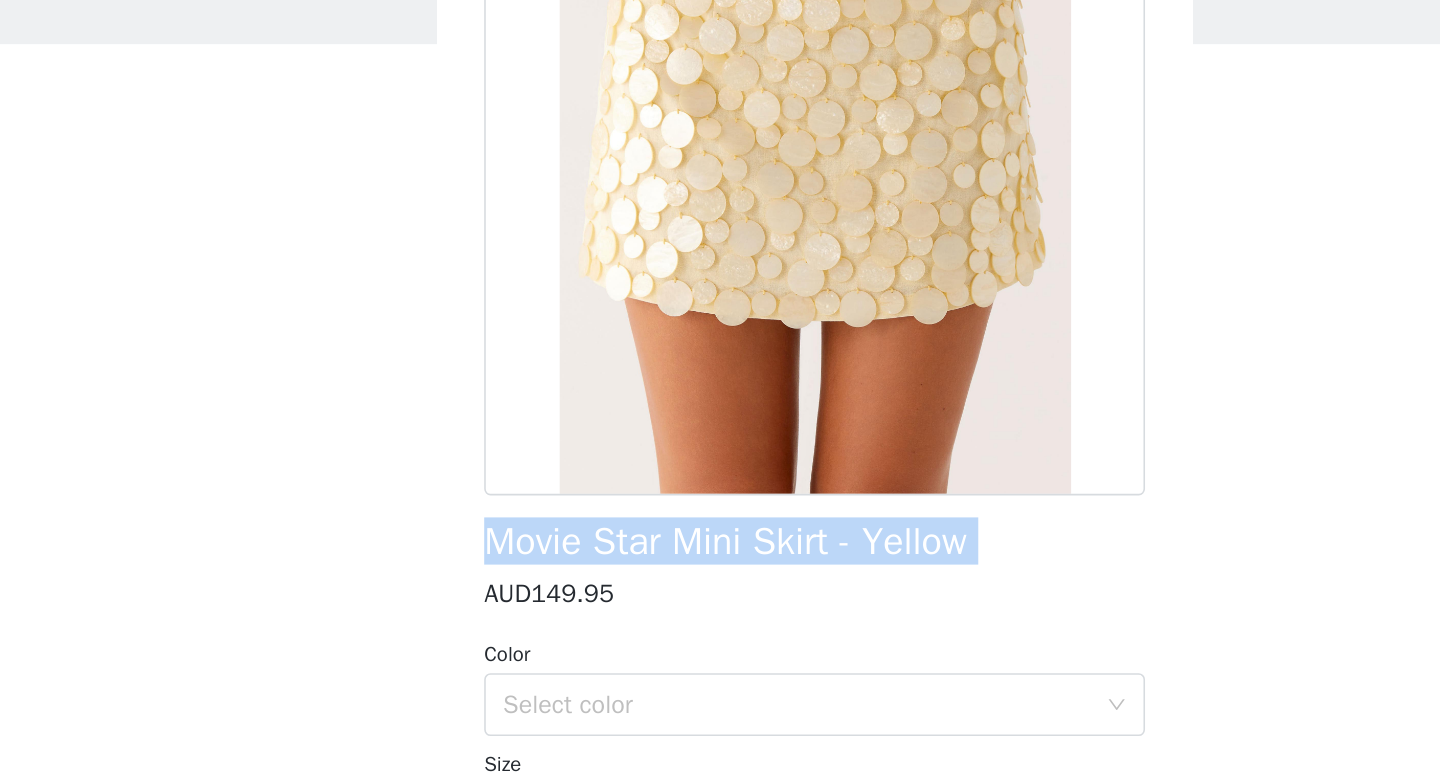 copy on "Movie Star Mini Skirt - Yellow" 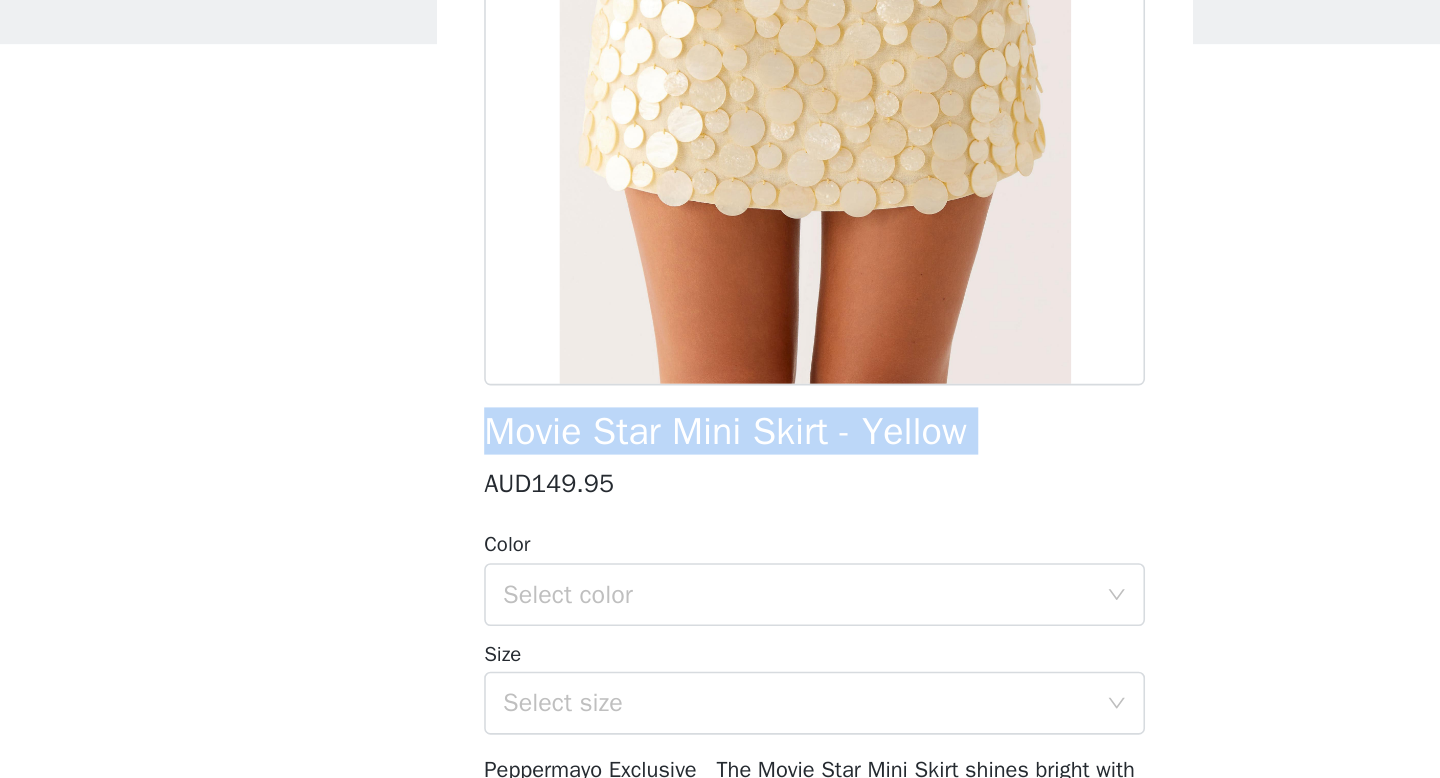 scroll, scrollTop: 197, scrollLeft: 0, axis: vertical 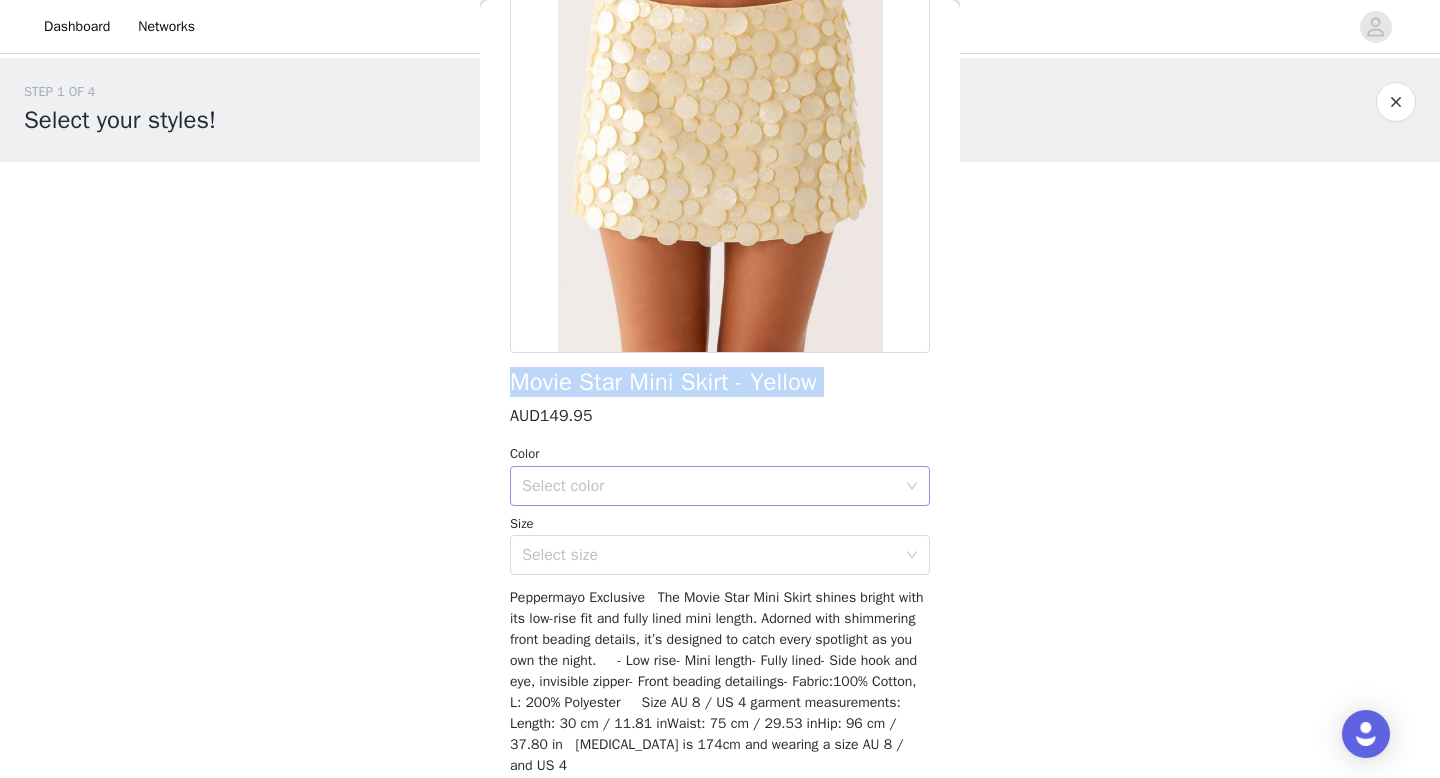 click on "Select color" at bounding box center (713, 486) 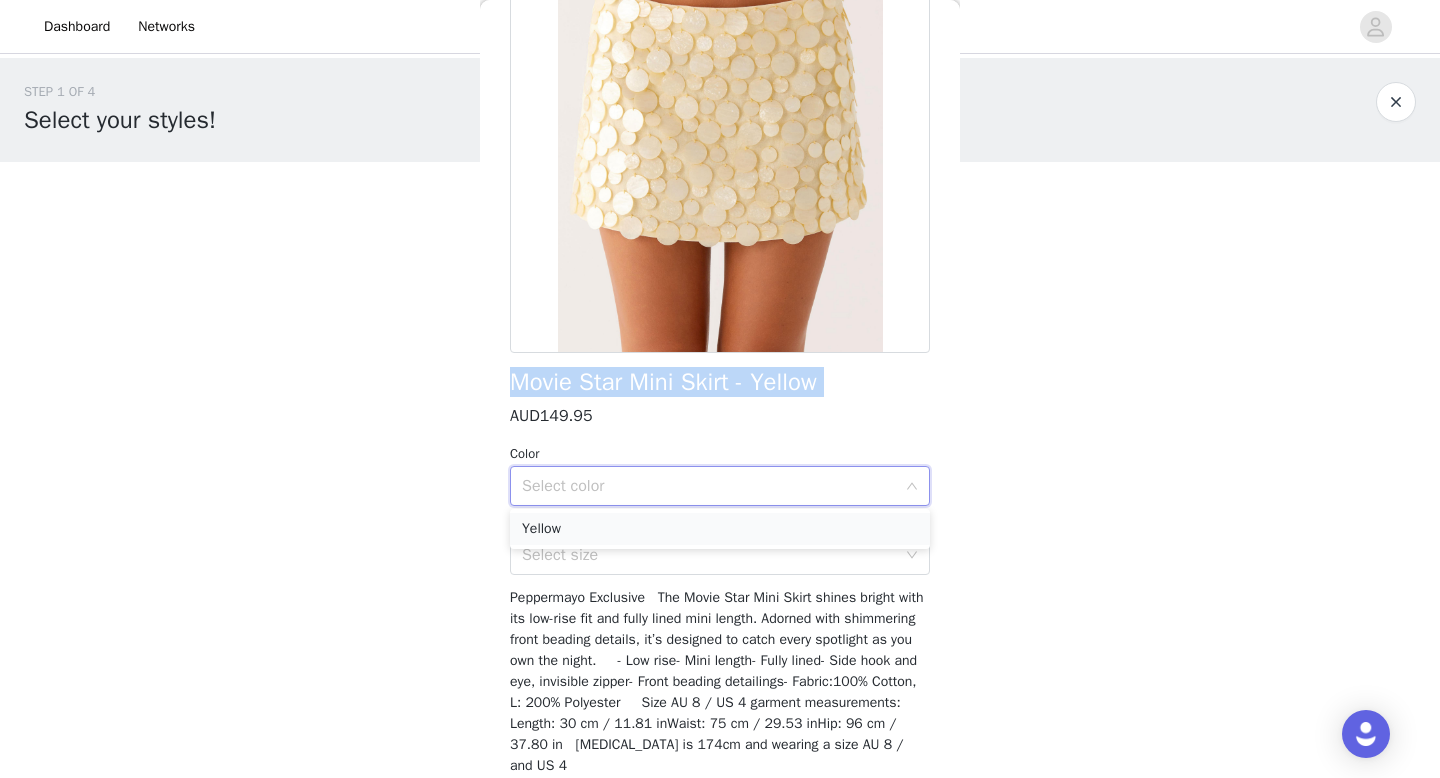 click on "Yellow" at bounding box center [720, 529] 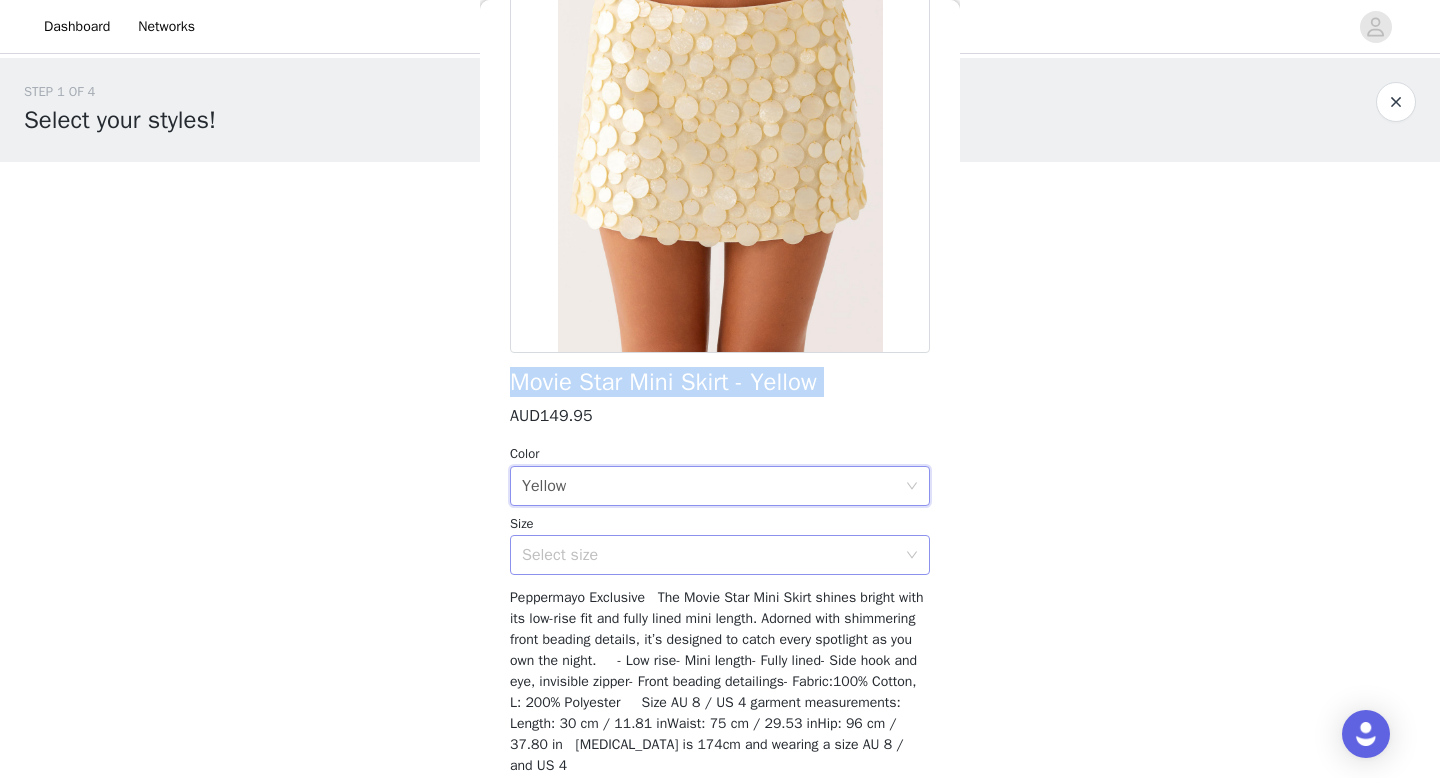 click on "Select size" at bounding box center (709, 555) 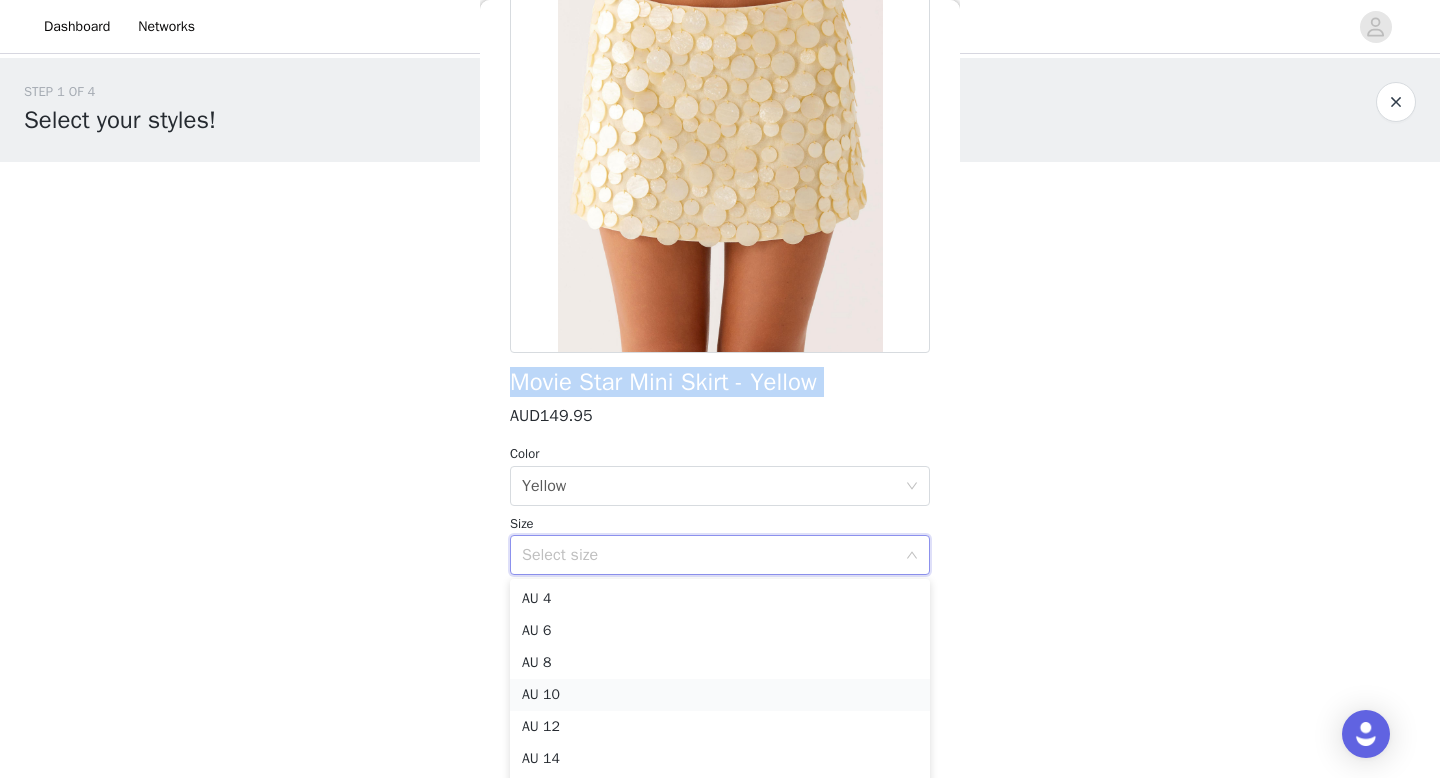 click on "AU 10" at bounding box center (720, 695) 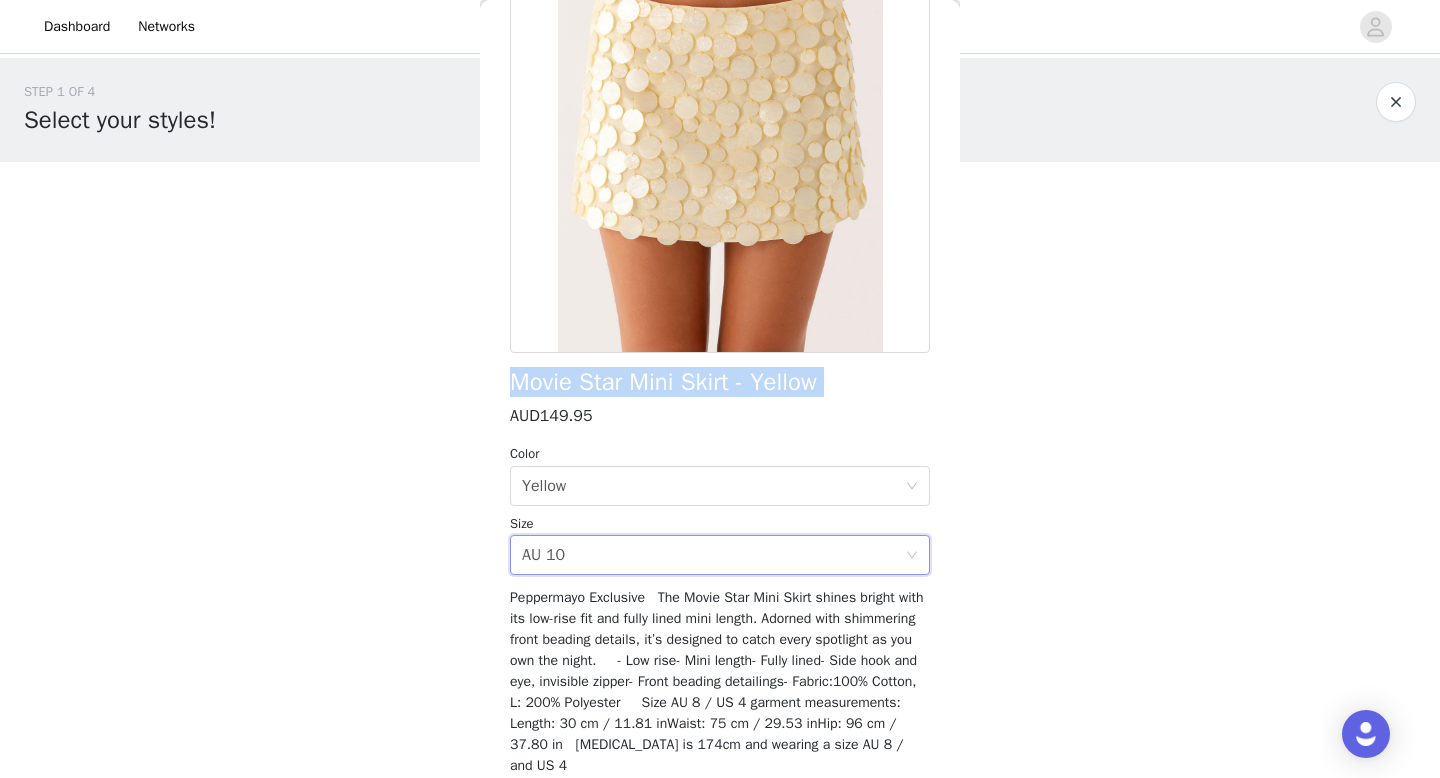 scroll, scrollTop: 279, scrollLeft: 0, axis: vertical 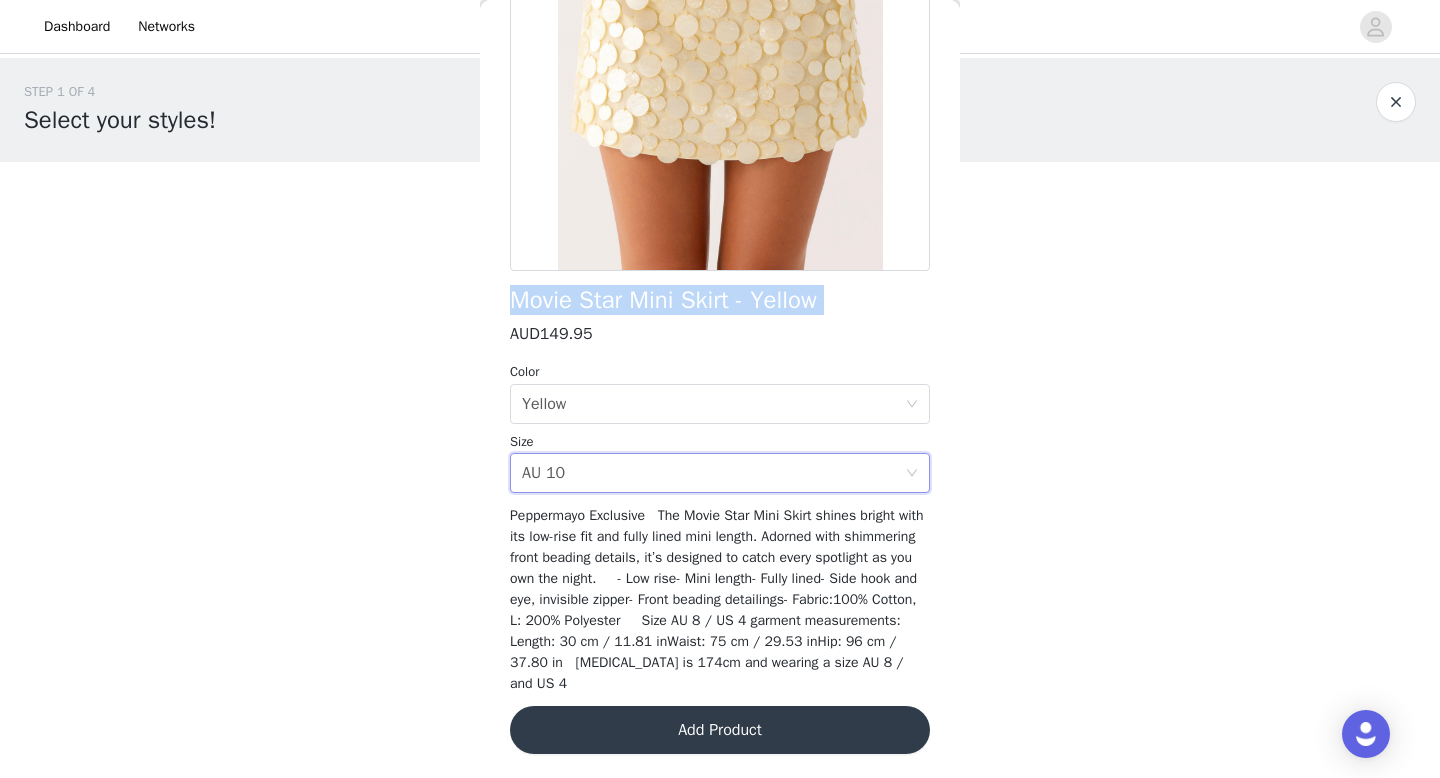 click on "Add Product" at bounding box center (720, 730) 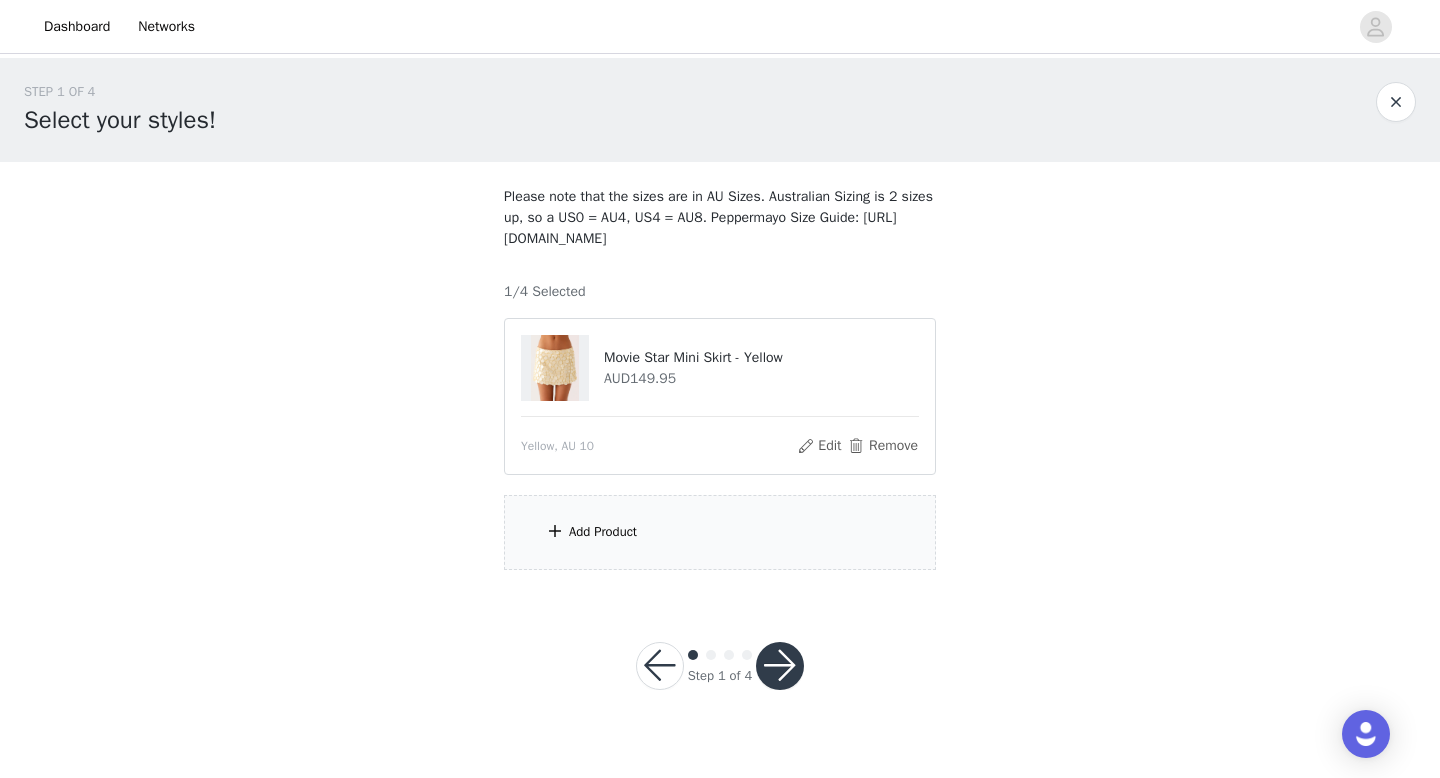 click on "Add Product" at bounding box center (720, 532) 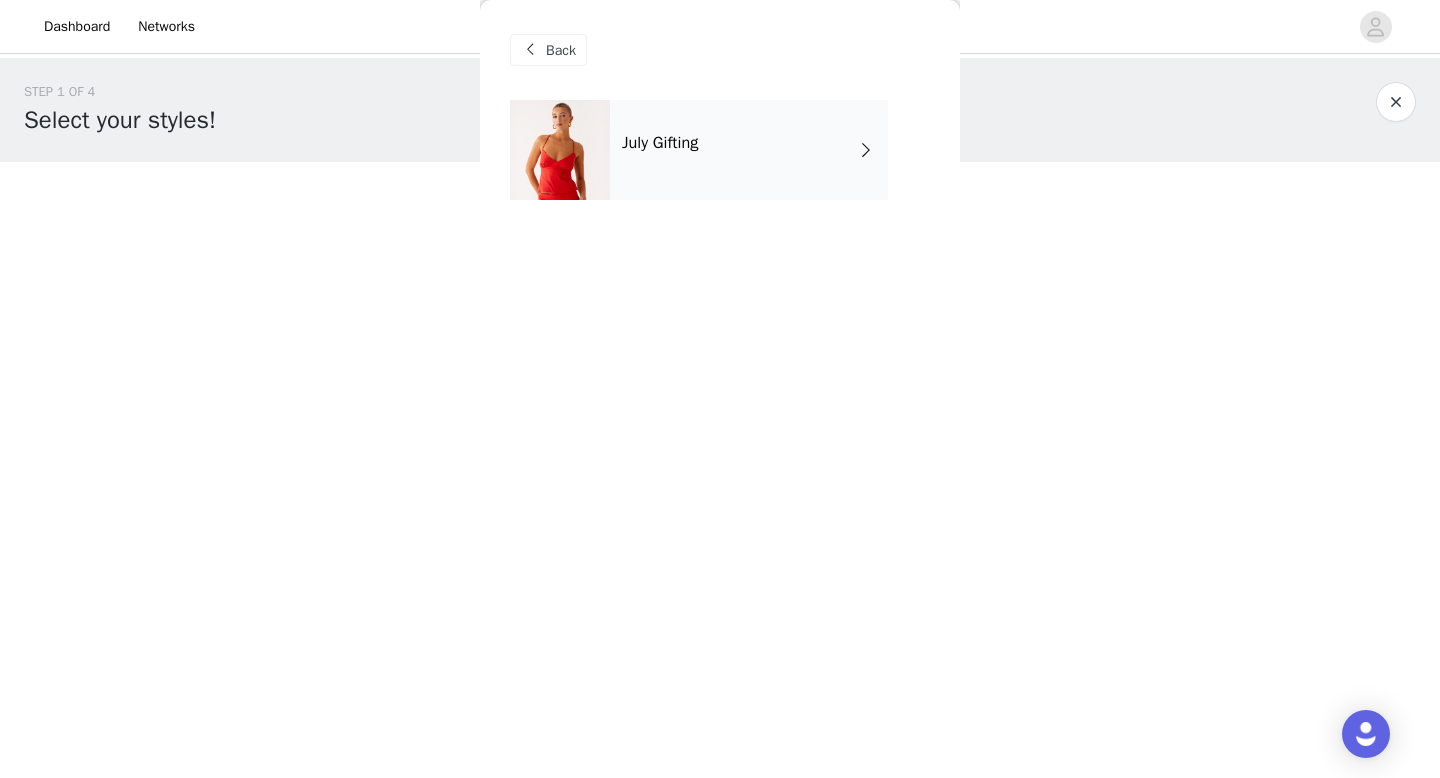 click on "July Gifting" at bounding box center (749, 150) 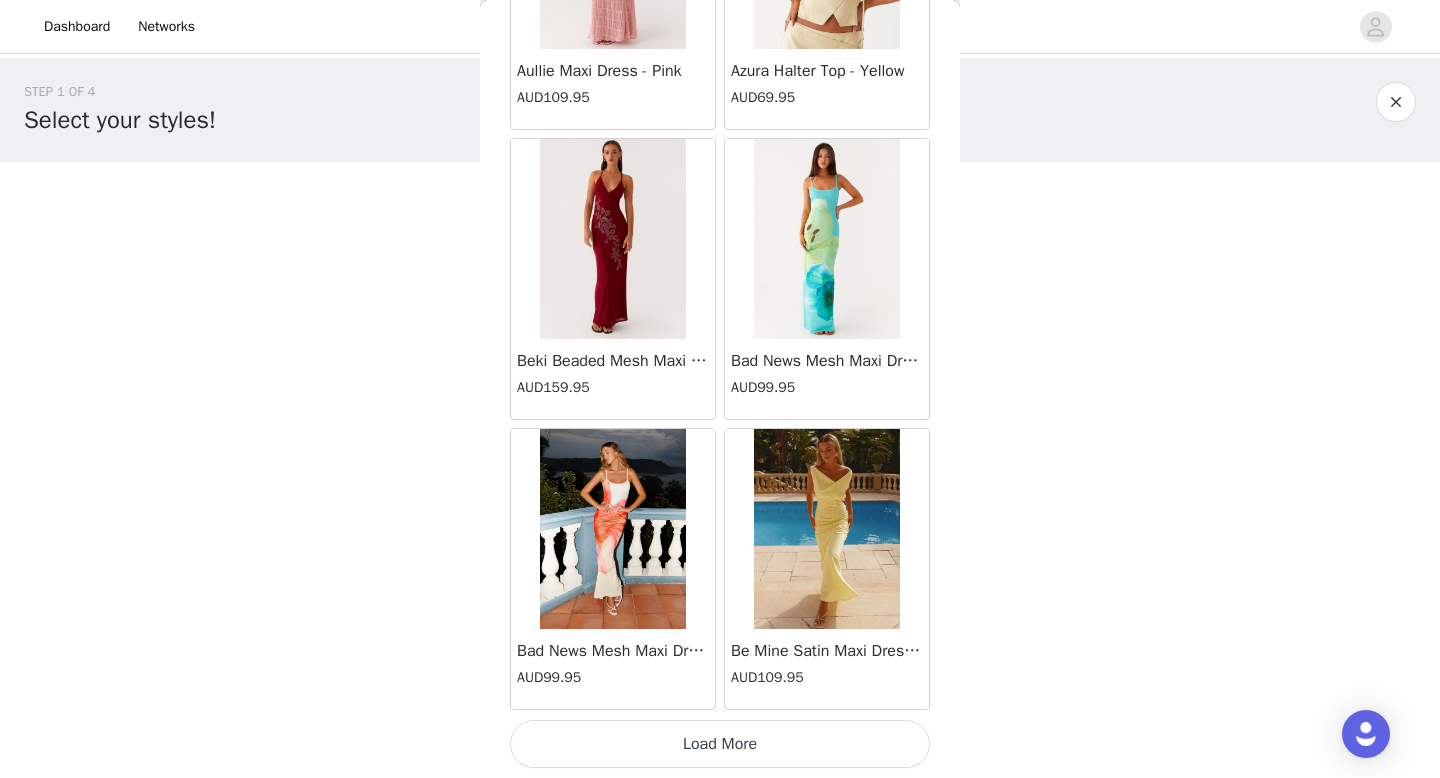 scroll, scrollTop: 2282, scrollLeft: 0, axis: vertical 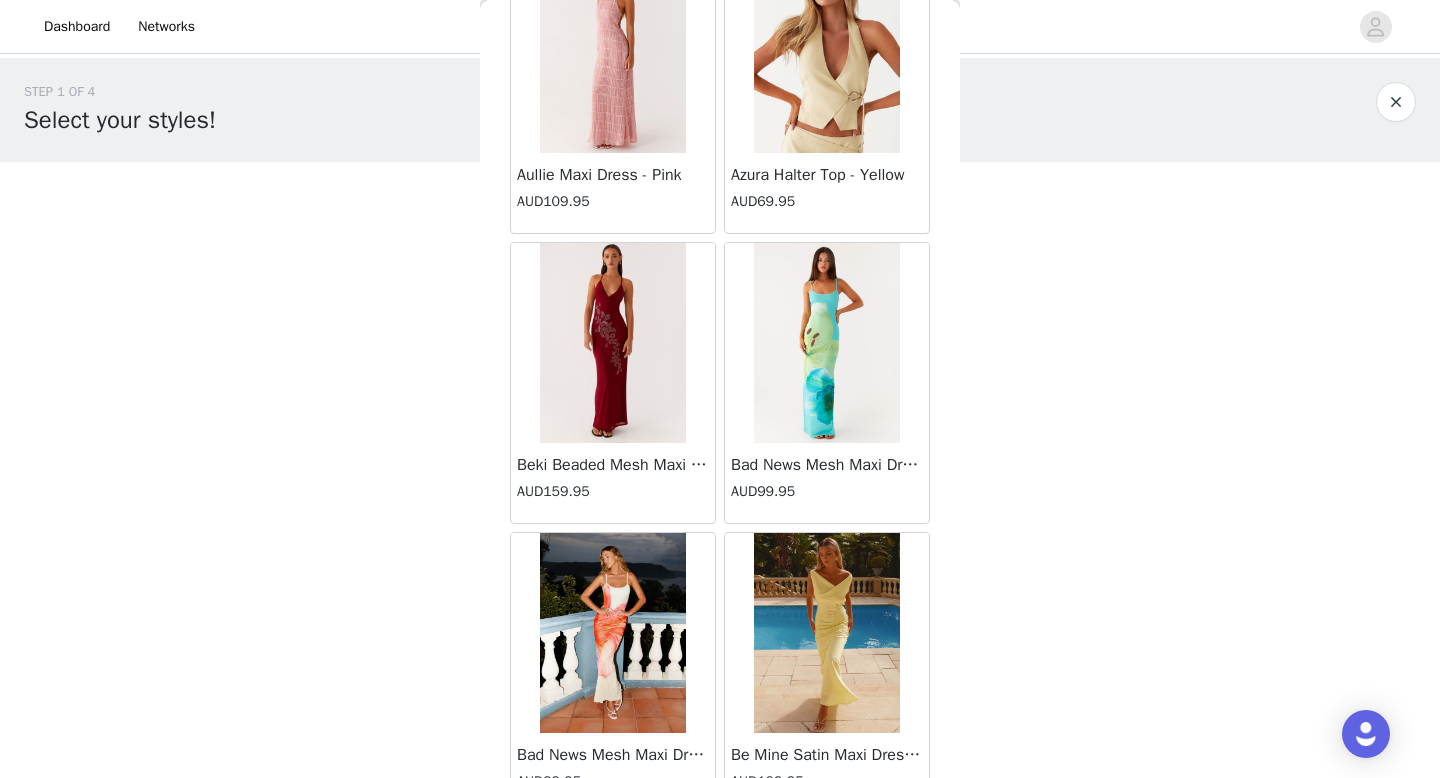 click at bounding box center (826, 53) 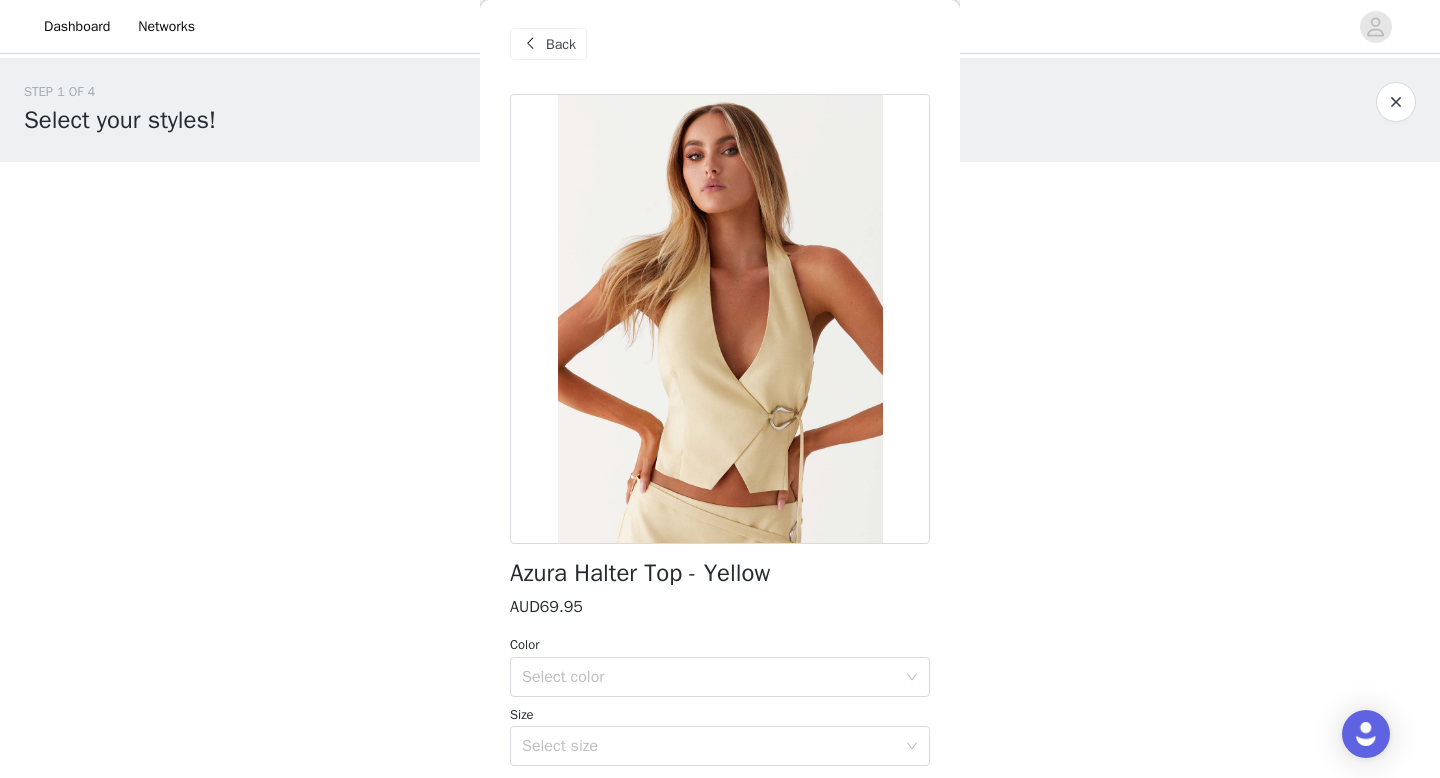 scroll, scrollTop: 51, scrollLeft: 0, axis: vertical 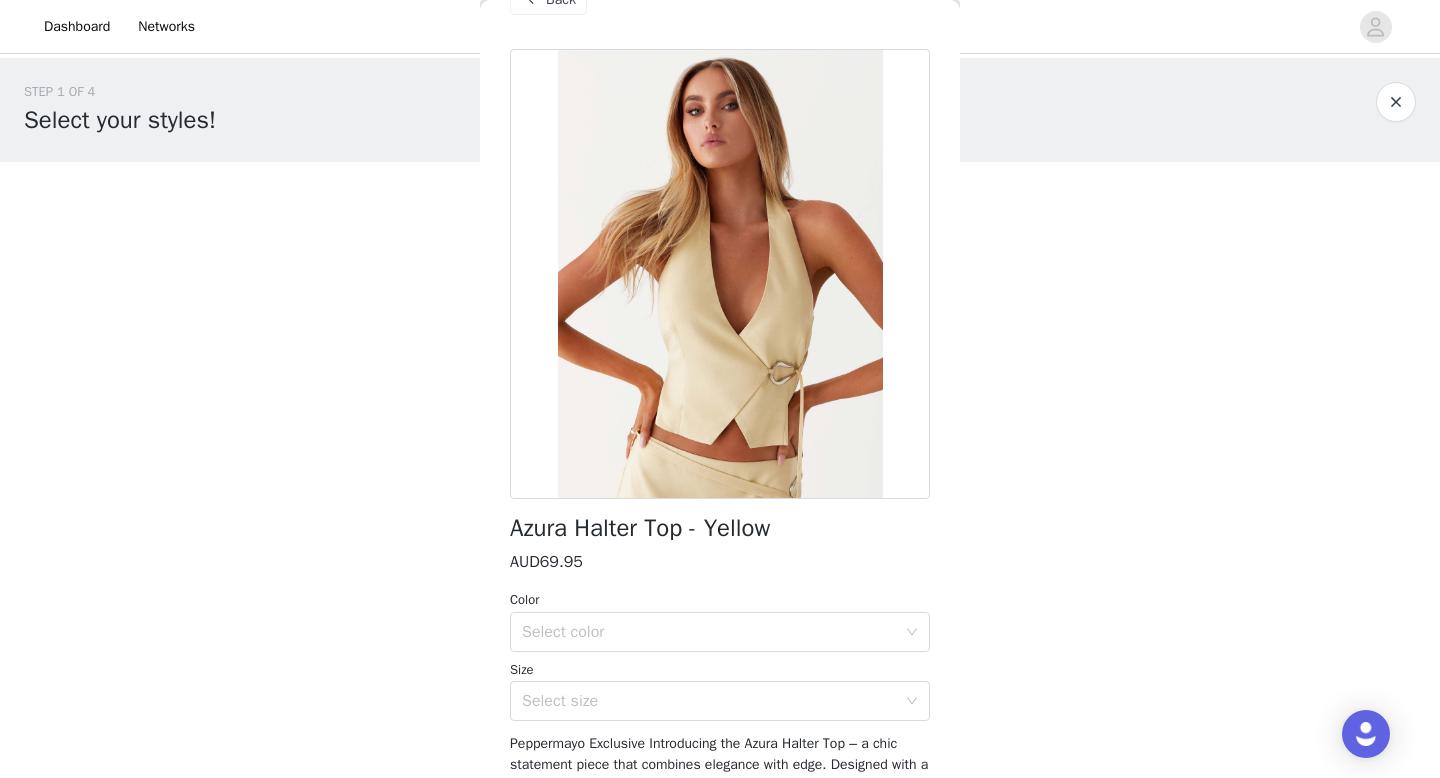 click on "Azura Halter Top - Yellow" at bounding box center [640, 528] 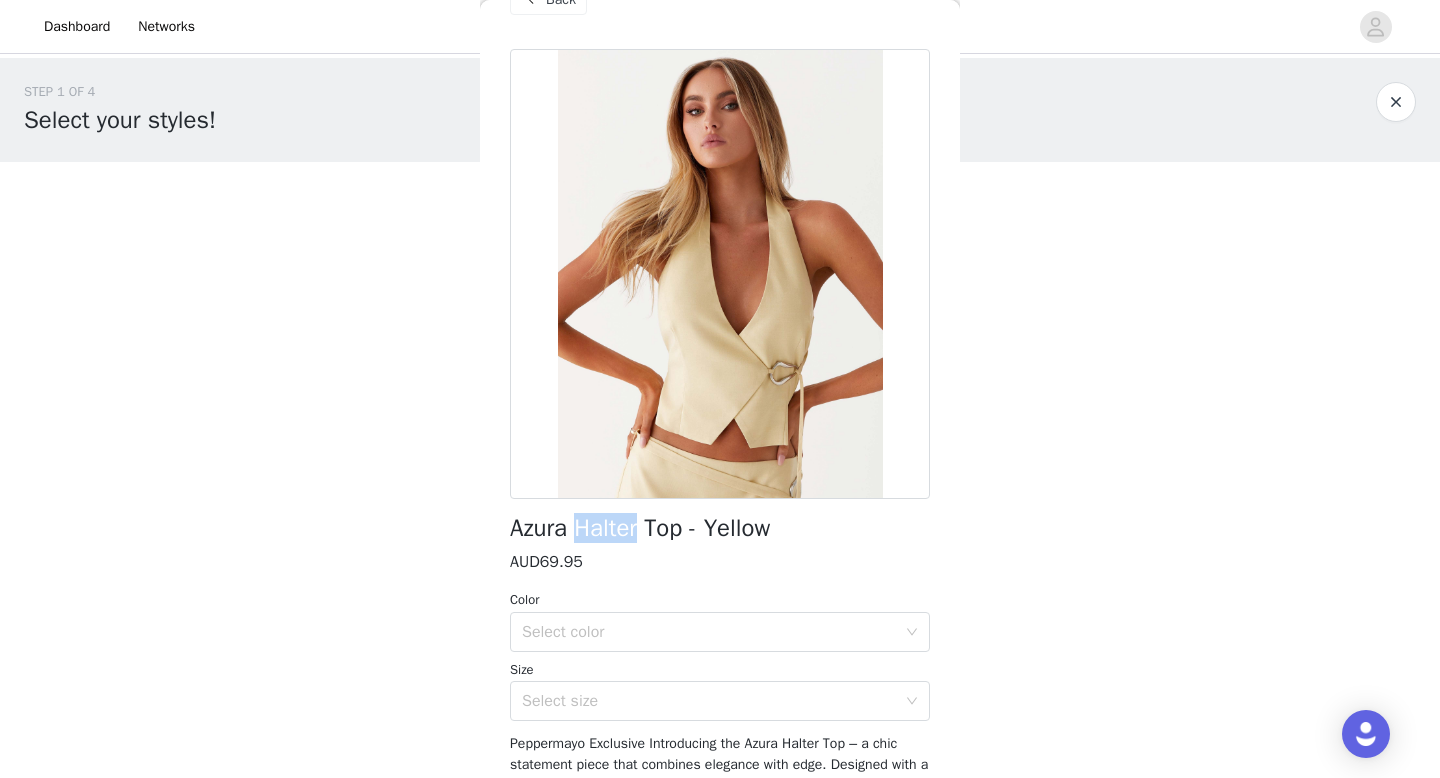 click on "Azura Halter Top - Yellow" at bounding box center [640, 528] 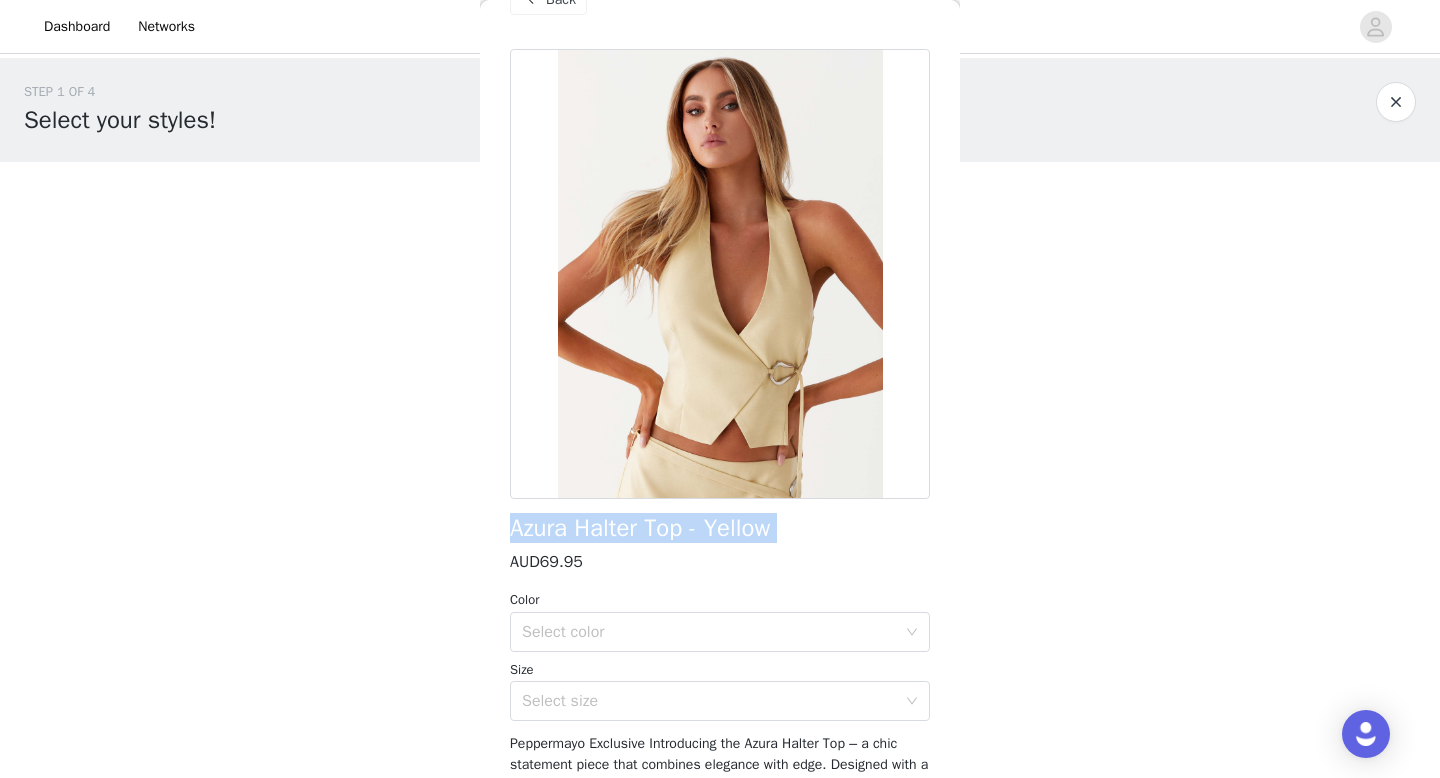 click on "Azura Halter Top - Yellow" at bounding box center [640, 528] 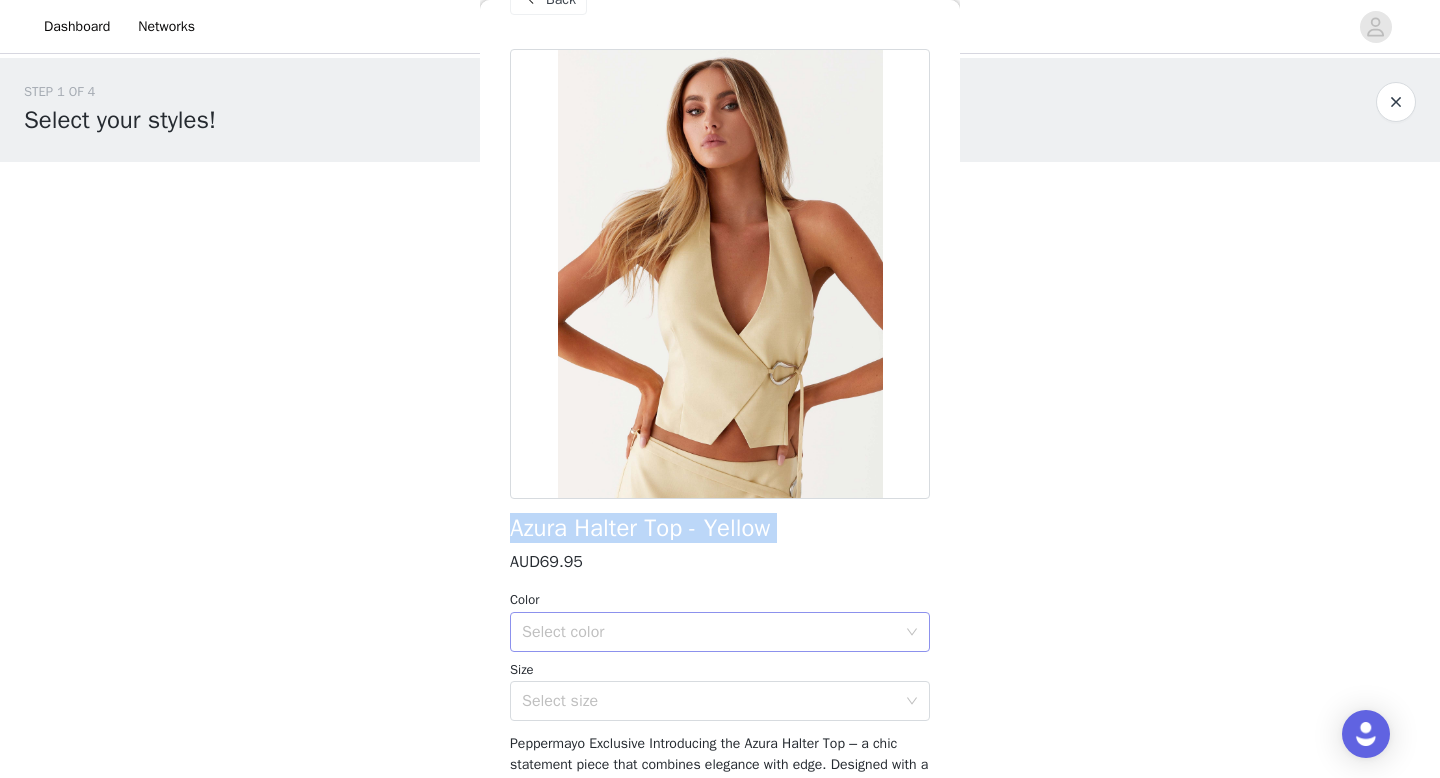 click on "Select color" at bounding box center [709, 632] 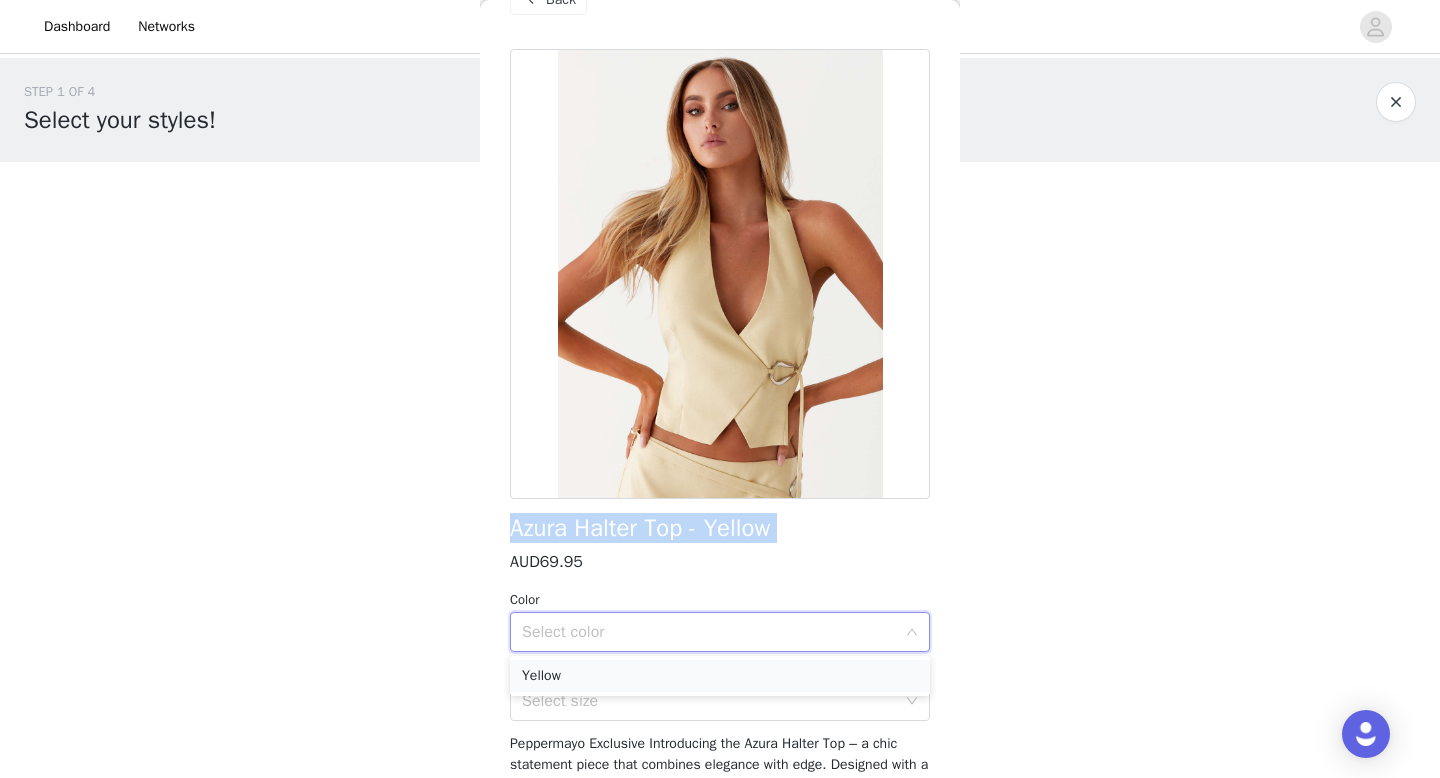 click on "Yellow" at bounding box center [720, 676] 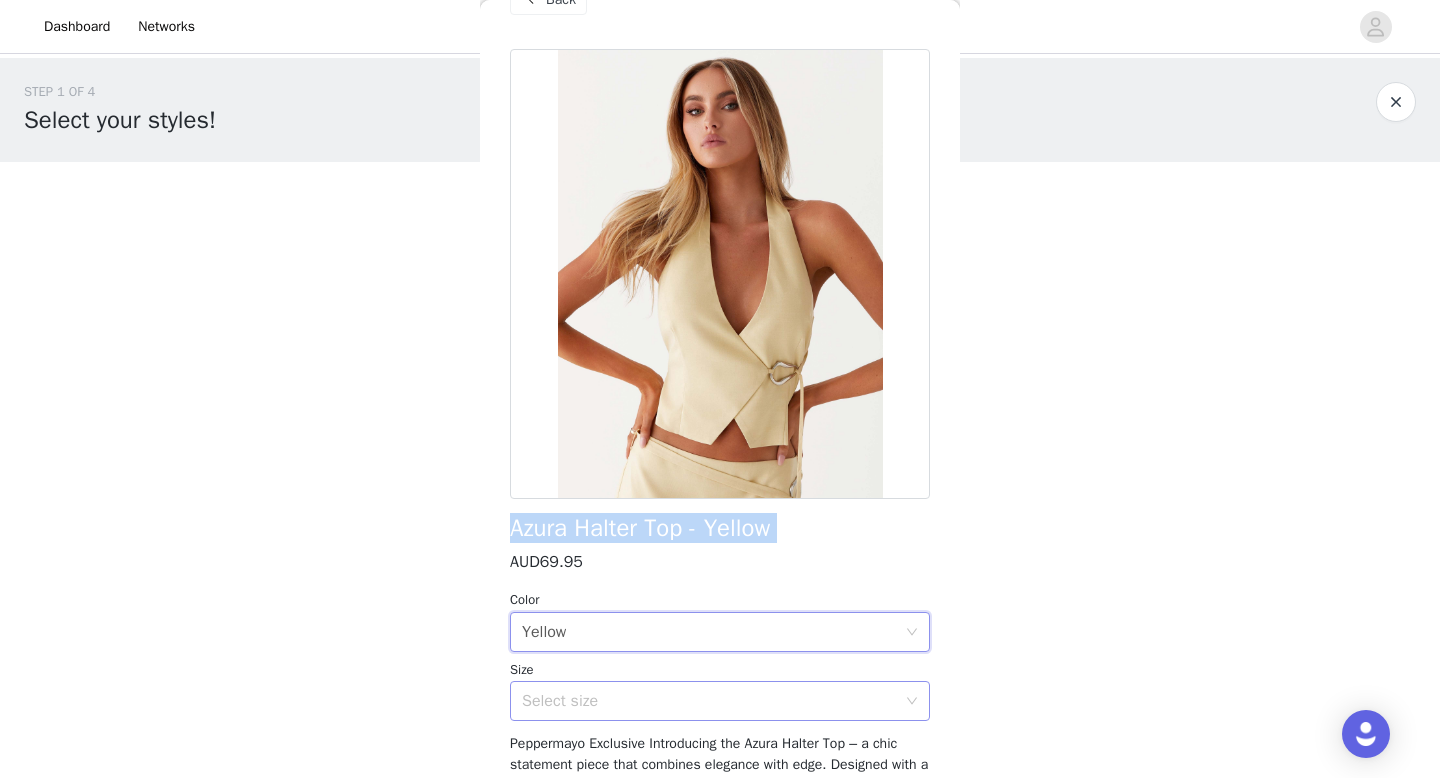click on "Select size" at bounding box center (709, 701) 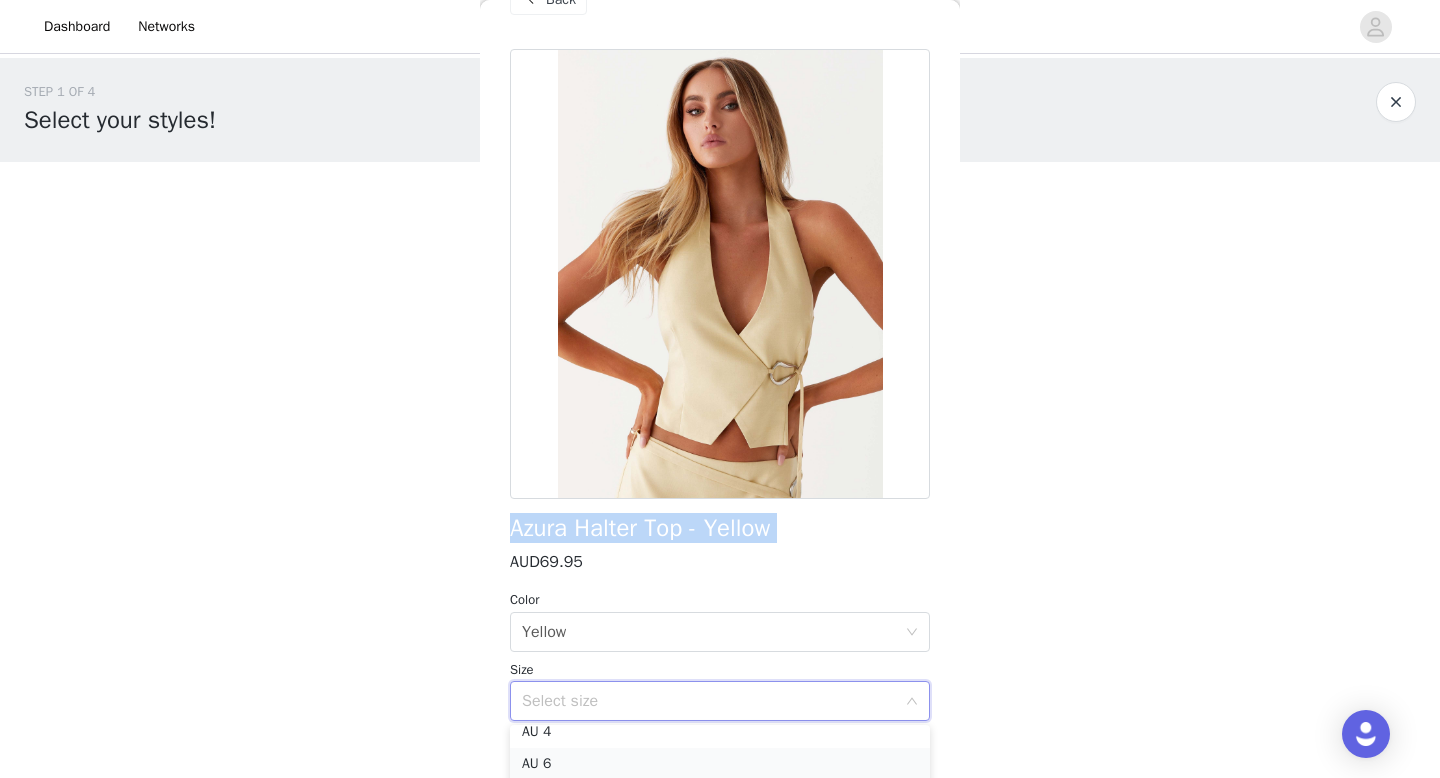 scroll, scrollTop: 76, scrollLeft: 0, axis: vertical 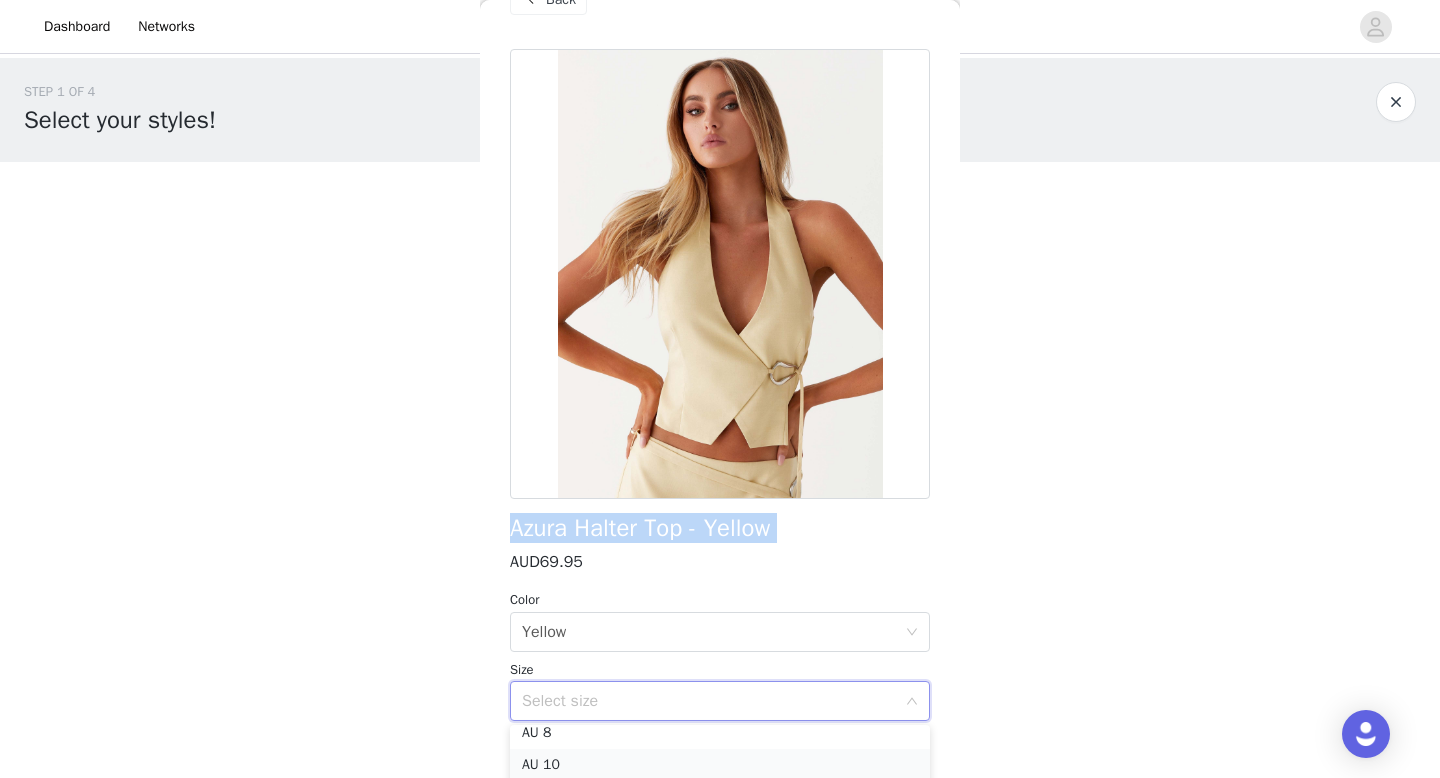 click on "AU 10" at bounding box center (720, 765) 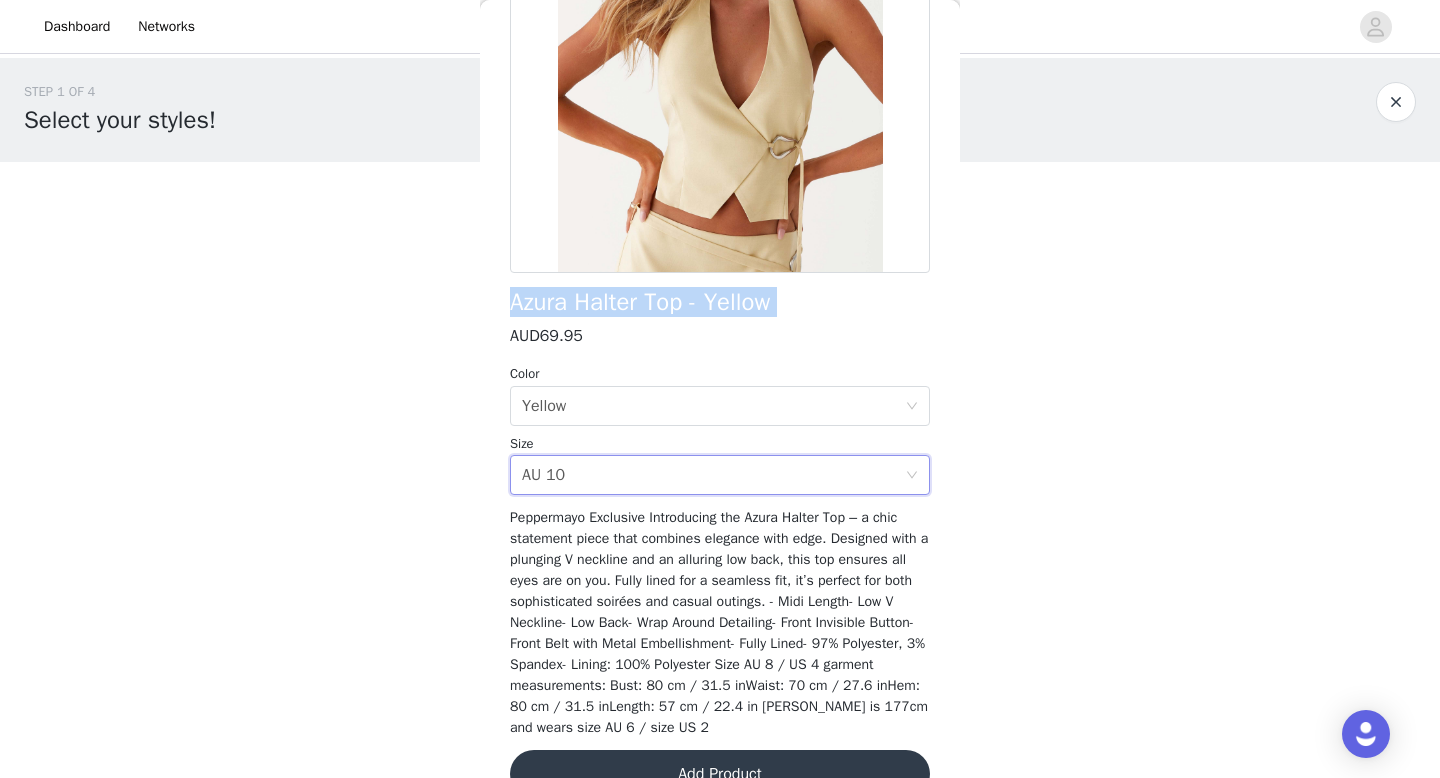 scroll, scrollTop: 321, scrollLeft: 0, axis: vertical 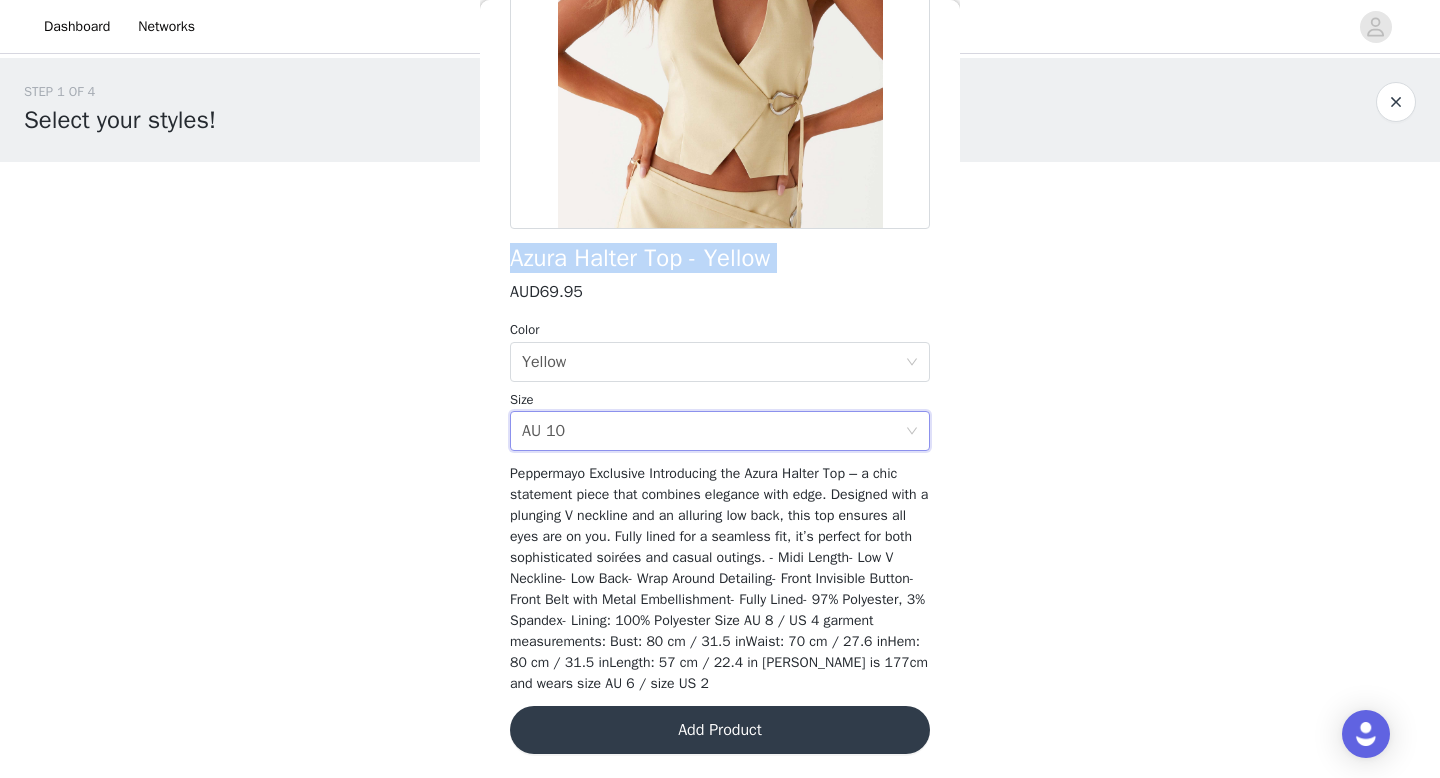 click on "Add Product" at bounding box center [720, 730] 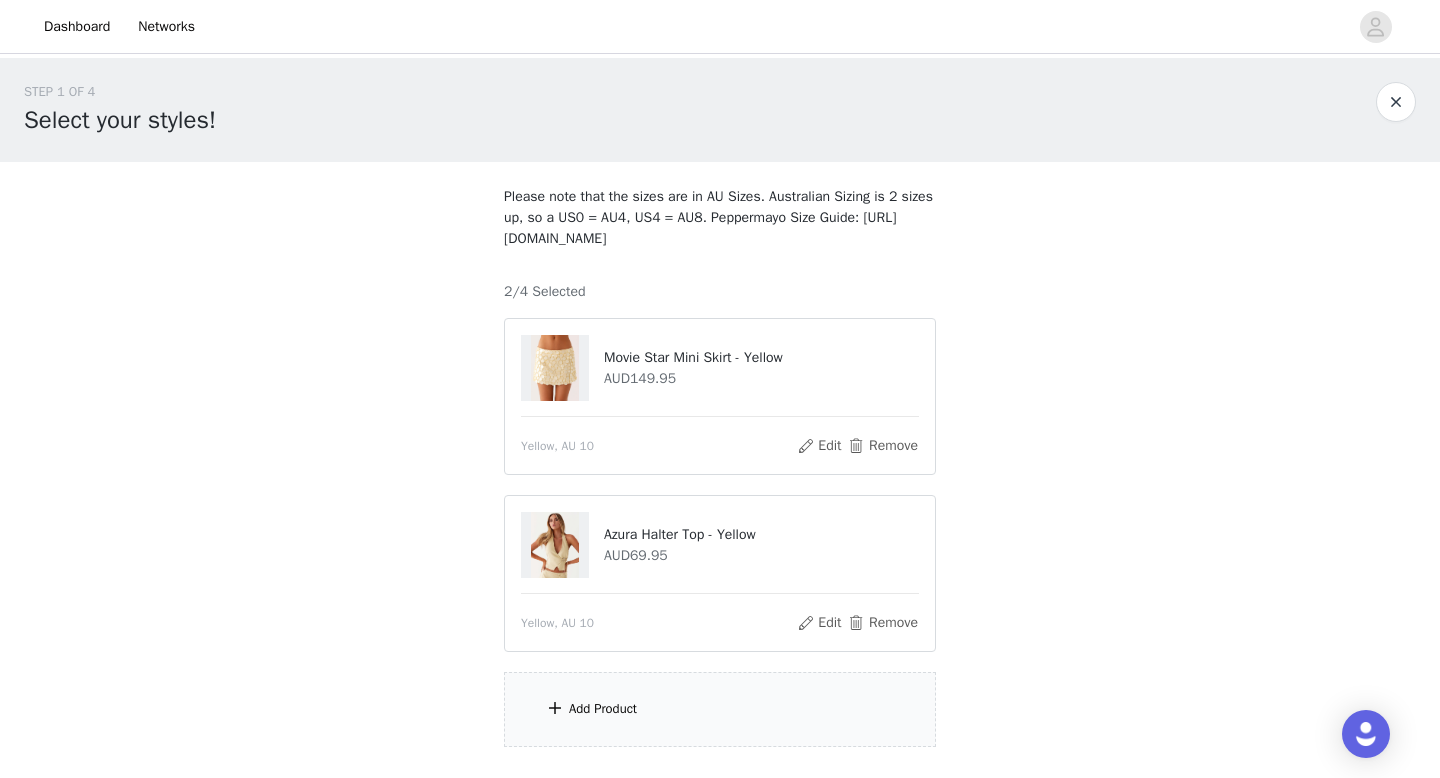 click on "Add Product" at bounding box center [720, 709] 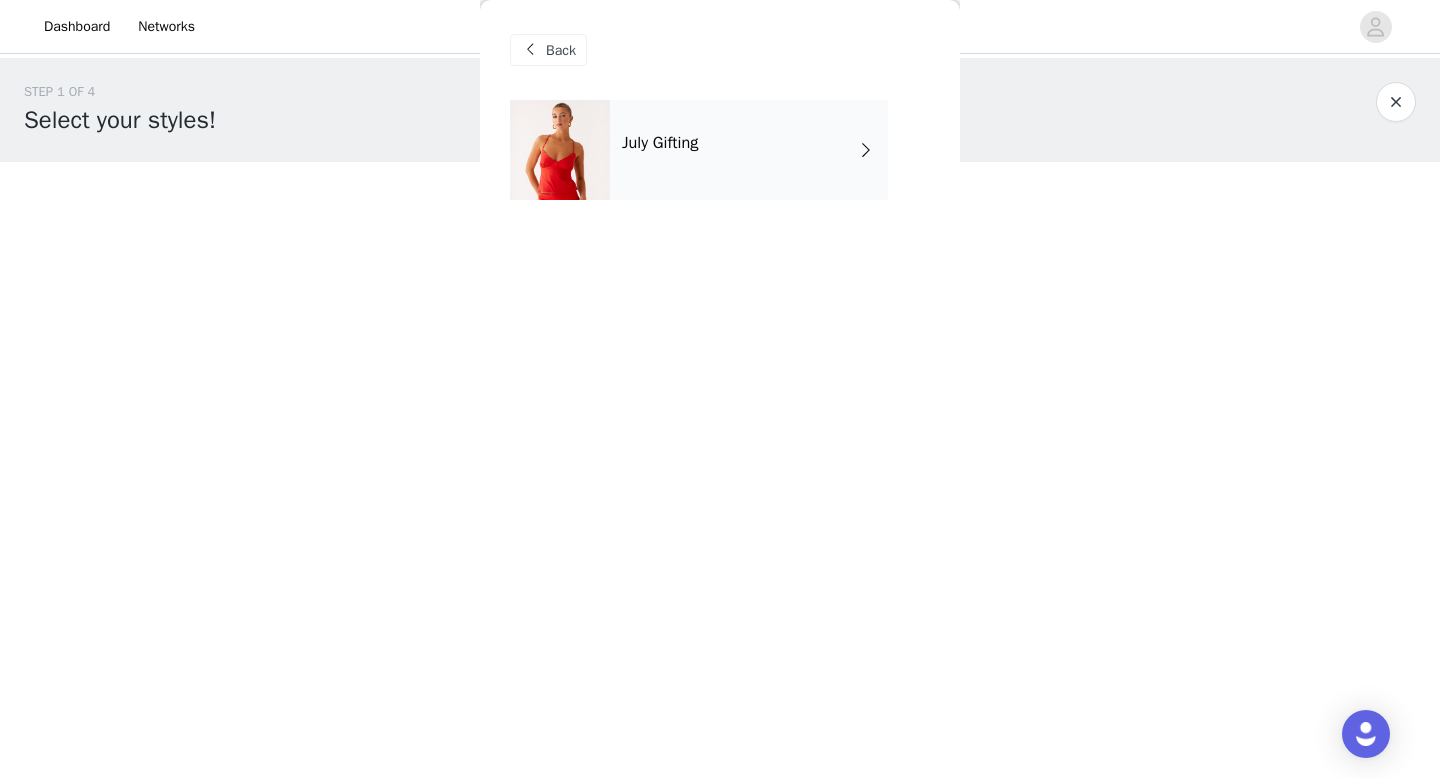 click on "July Gifting" at bounding box center (749, 150) 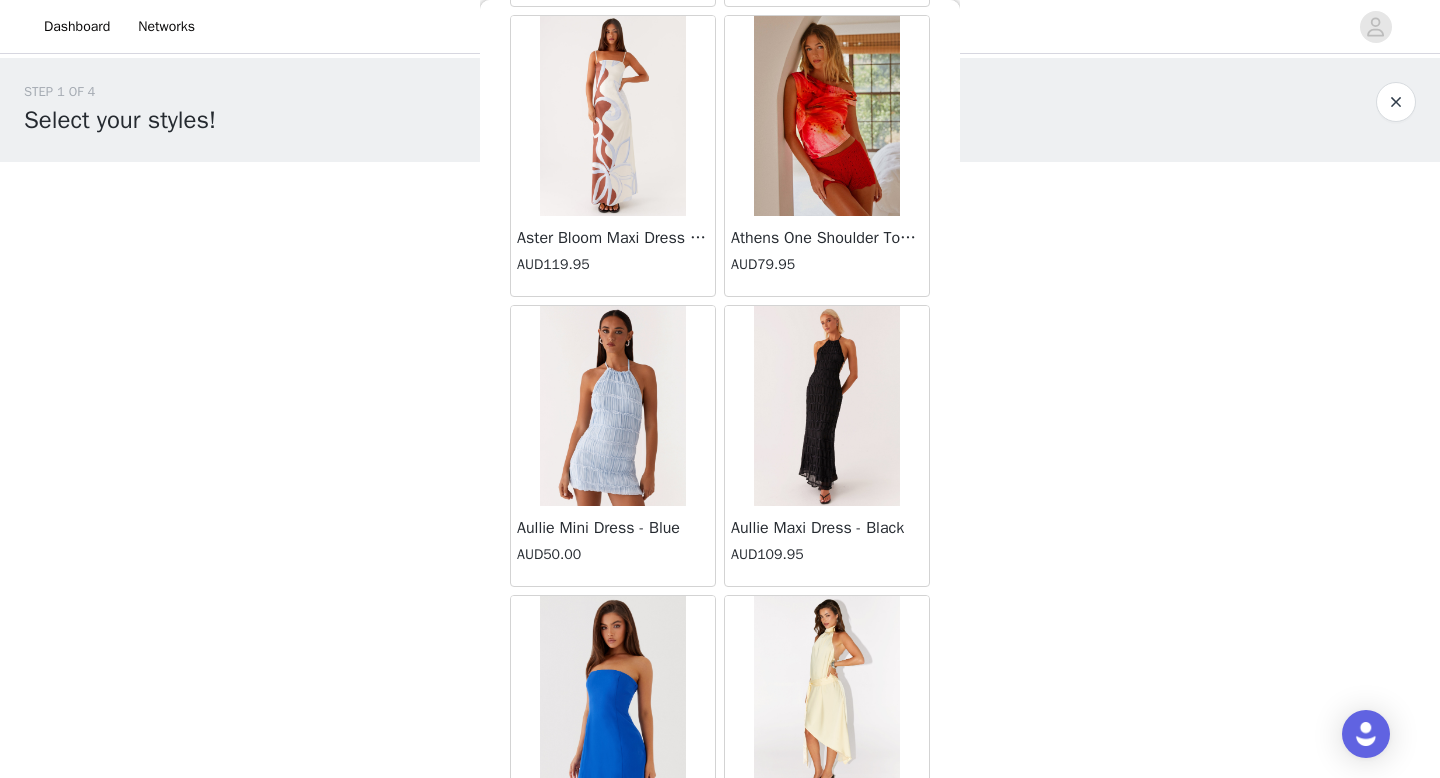 scroll, scrollTop: 2282, scrollLeft: 0, axis: vertical 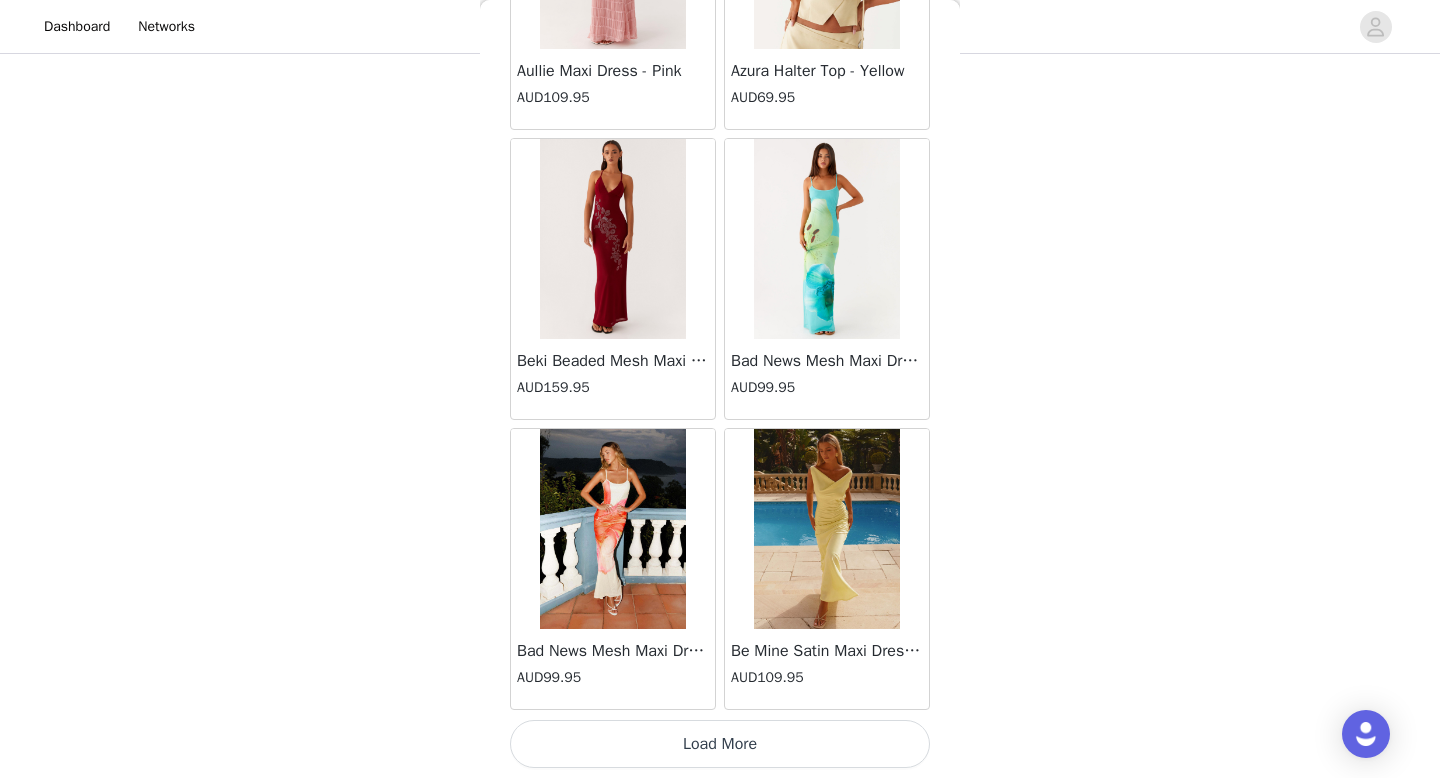 click on "Load More" at bounding box center (720, 744) 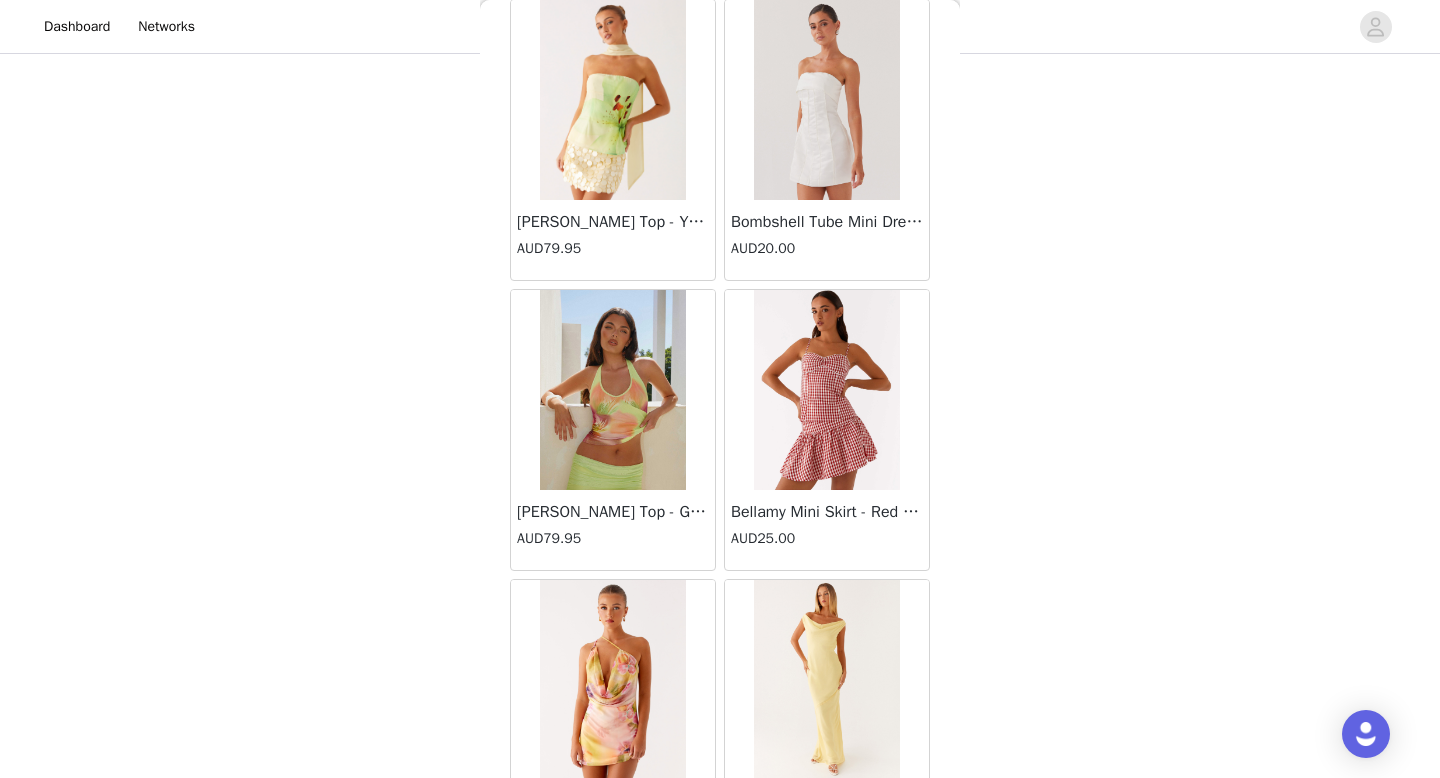 scroll, scrollTop: 5182, scrollLeft: 0, axis: vertical 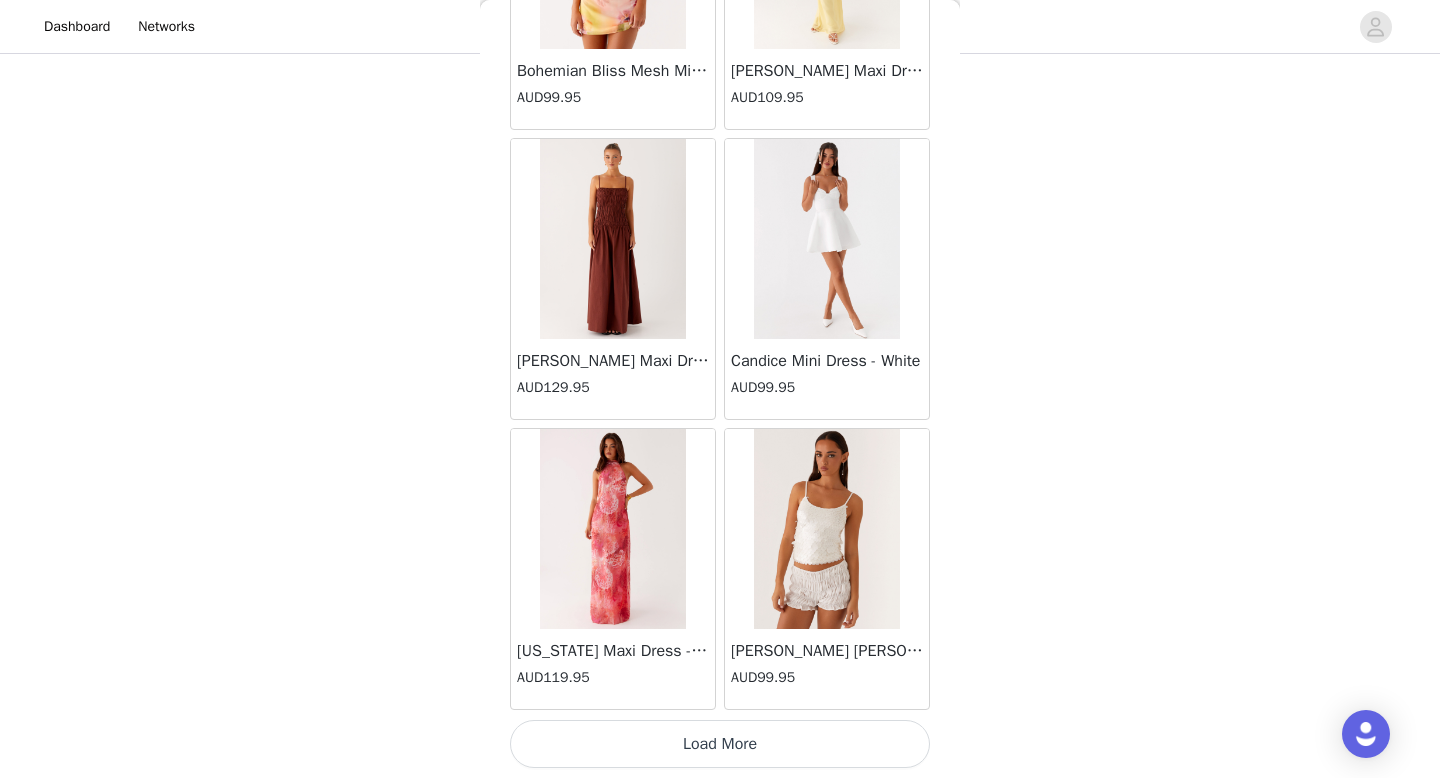 drag, startPoint x: 677, startPoint y: 722, endPoint x: 662, endPoint y: 777, distance: 57.00877 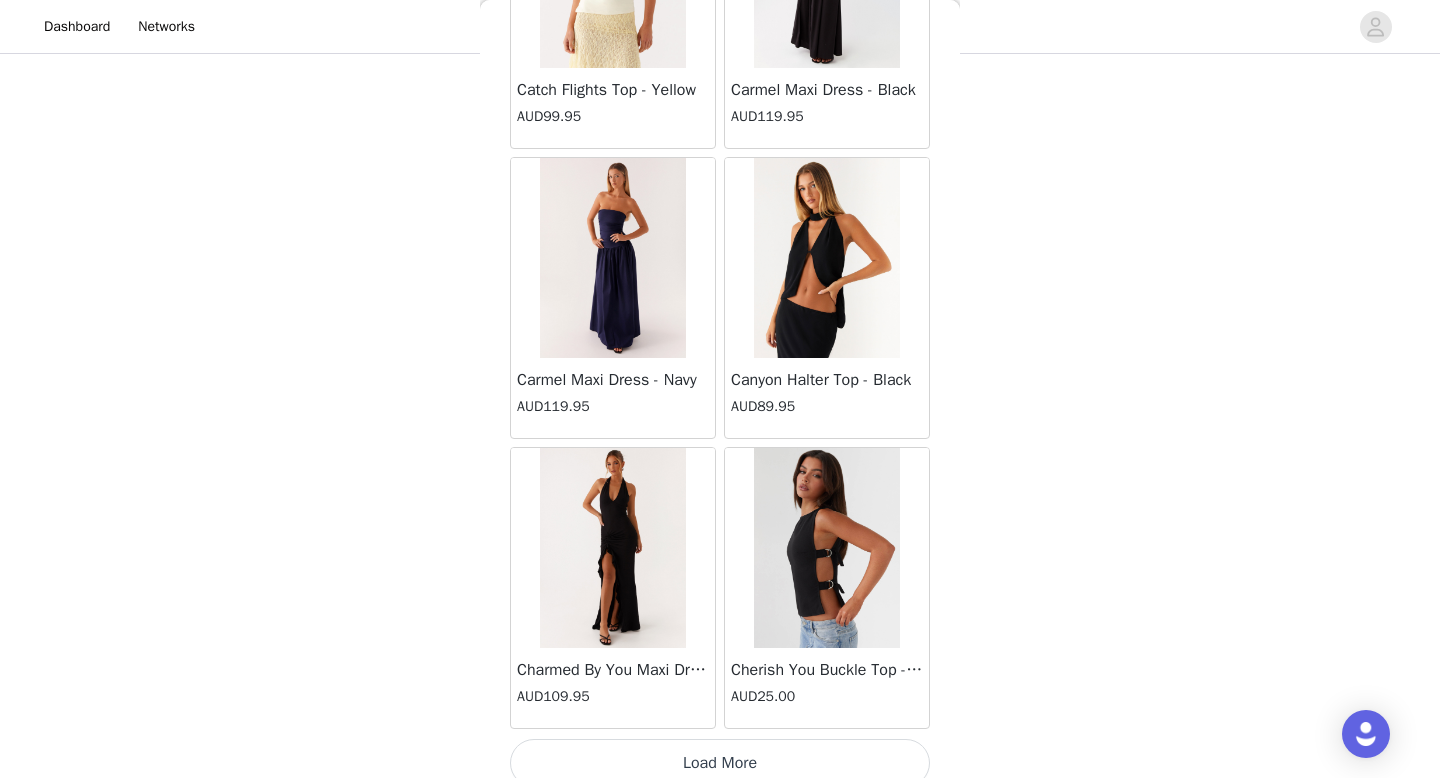 scroll, scrollTop: 8082, scrollLeft: 0, axis: vertical 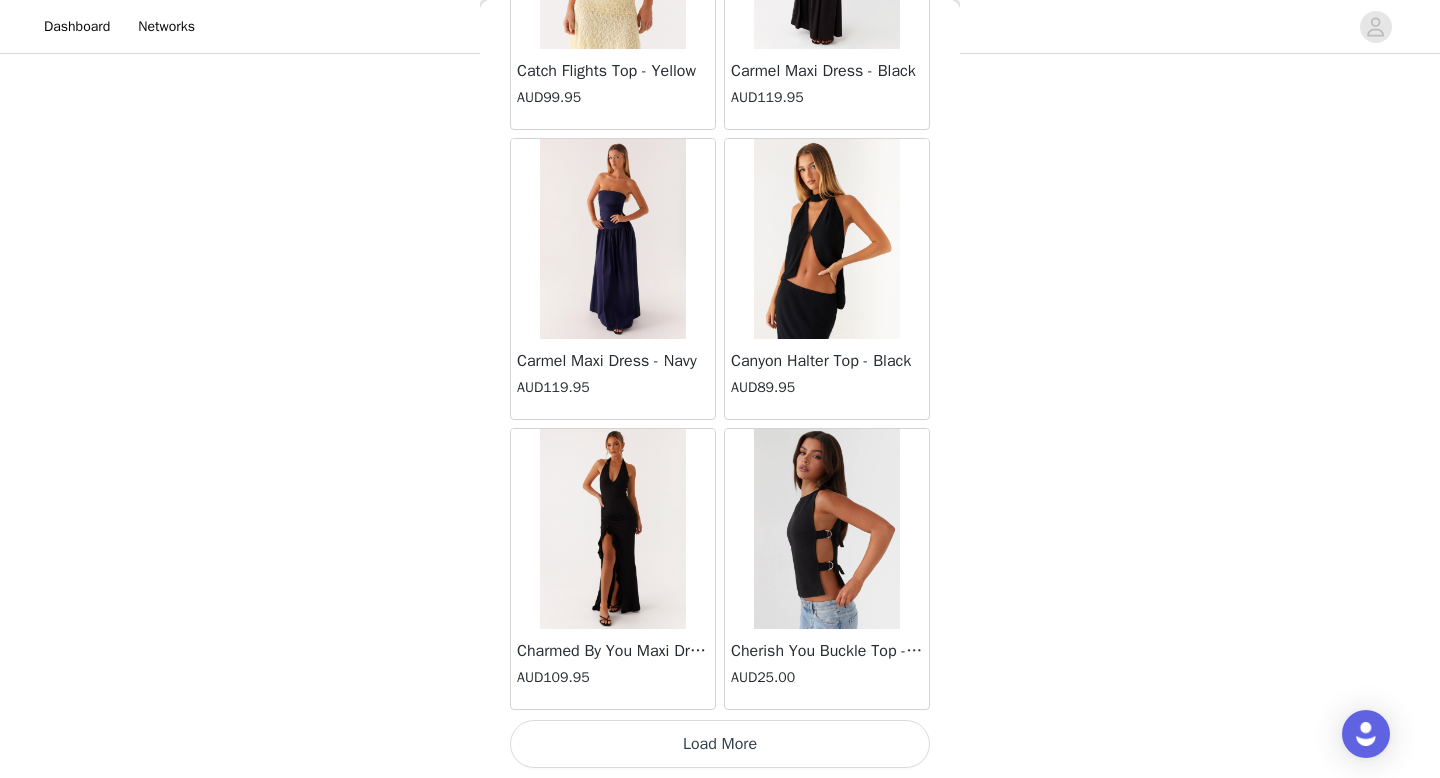 click on "Load More" at bounding box center [720, 744] 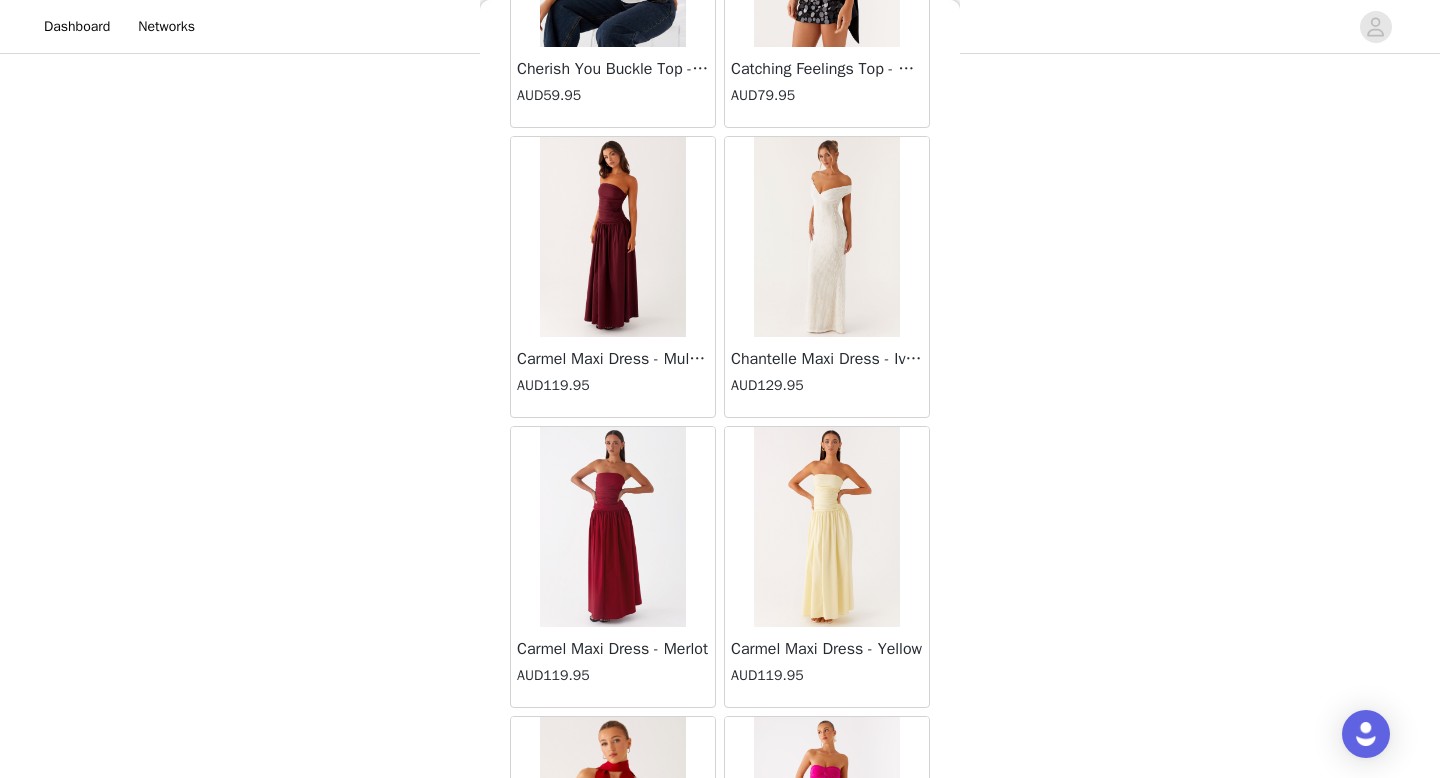 scroll, scrollTop: 10982, scrollLeft: 0, axis: vertical 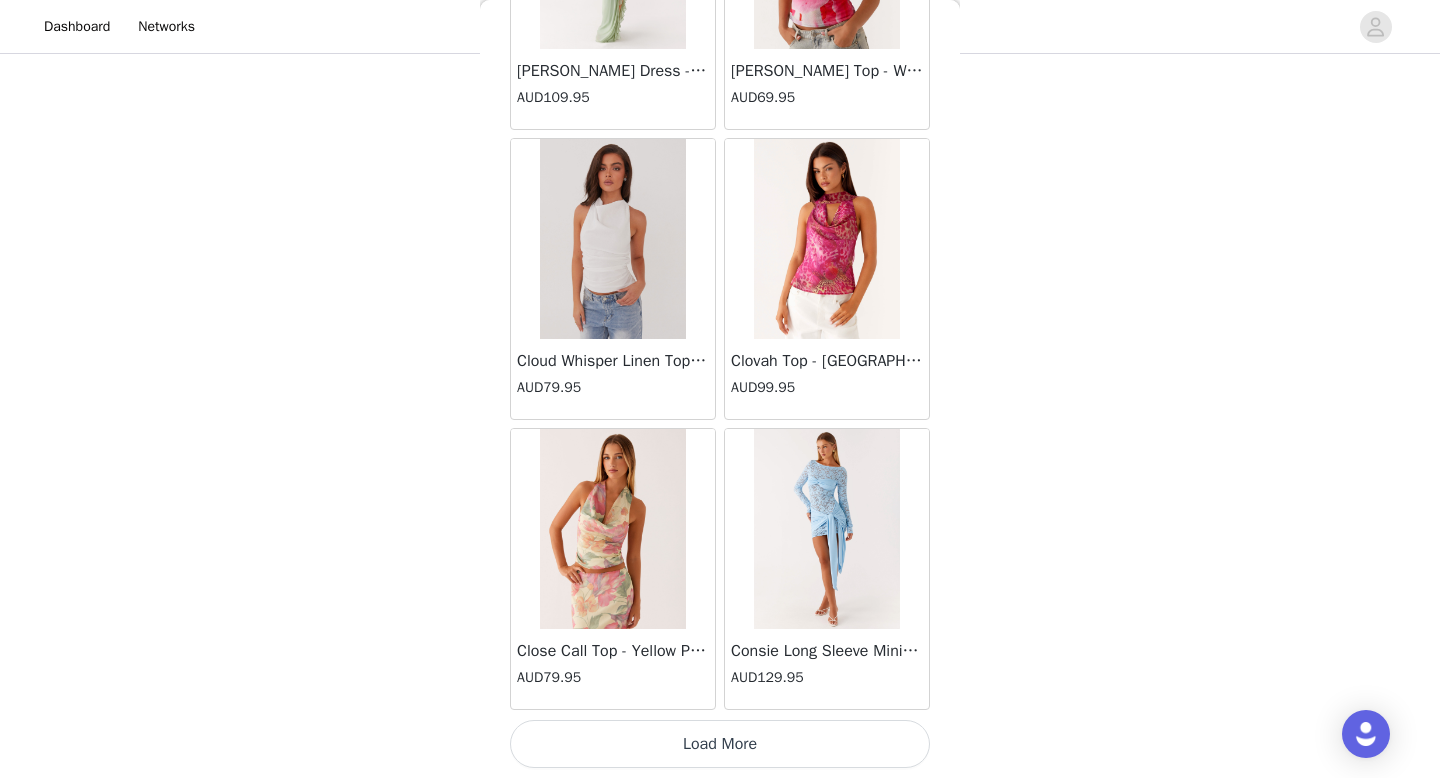 click on "Load More" at bounding box center (720, 744) 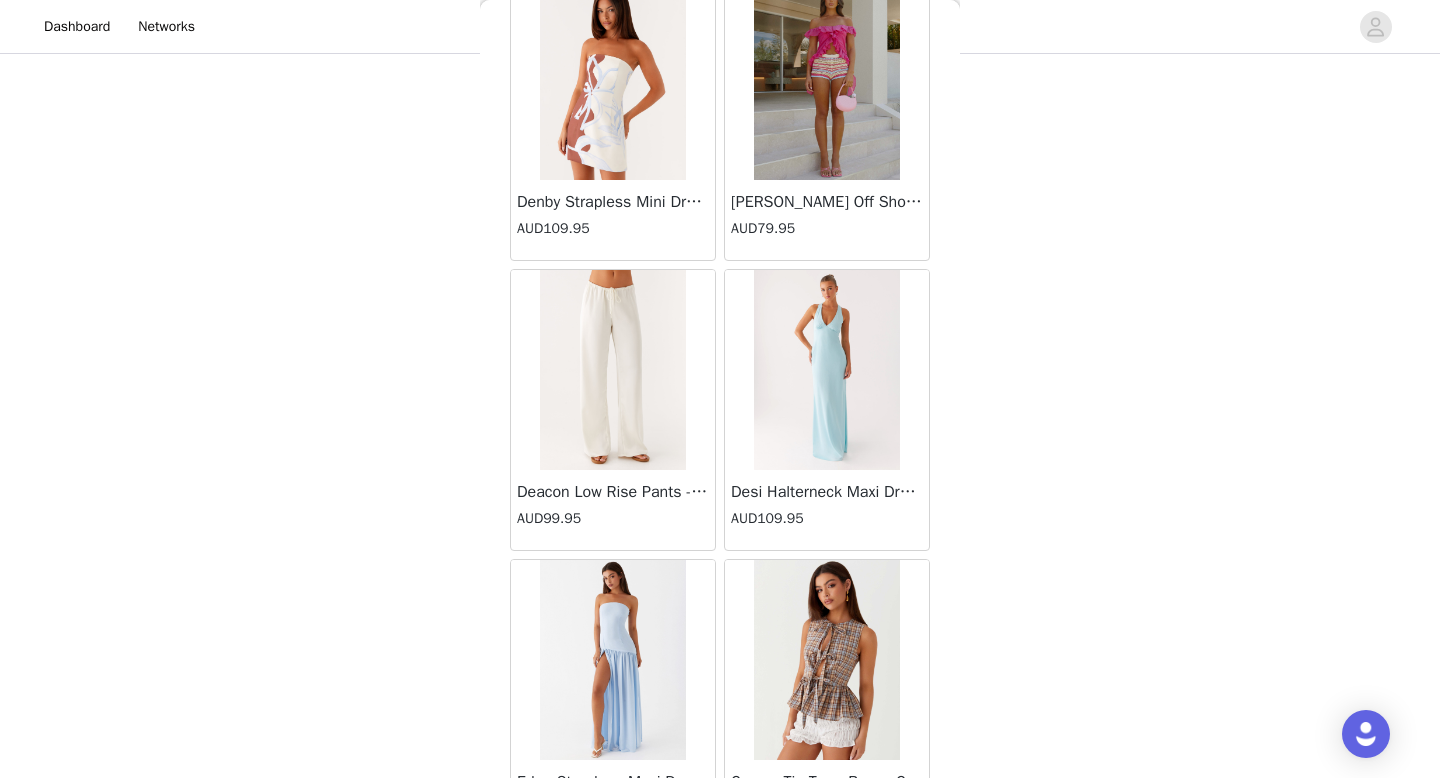 scroll, scrollTop: 13882, scrollLeft: 0, axis: vertical 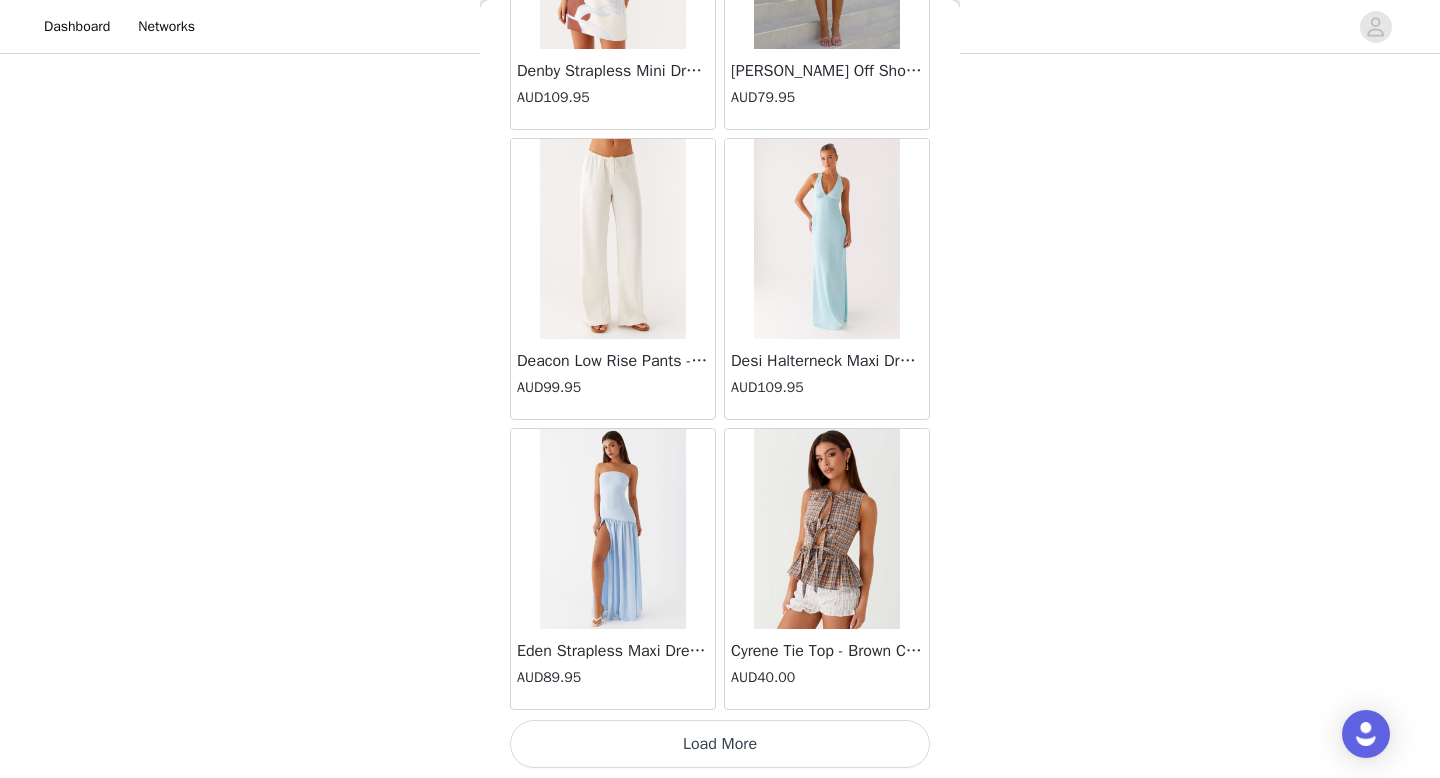 click on "Load More" at bounding box center (720, 744) 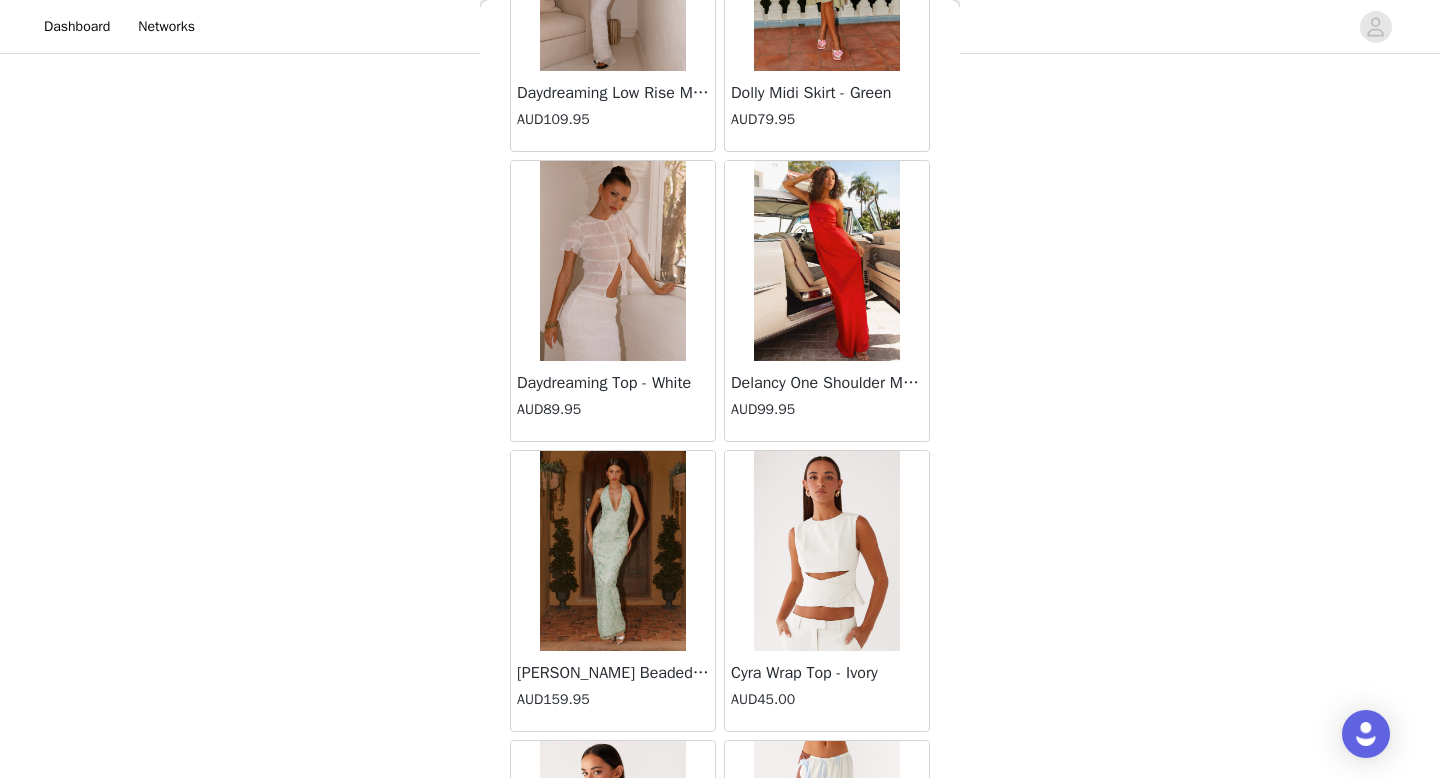 scroll, scrollTop: 16782, scrollLeft: 0, axis: vertical 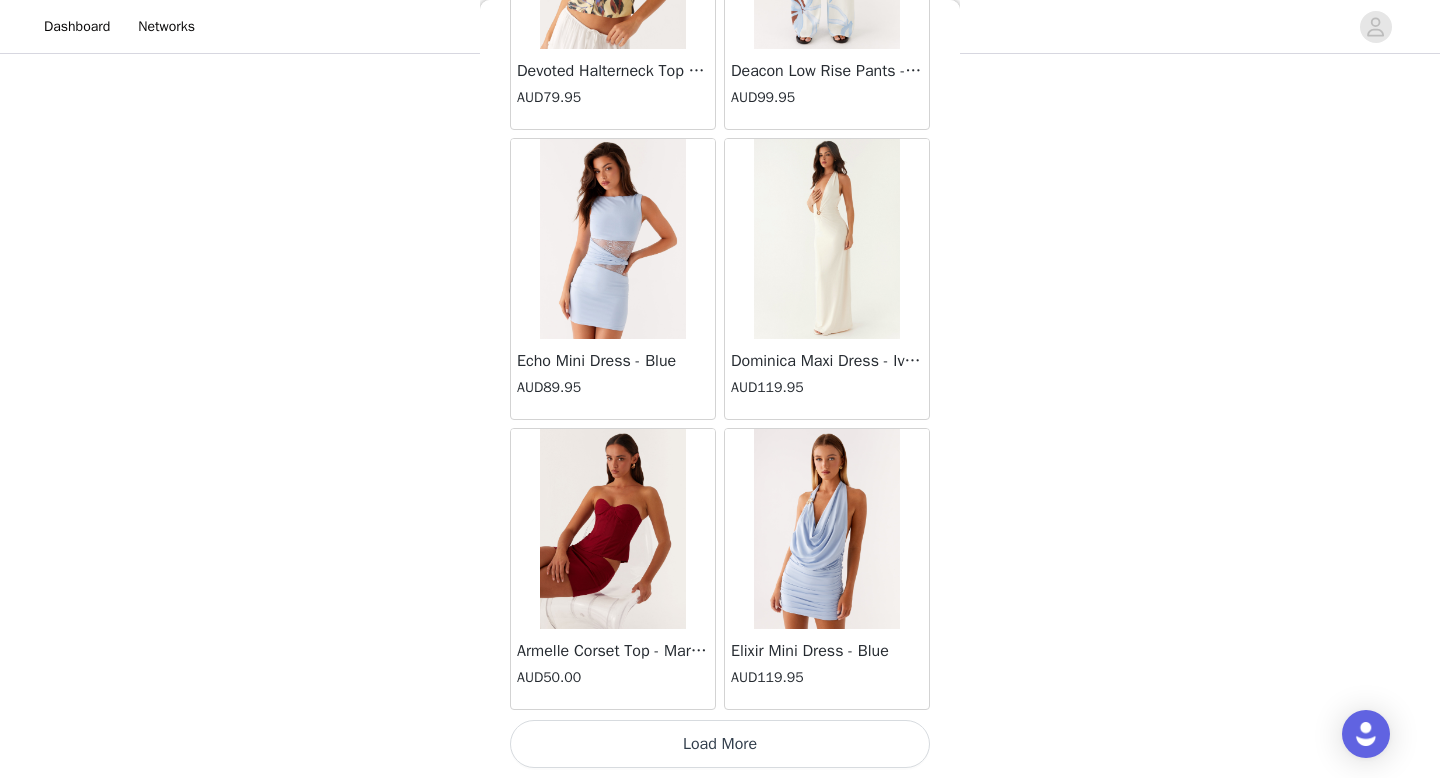 click on "Load More" at bounding box center (720, 744) 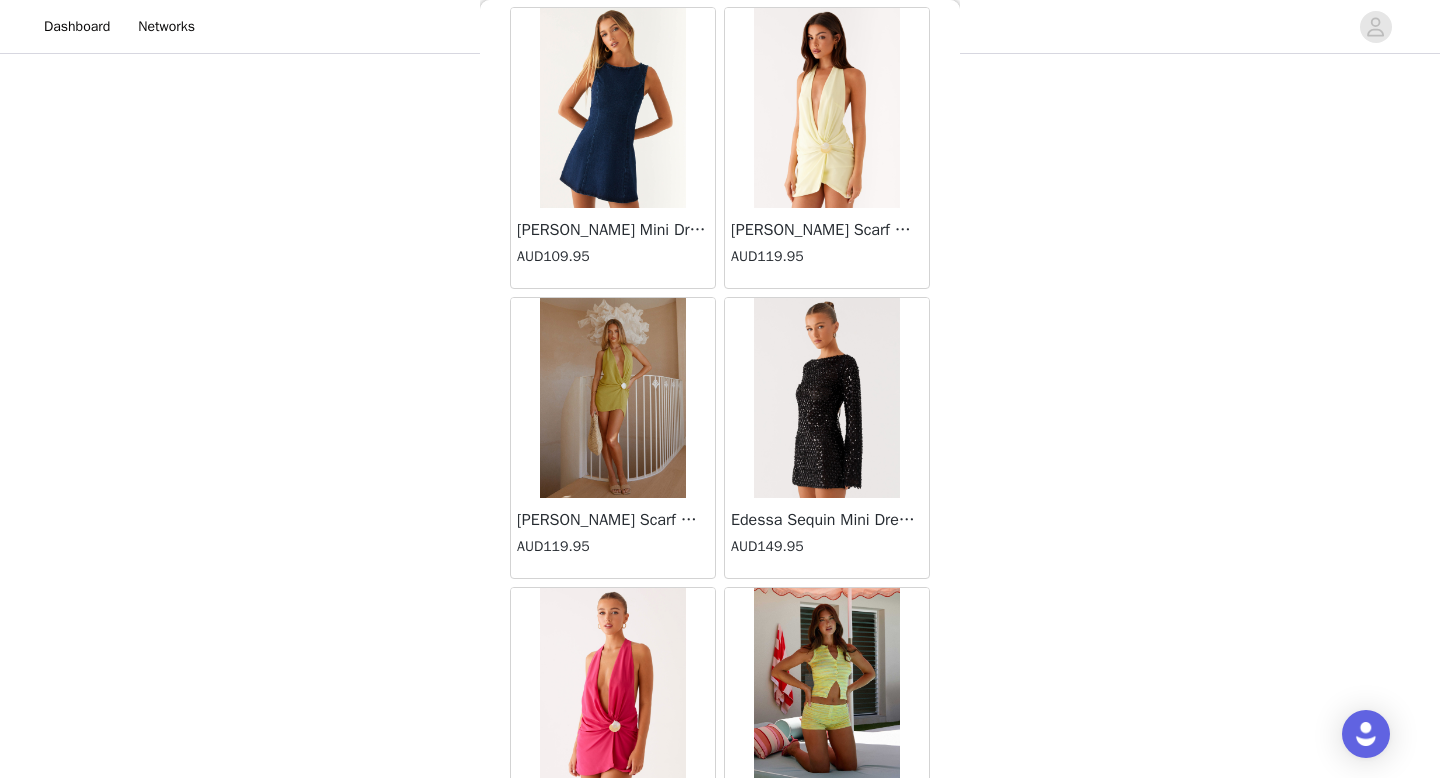 scroll, scrollTop: 19682, scrollLeft: 0, axis: vertical 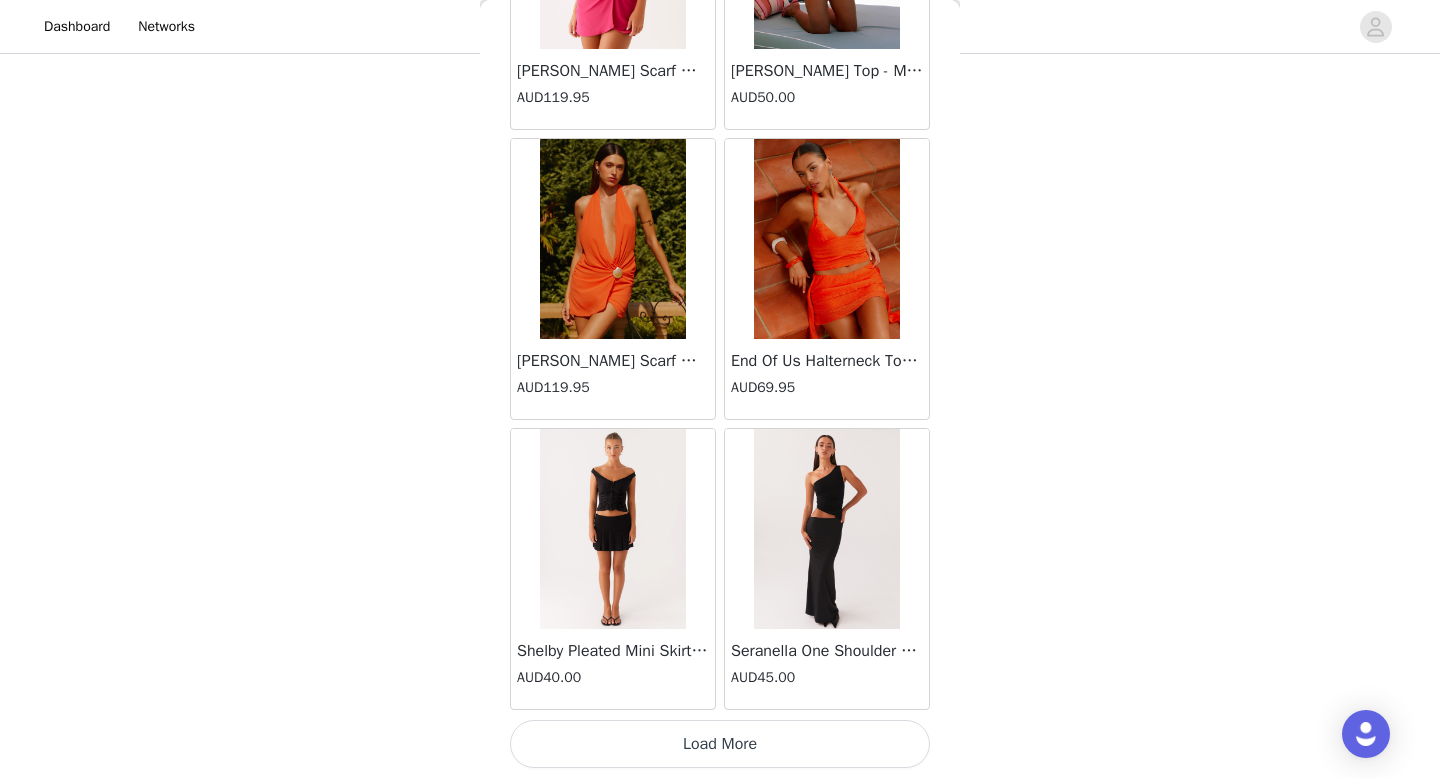 click on "Load More" at bounding box center [720, 744] 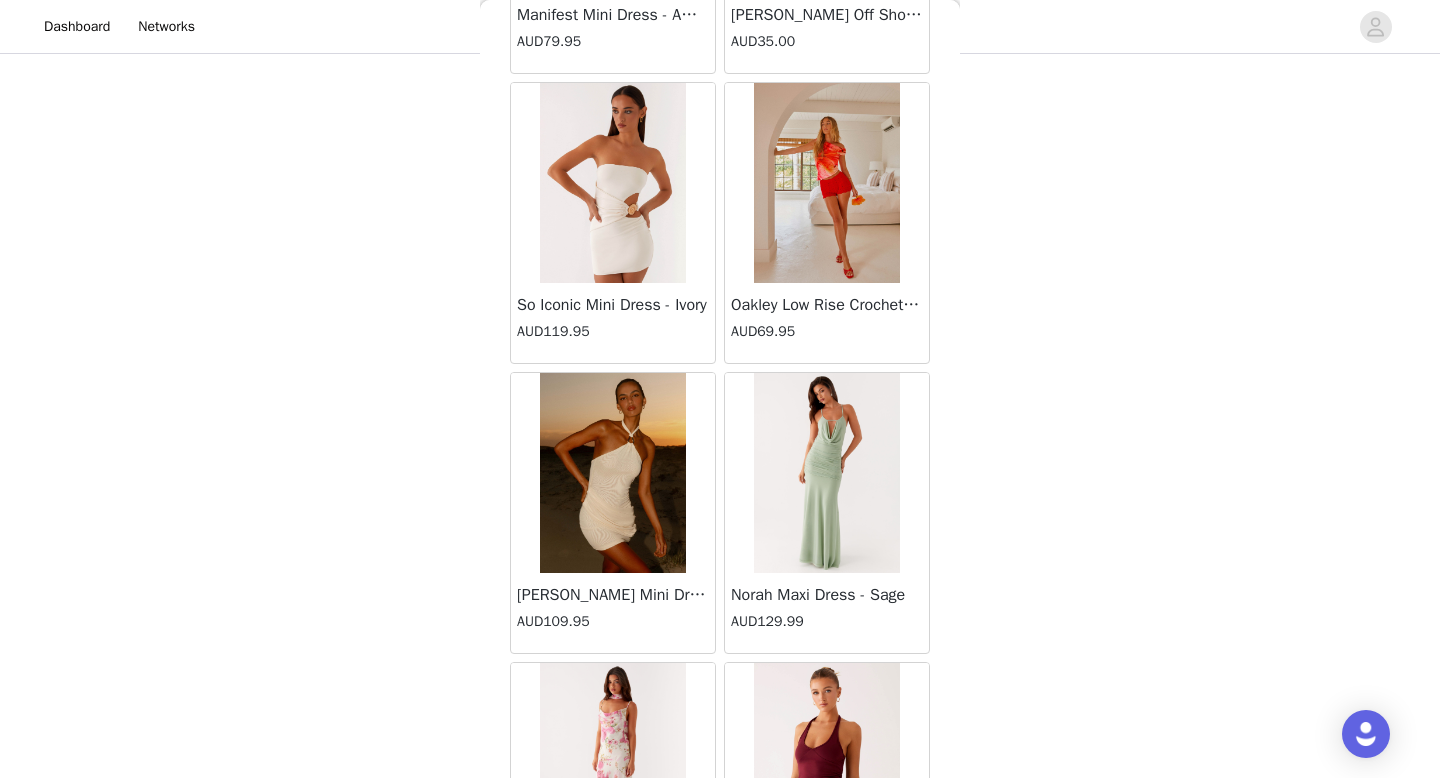 scroll, scrollTop: 22582, scrollLeft: 0, axis: vertical 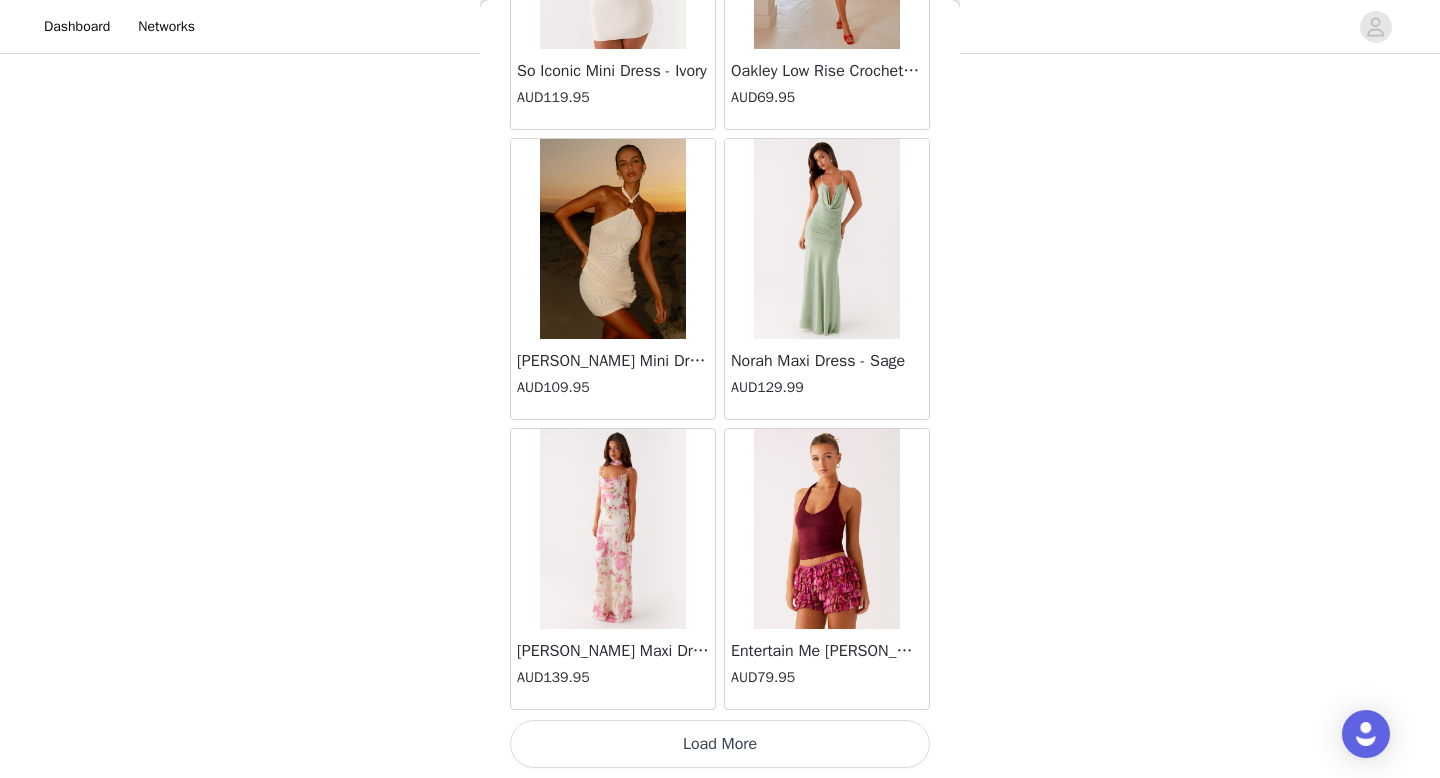 click on "Load More" at bounding box center [720, 744] 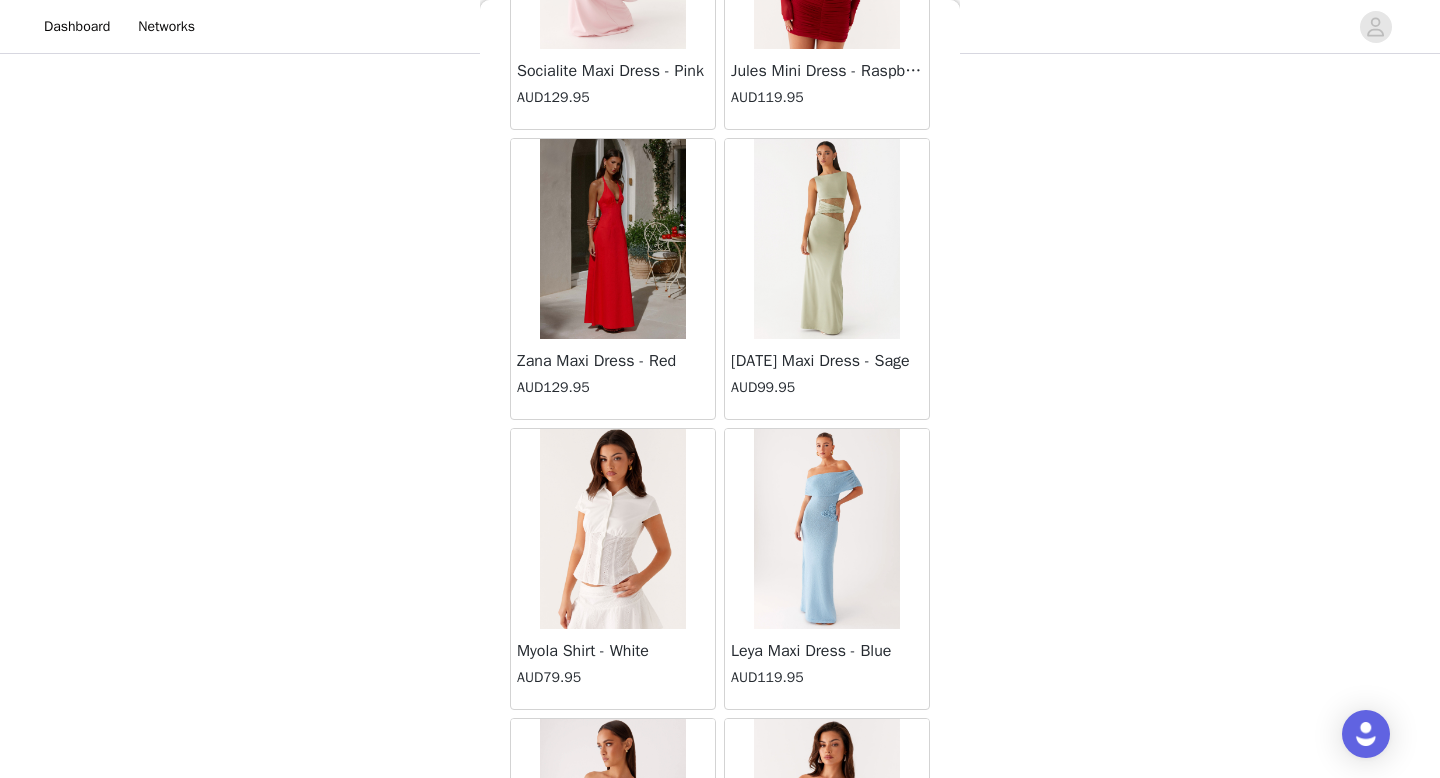 scroll, scrollTop: 25482, scrollLeft: 0, axis: vertical 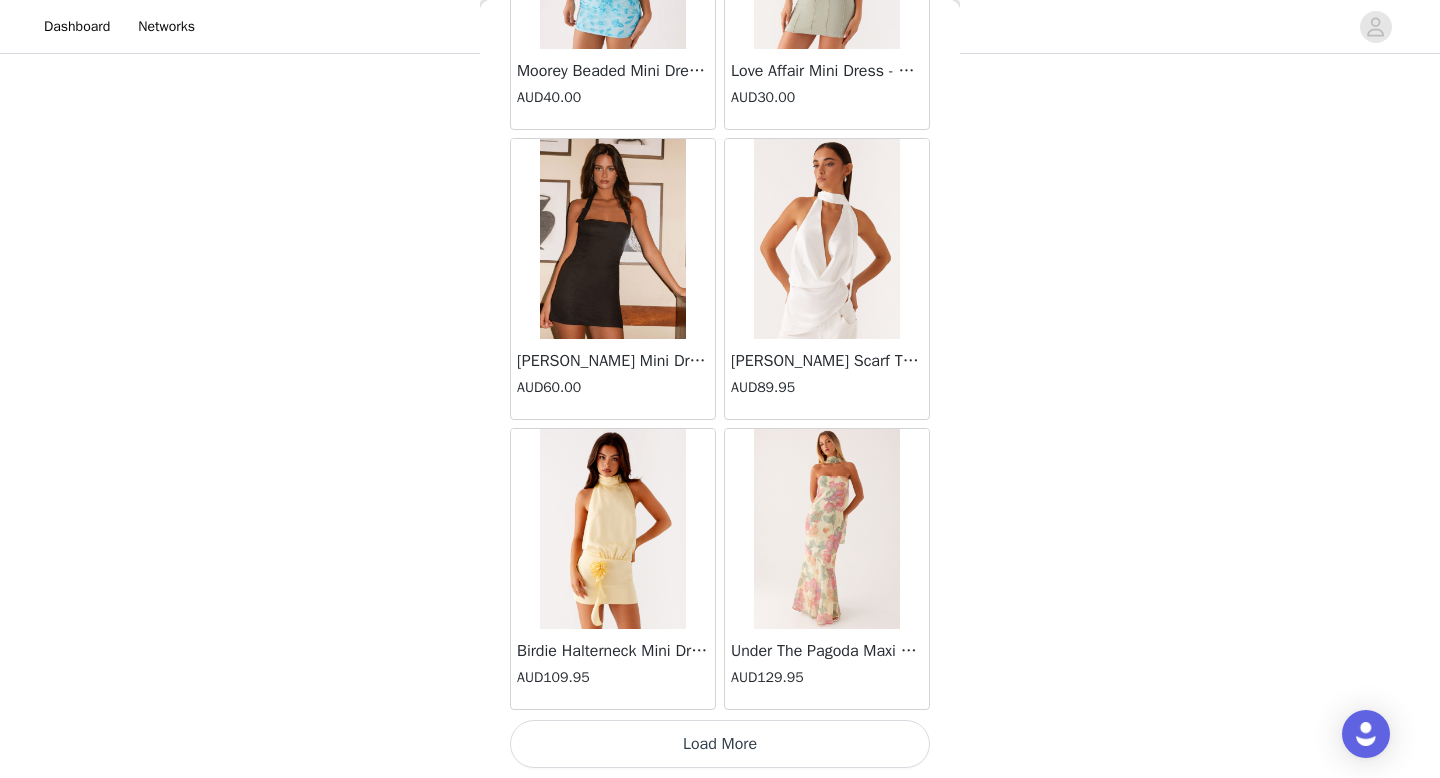 click on "Load More" at bounding box center [720, 744] 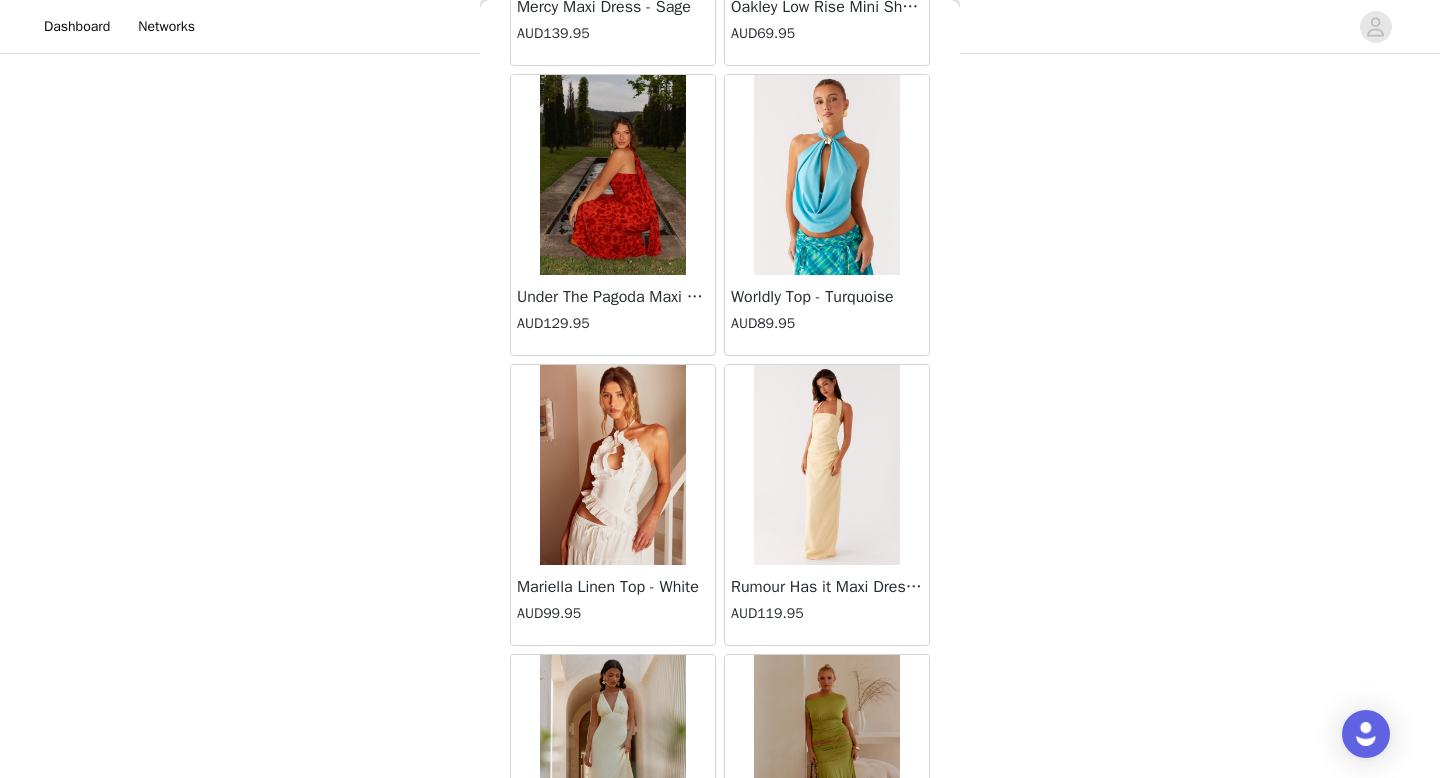 scroll, scrollTop: 28382, scrollLeft: 0, axis: vertical 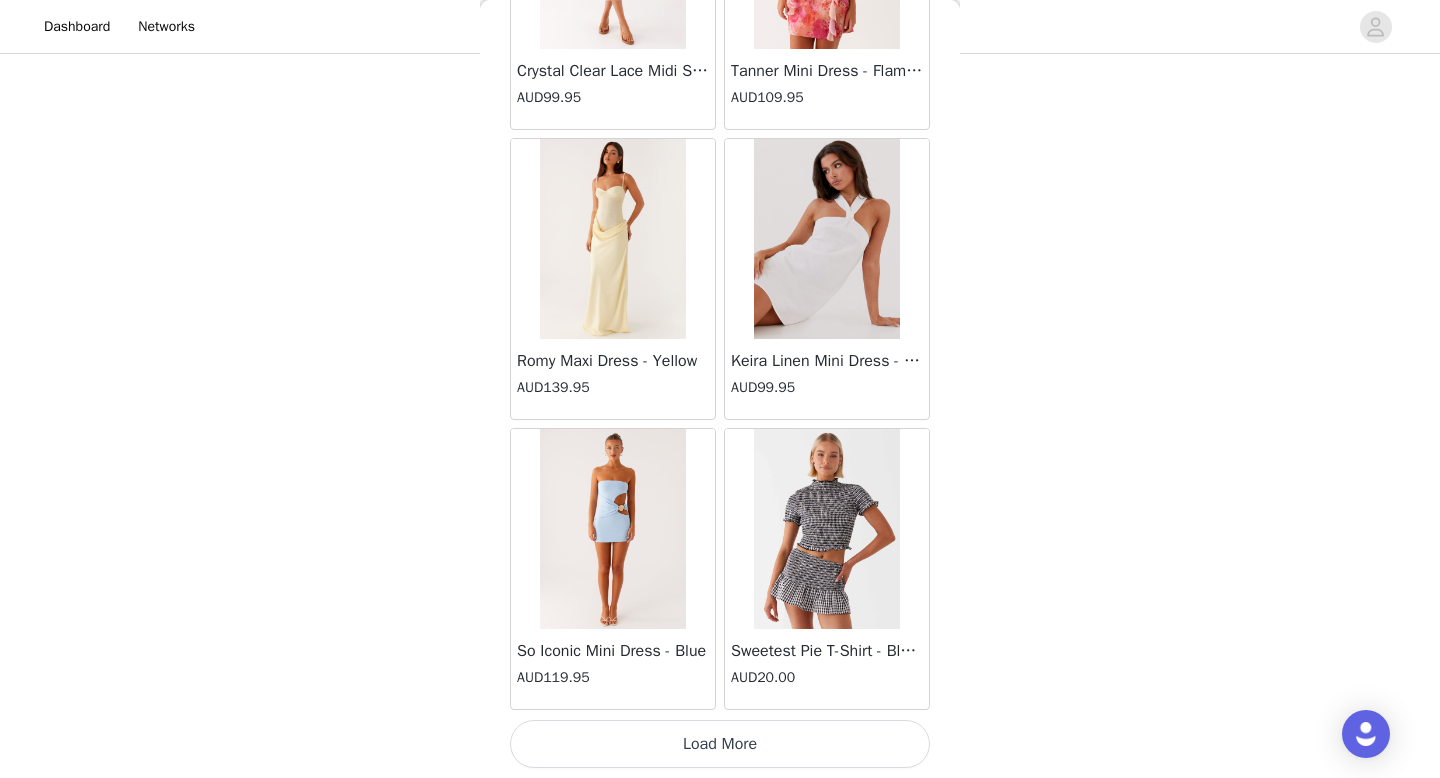 click on "So Iconic Mini Dress - Blue   AUD119.95" at bounding box center (613, 569) 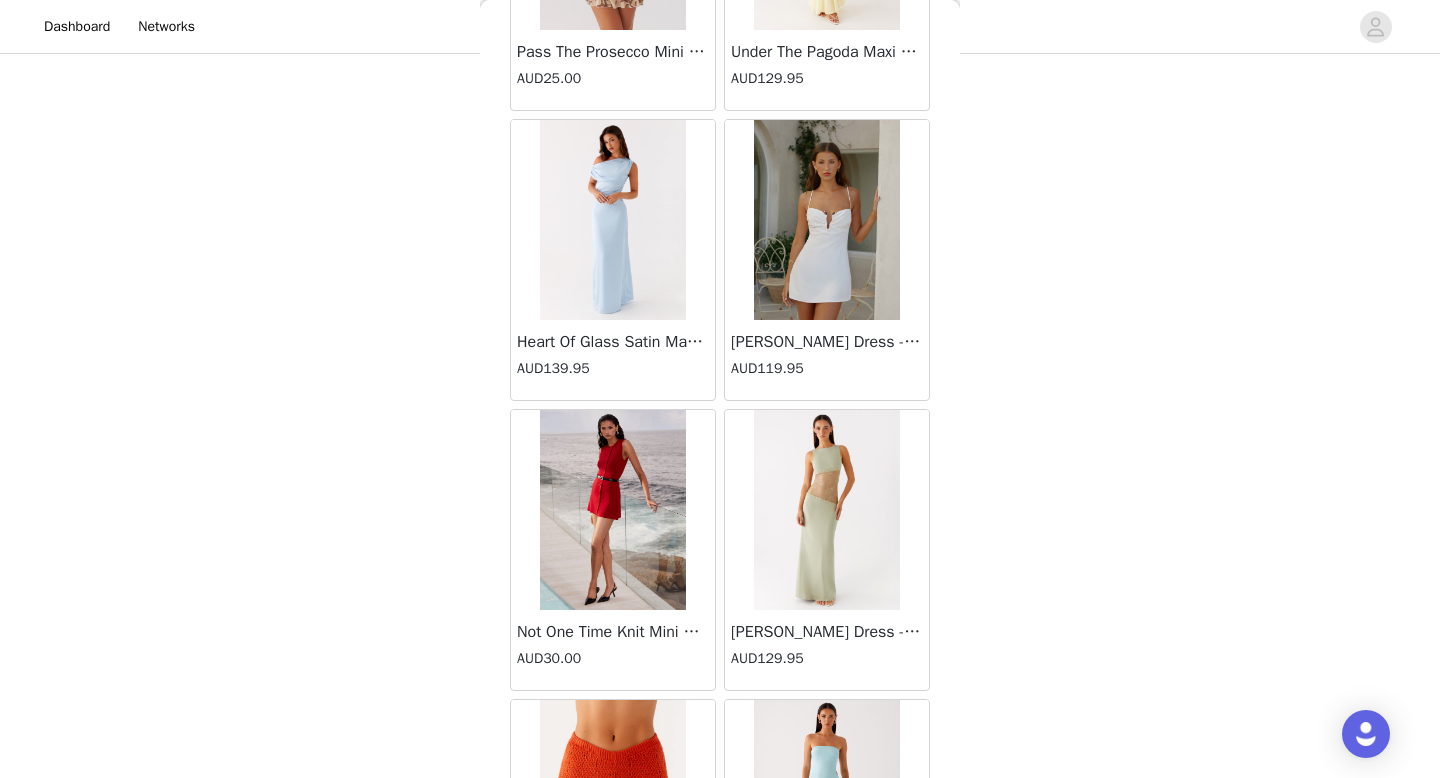 scroll, scrollTop: 31282, scrollLeft: 0, axis: vertical 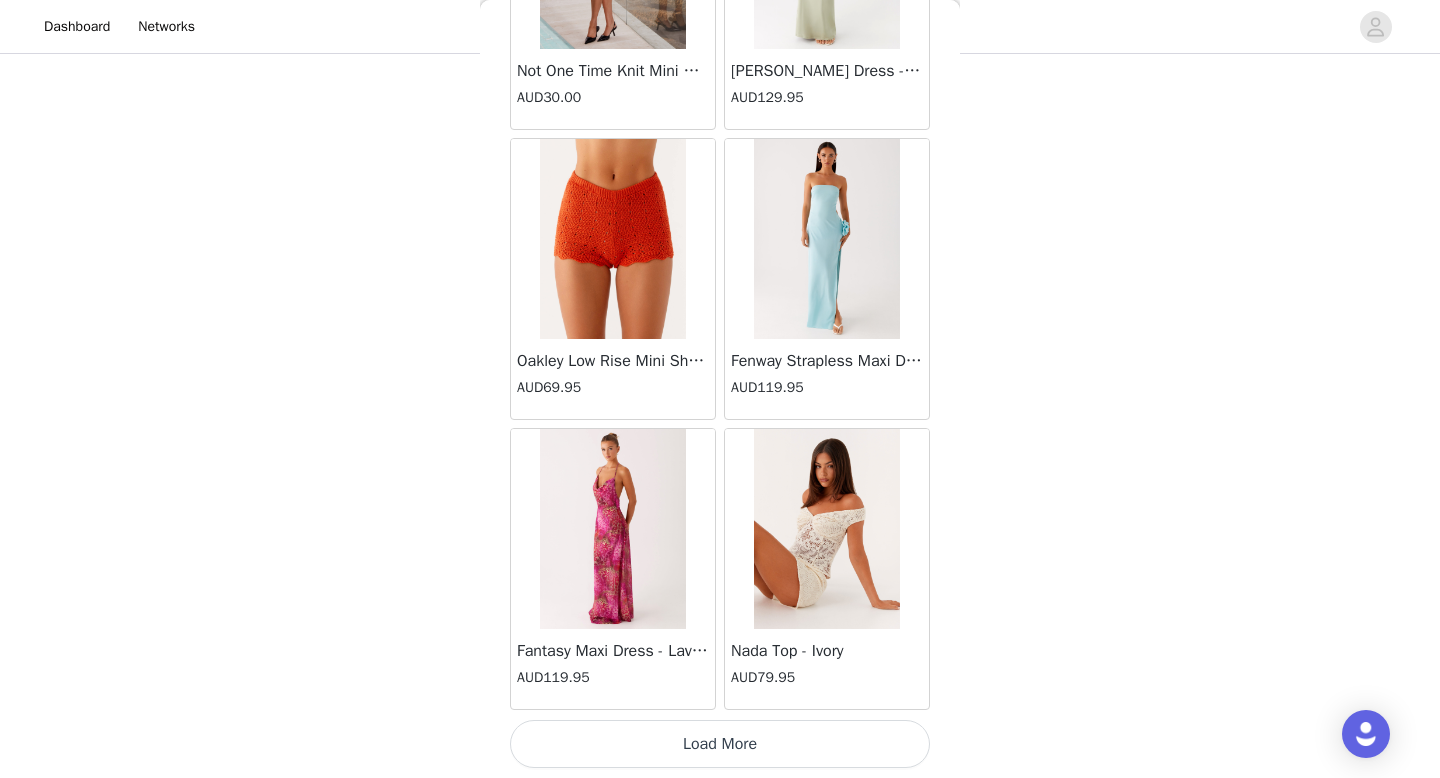 click on "Load More" at bounding box center (720, 744) 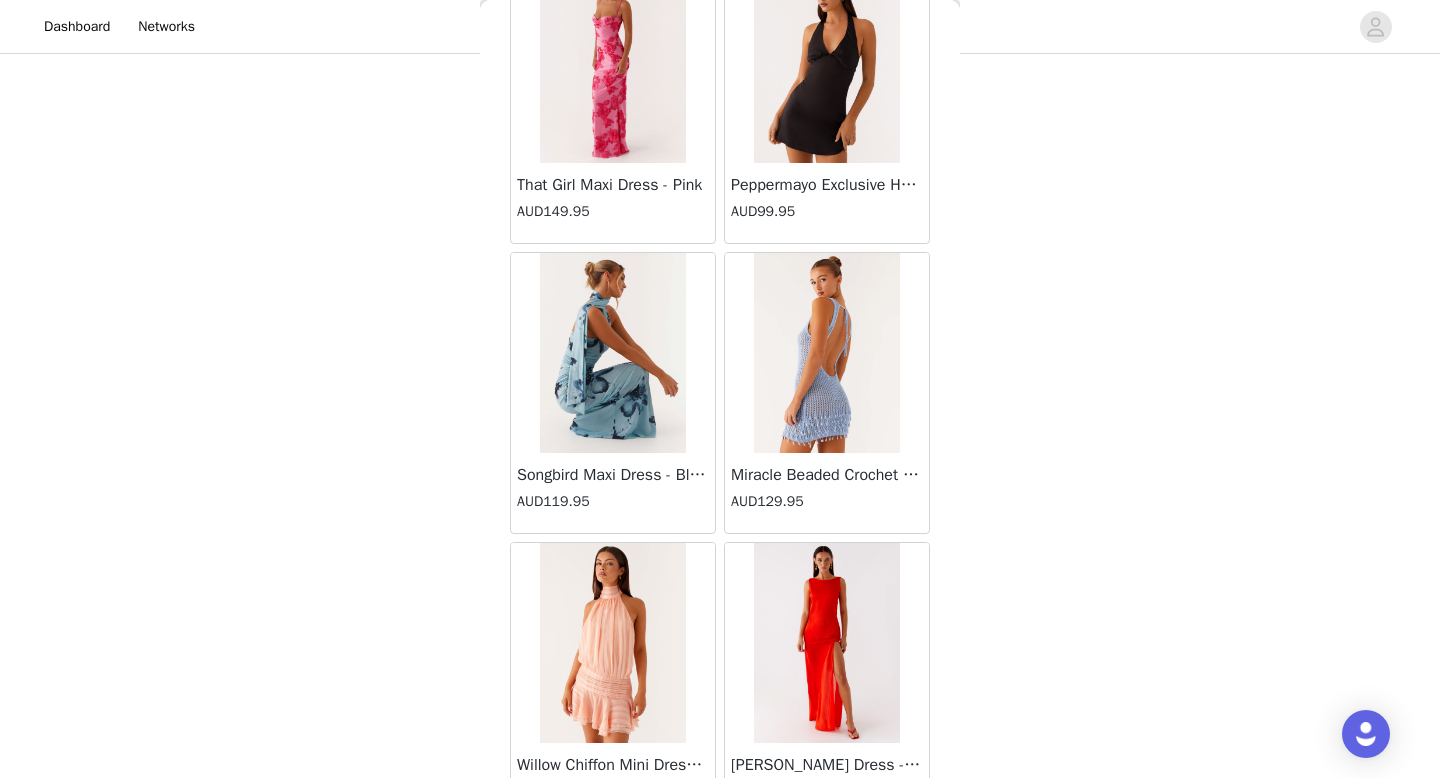 scroll, scrollTop: 34182, scrollLeft: 0, axis: vertical 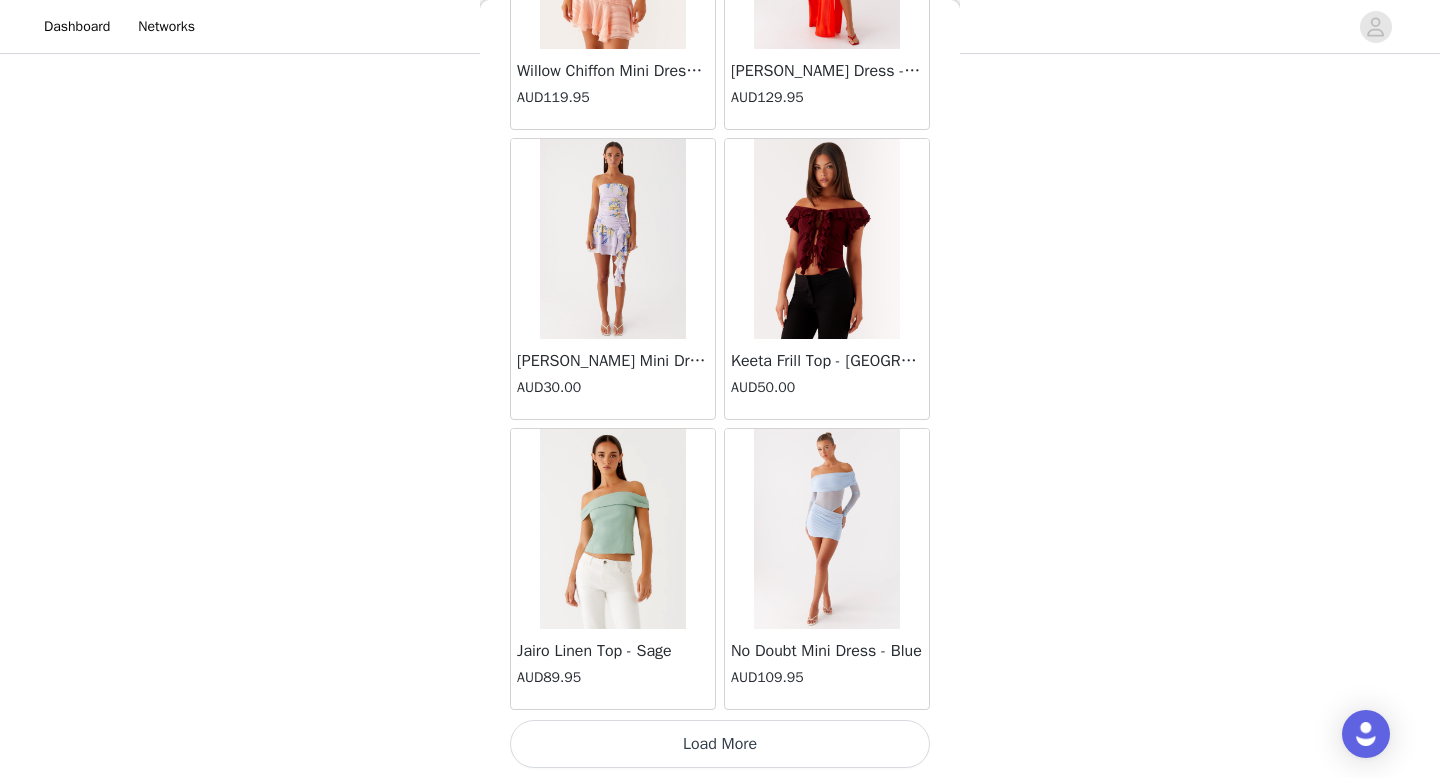 click on "Load More" at bounding box center [720, 744] 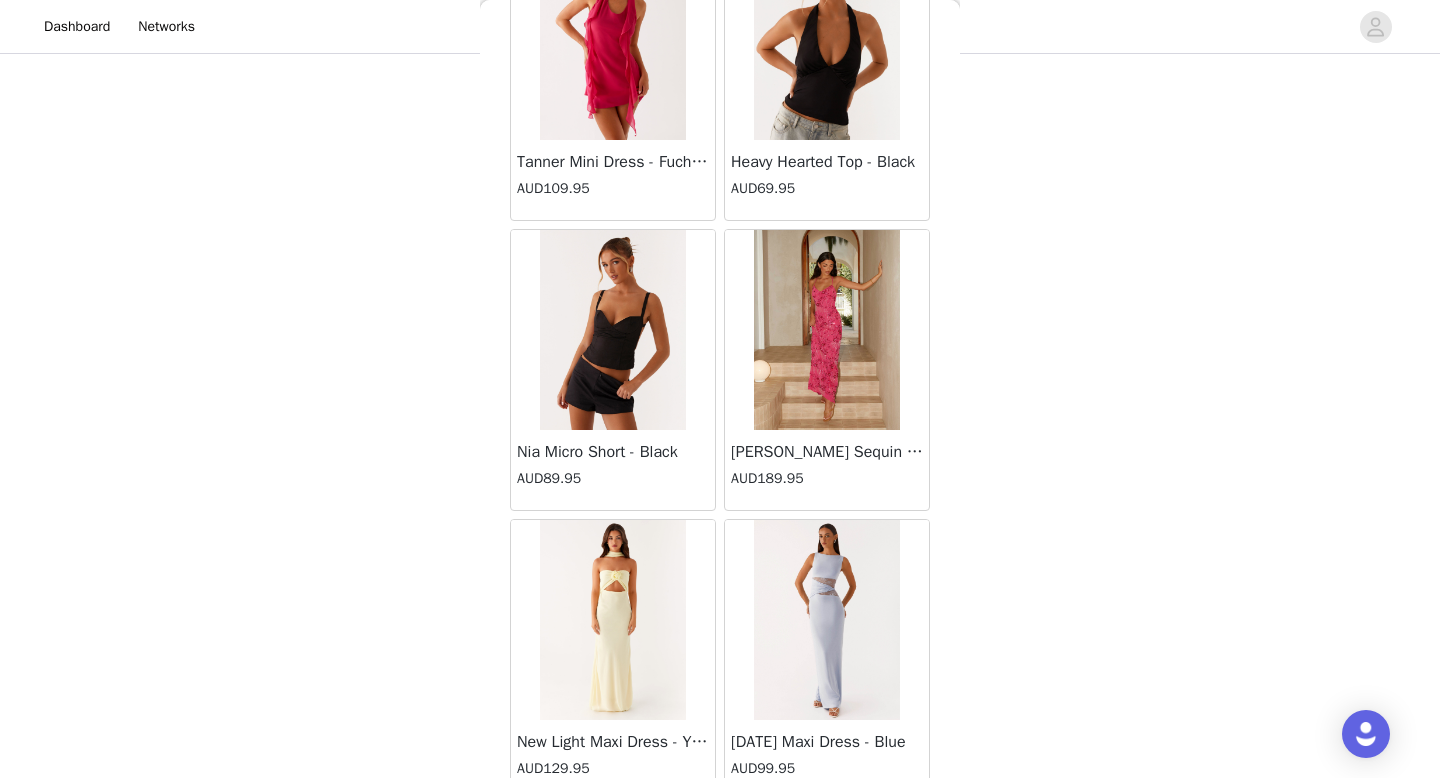 scroll, scrollTop: 37082, scrollLeft: 0, axis: vertical 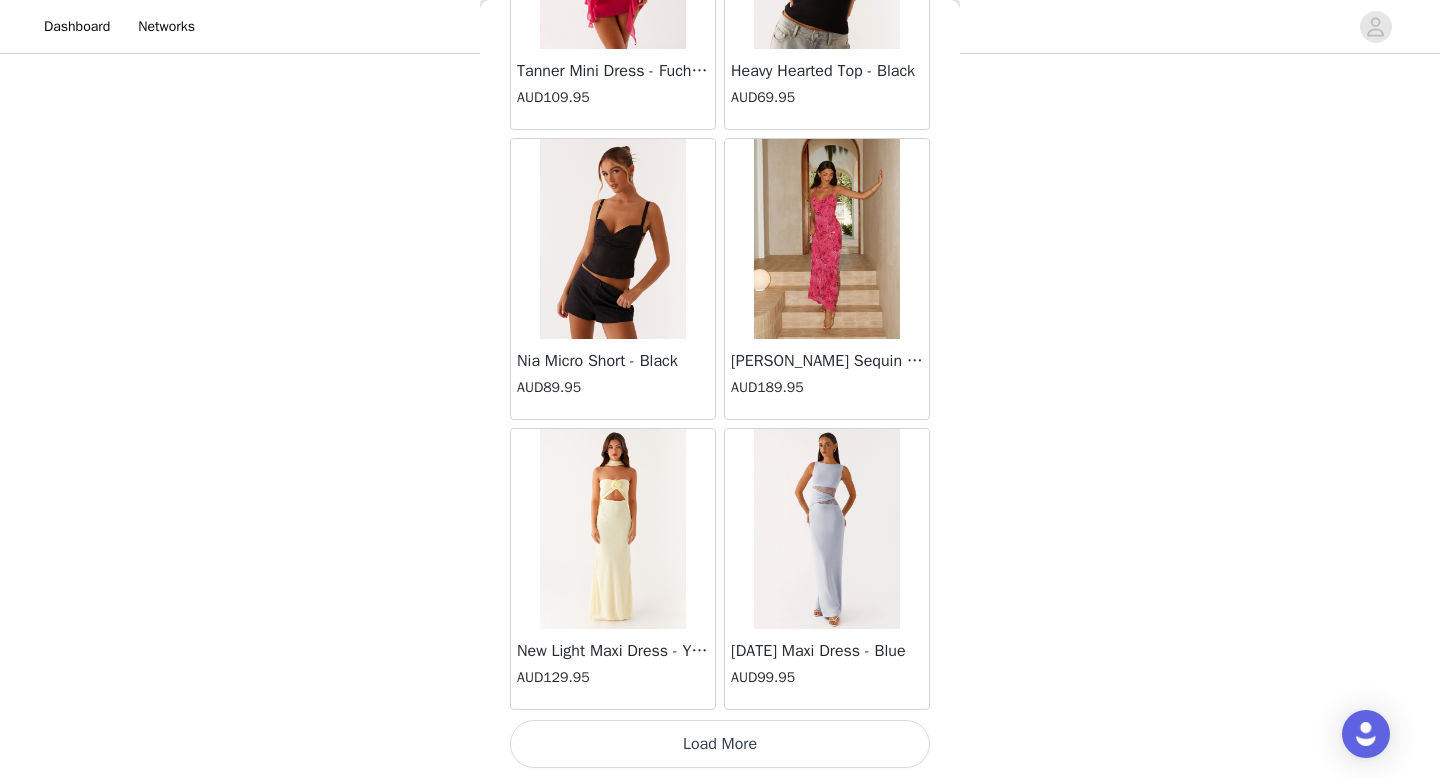 click on "Load More" at bounding box center (720, 744) 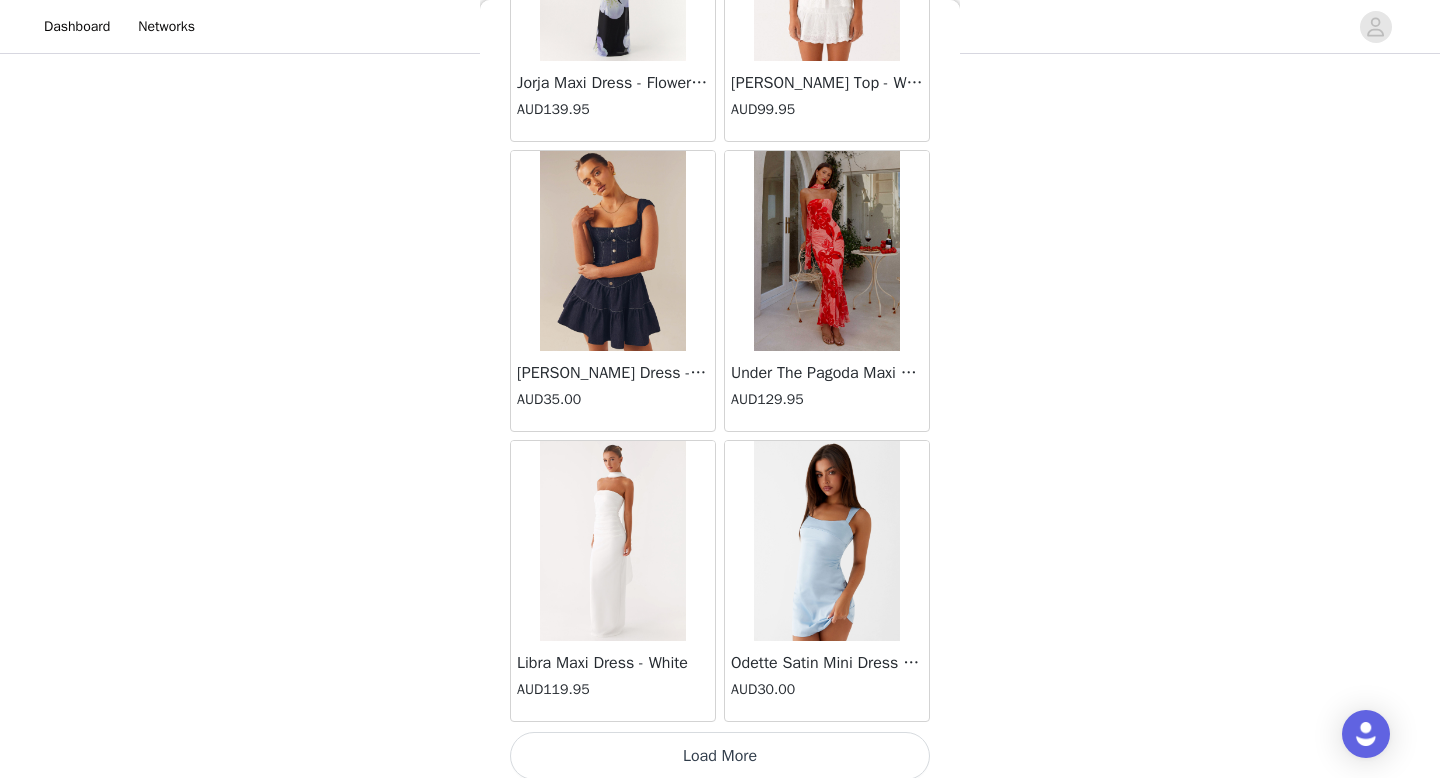scroll, scrollTop: 39982, scrollLeft: 0, axis: vertical 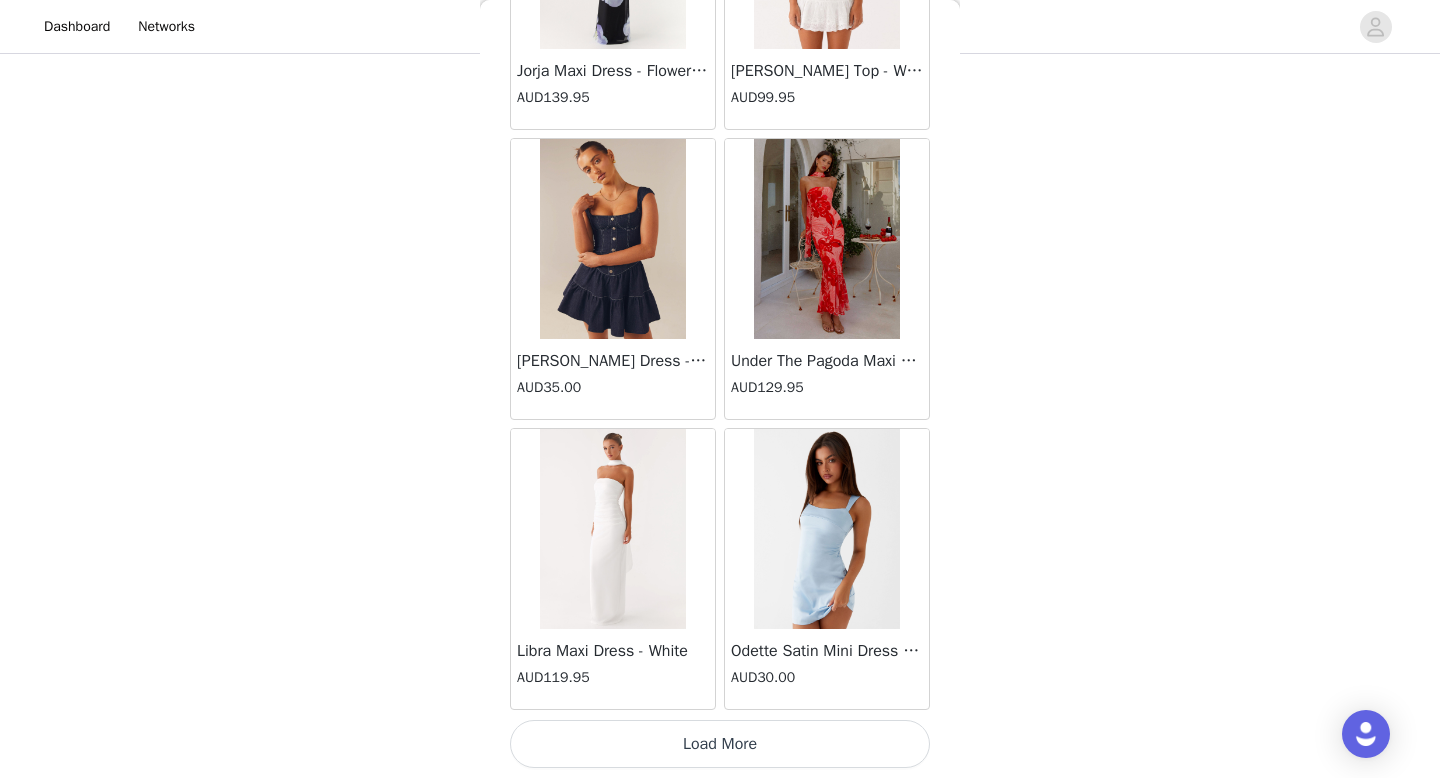 click on "Load More" at bounding box center (720, 744) 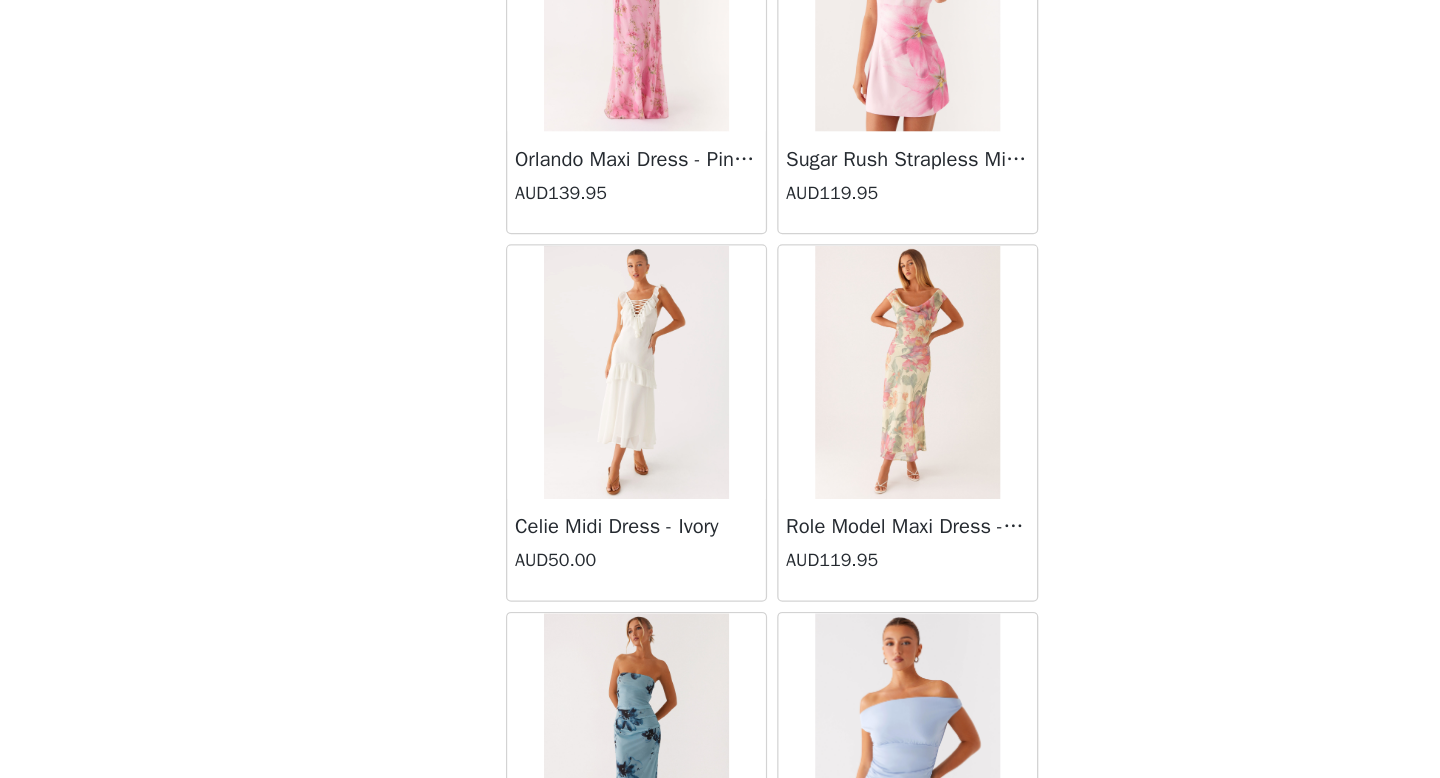 scroll, scrollTop: 42882, scrollLeft: 0, axis: vertical 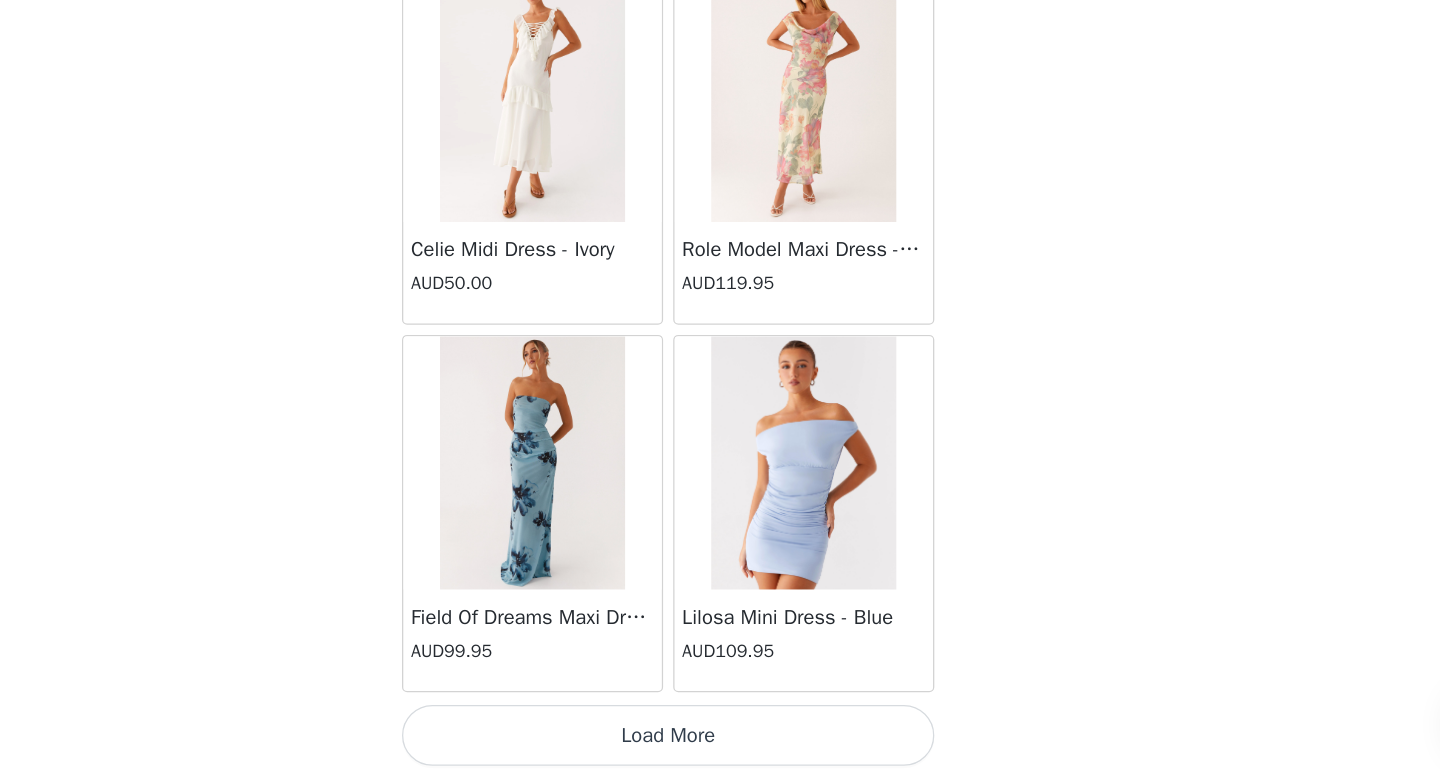 click on "Load More" at bounding box center (720, 744) 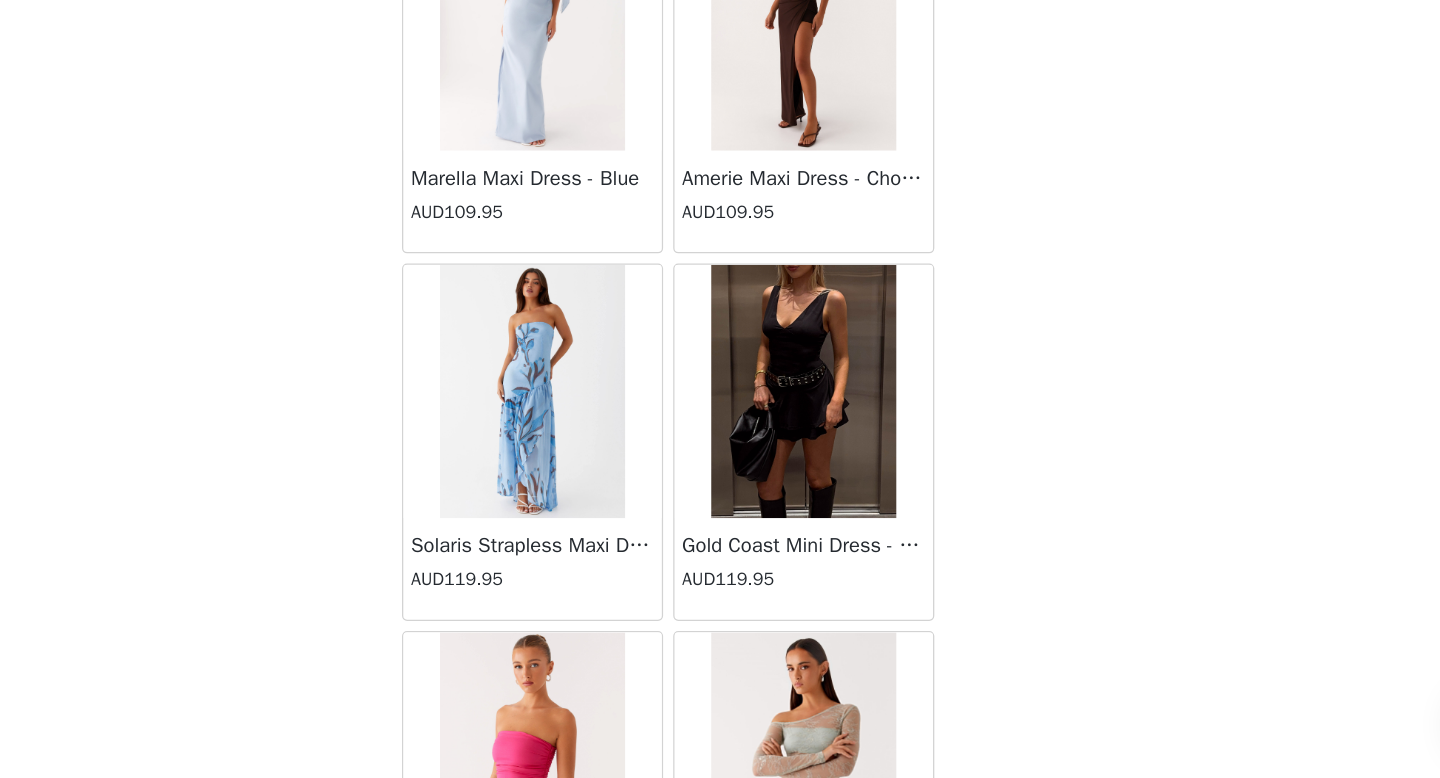 scroll, scrollTop: 43809, scrollLeft: 0, axis: vertical 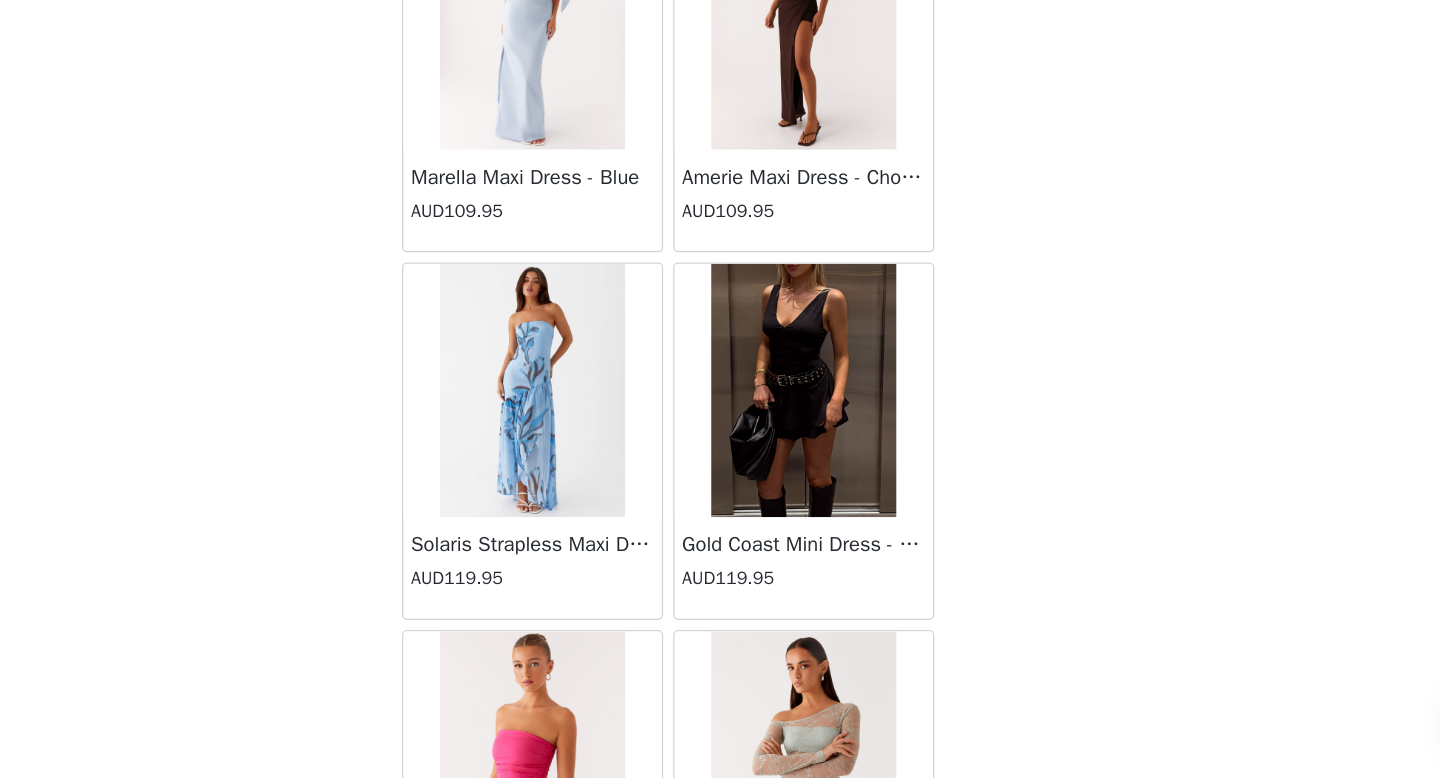 click at bounding box center [826, 472] 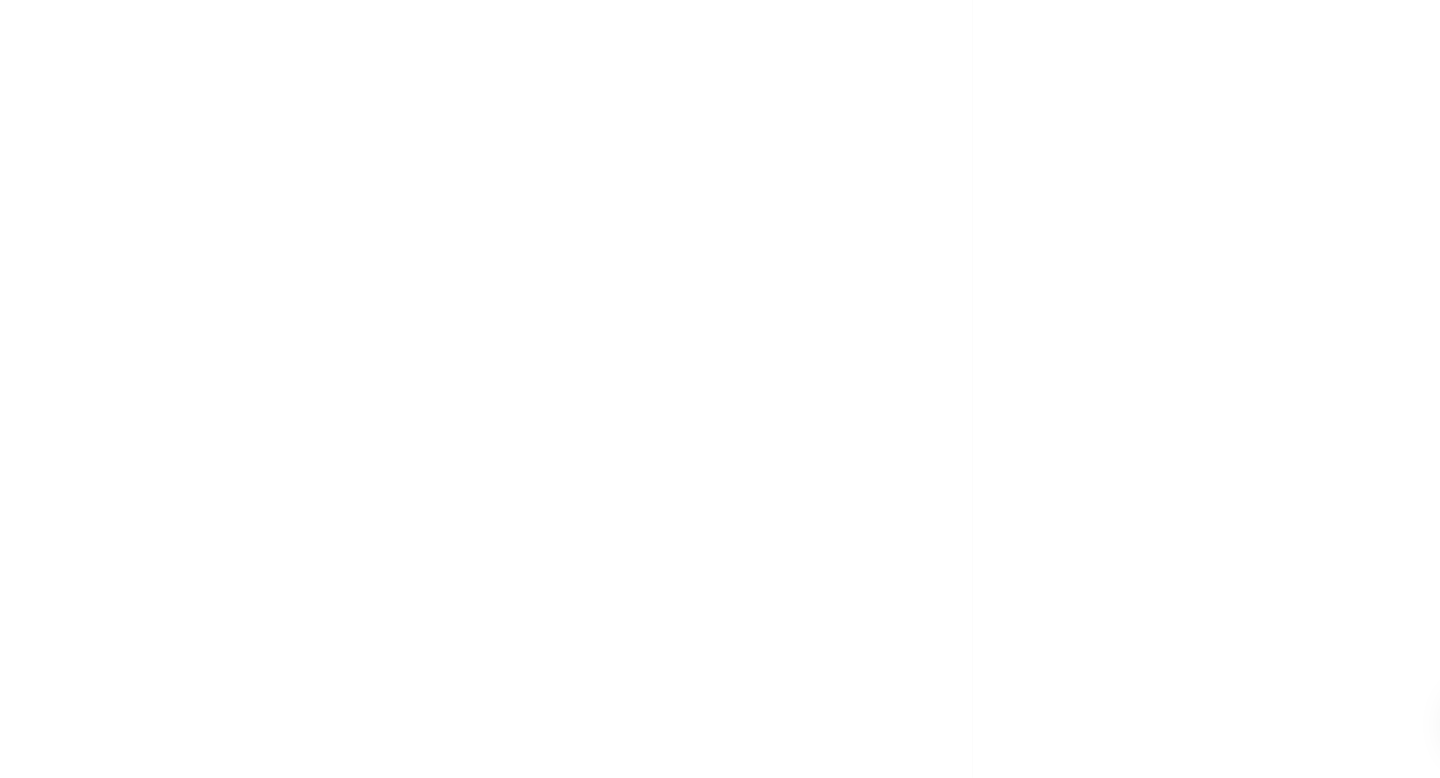 scroll, scrollTop: 0, scrollLeft: 0, axis: both 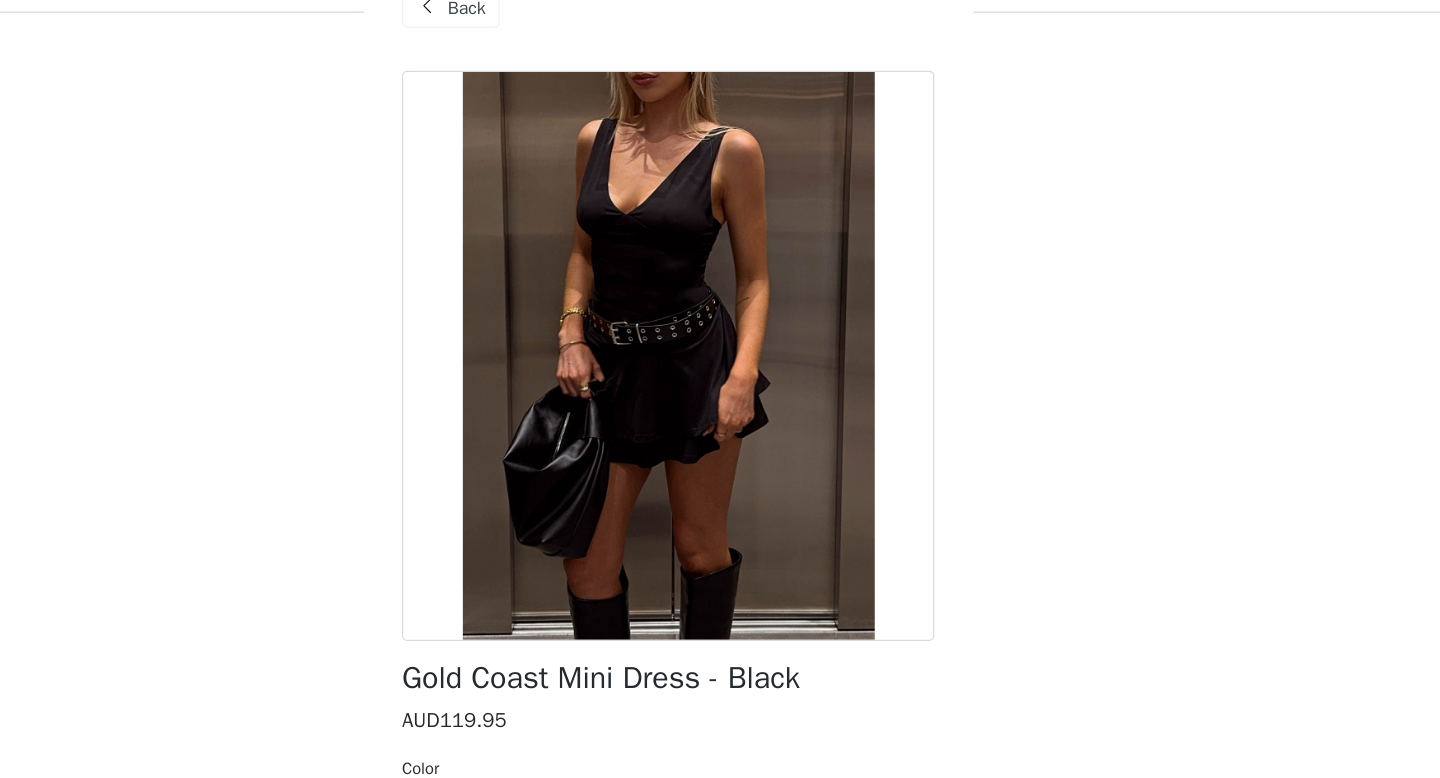 click on "Gold Coast Mini Dress - Black" at bounding box center [667, 579] 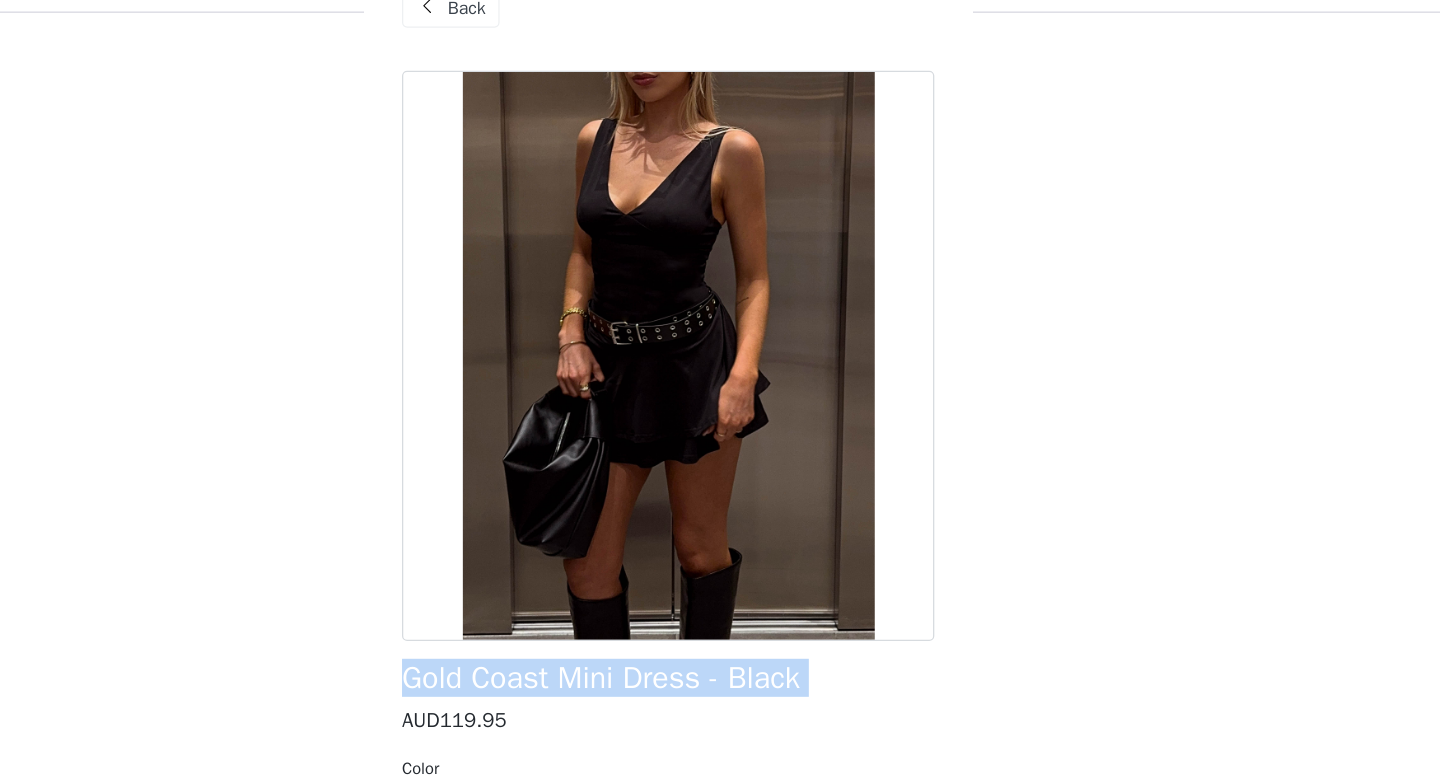 click on "Gold Coast Mini Dress - Black" at bounding box center (667, 579) 